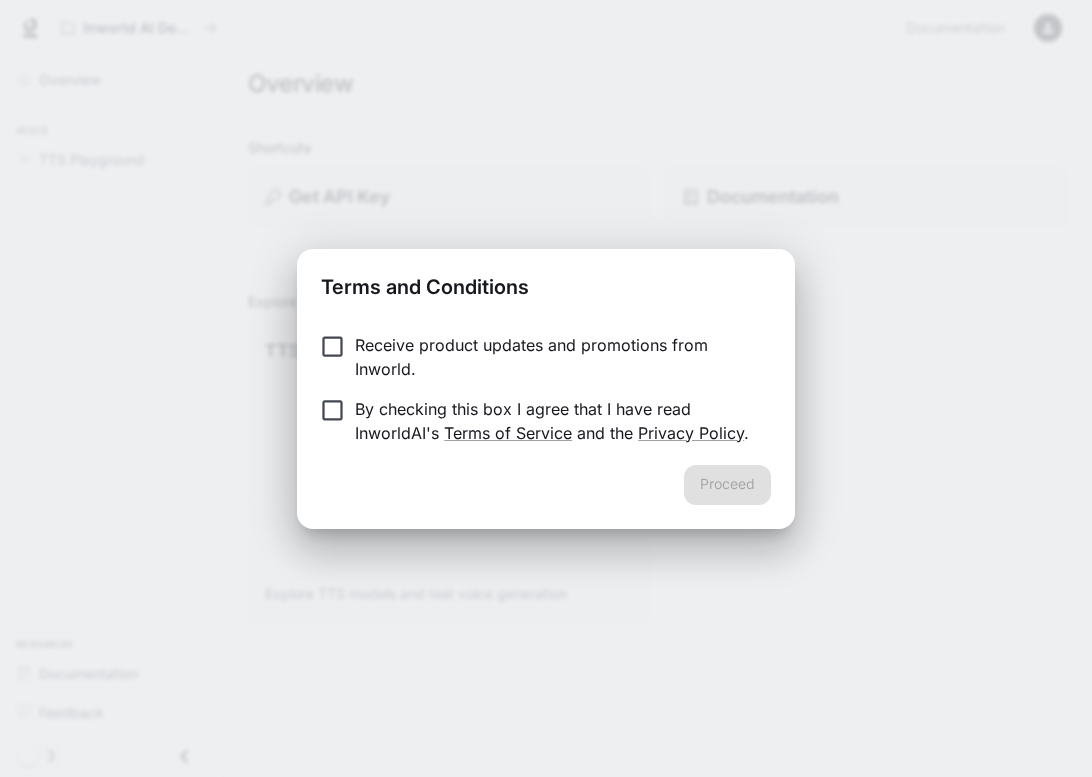 scroll, scrollTop: 0, scrollLeft: 0, axis: both 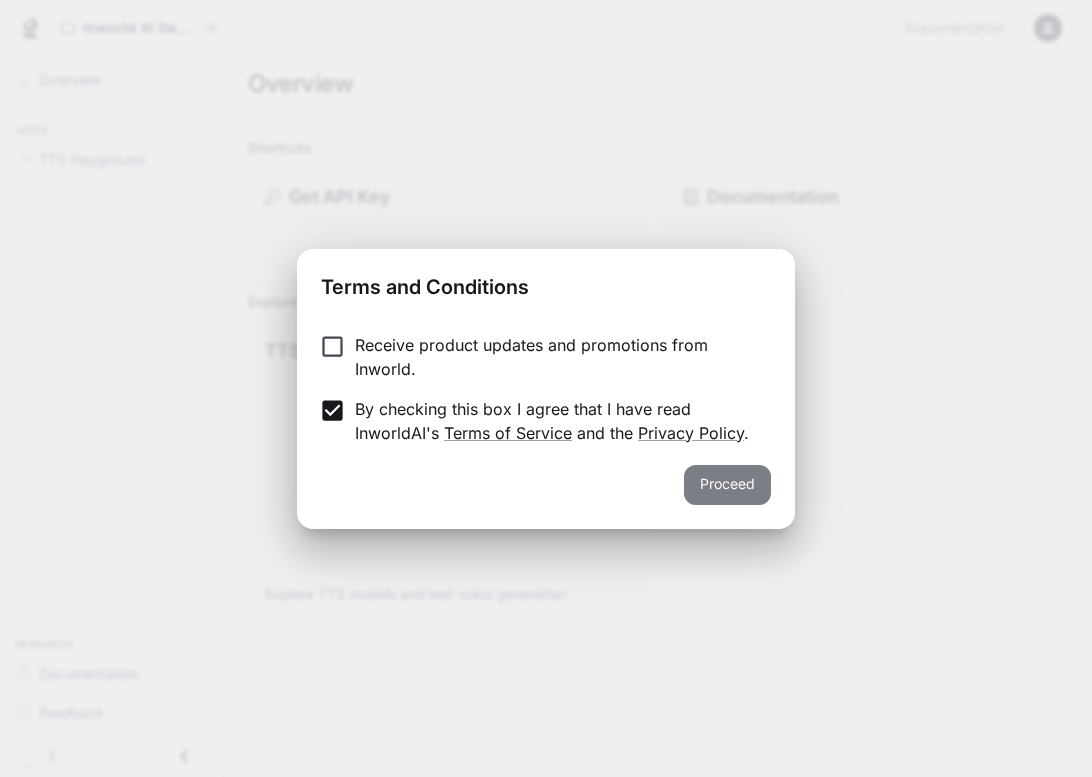 click on "Proceed" at bounding box center [727, 485] 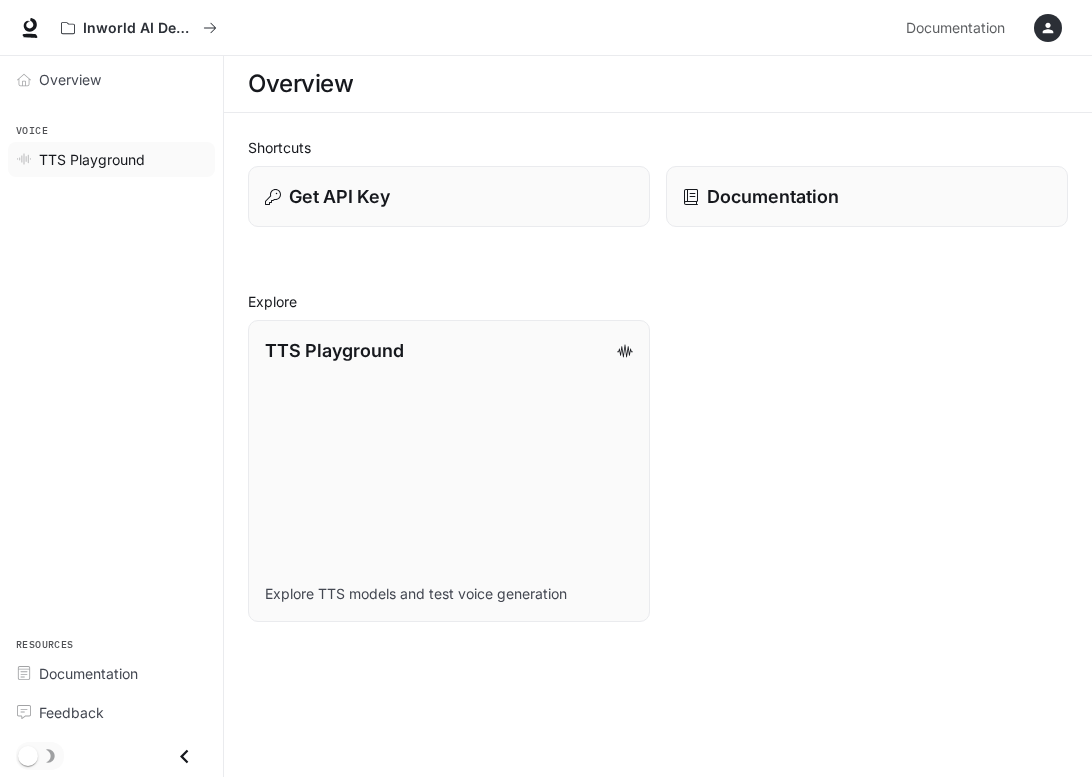 click on "TTS Playground" at bounding box center (92, 159) 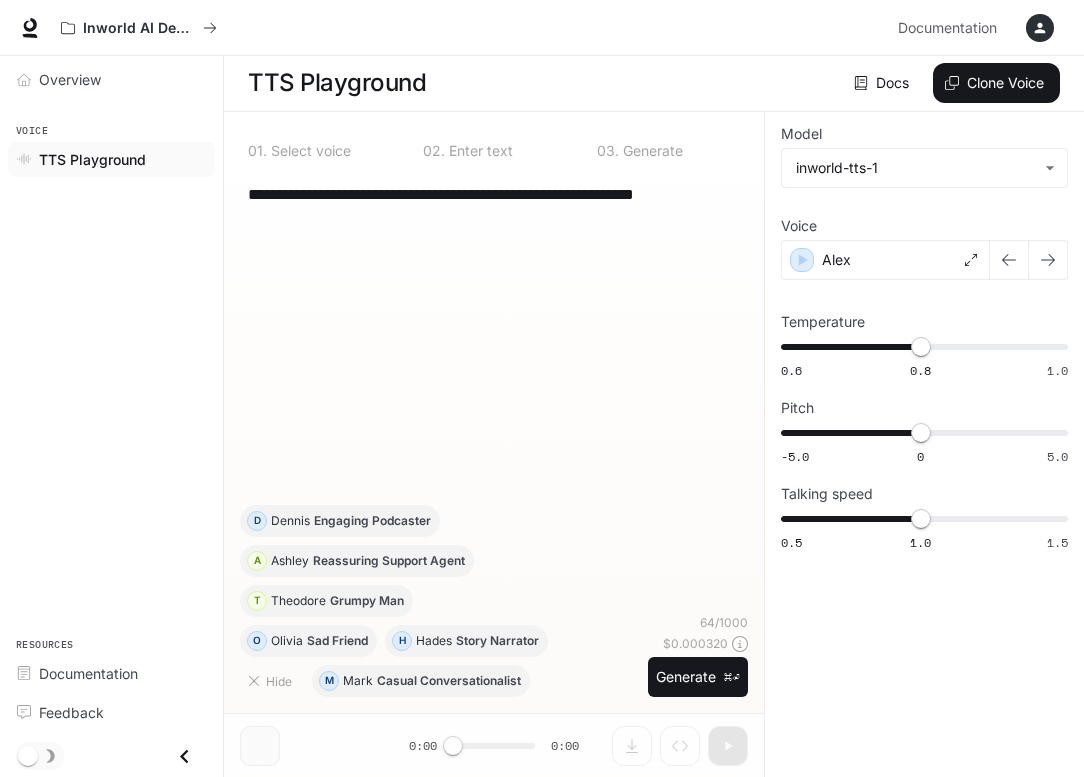 scroll, scrollTop: 1, scrollLeft: 0, axis: vertical 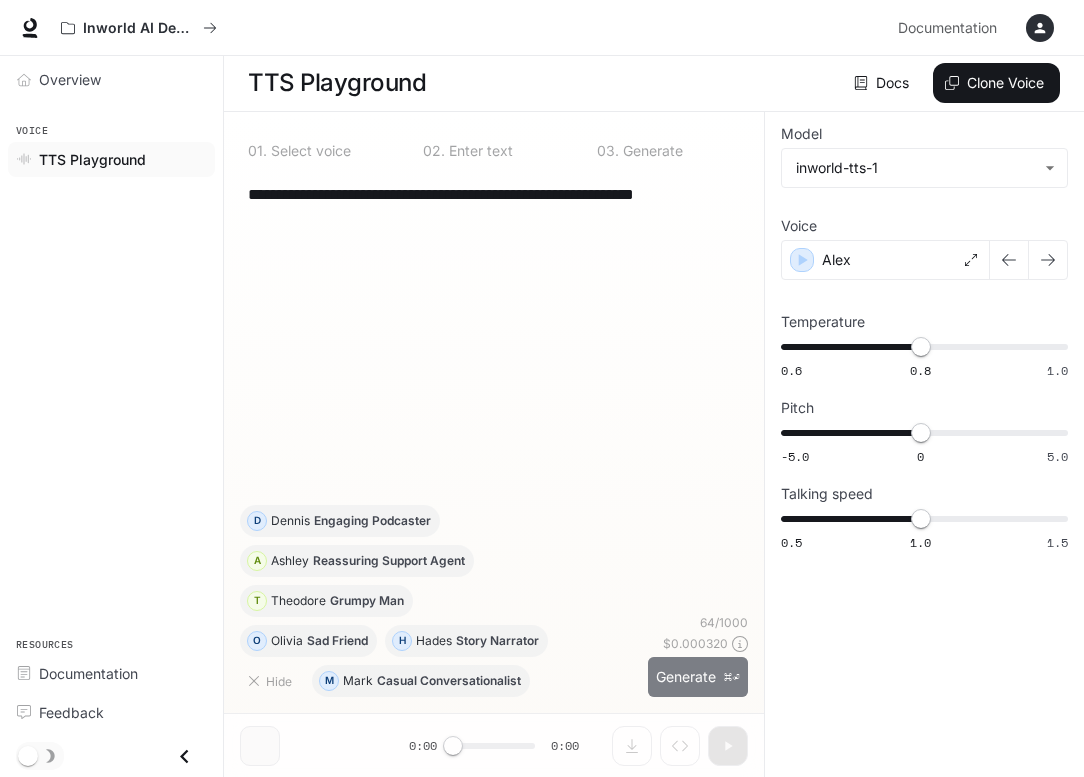 click on "Generate ⌘⏎" at bounding box center [698, 677] 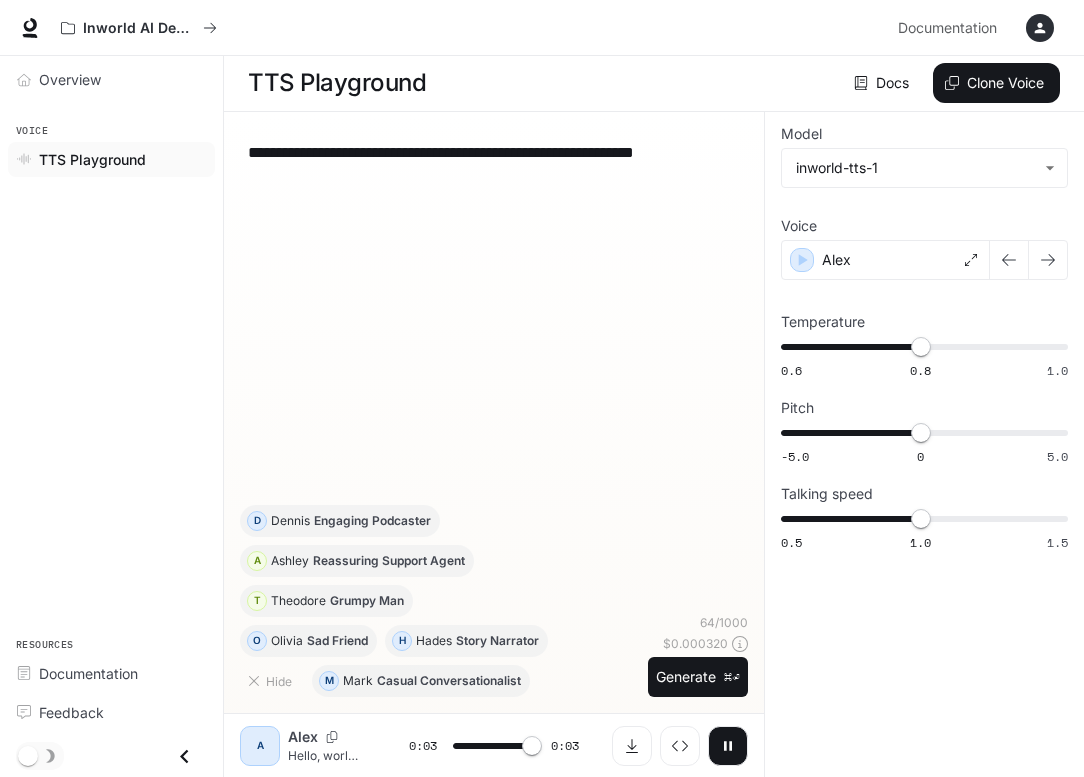type on "*" 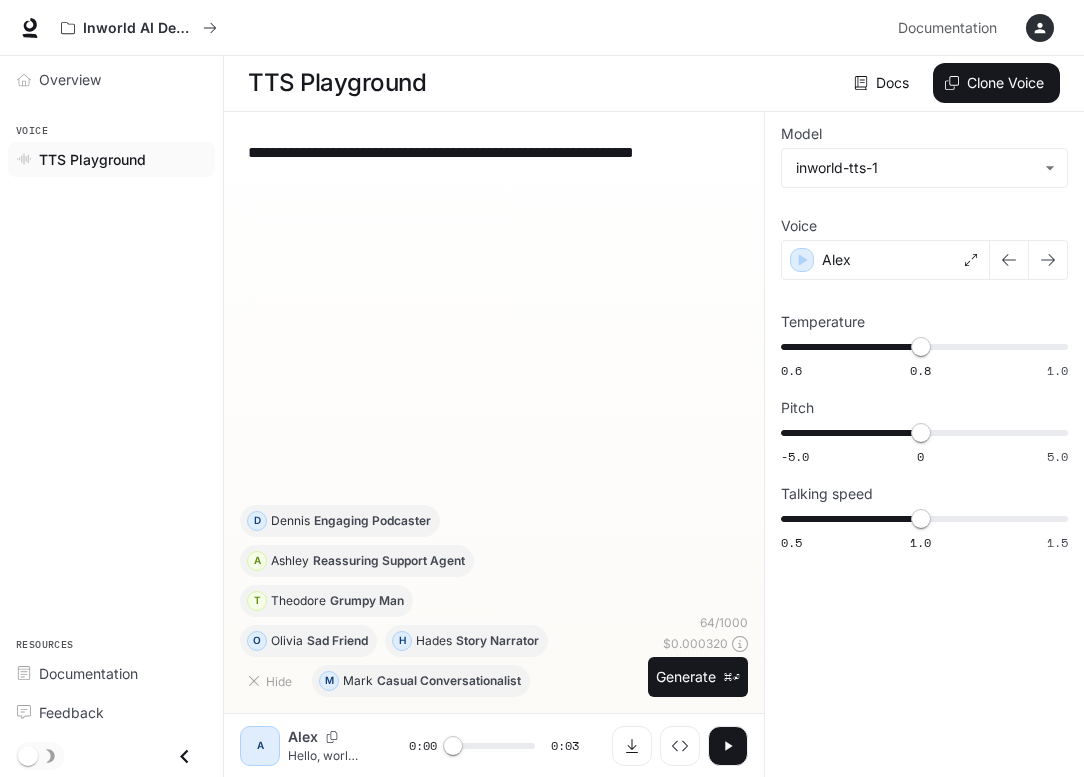 scroll, scrollTop: 1, scrollLeft: 0, axis: vertical 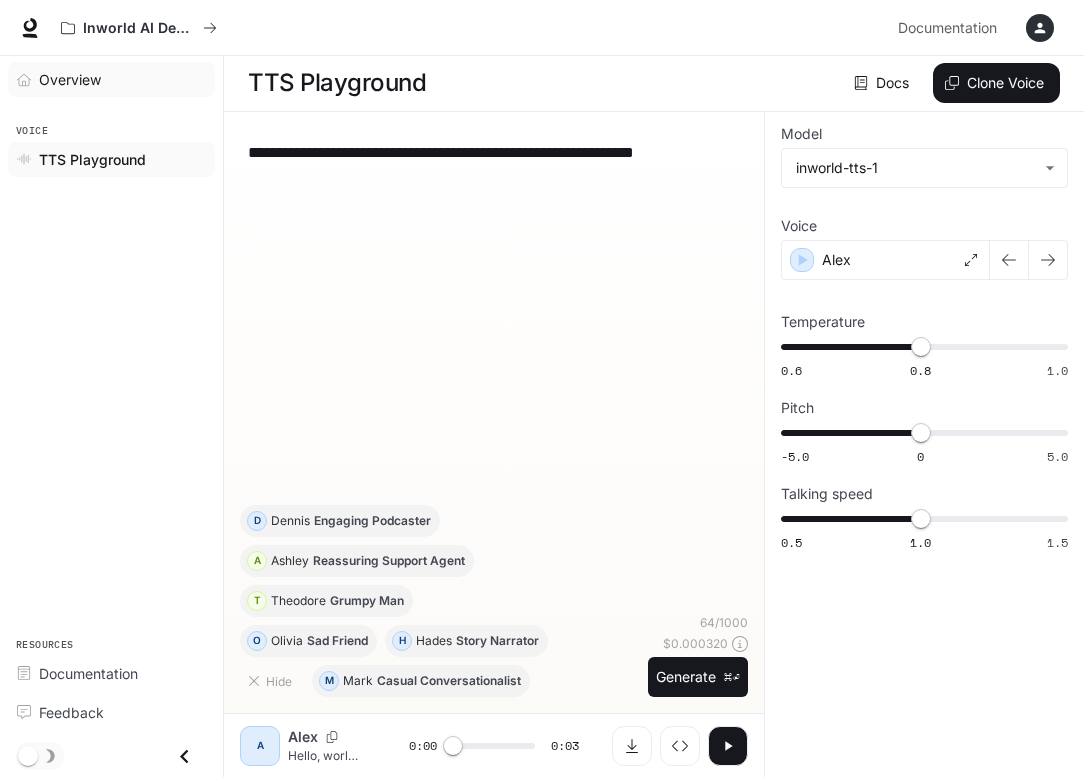 click on "Overview" at bounding box center (70, 79) 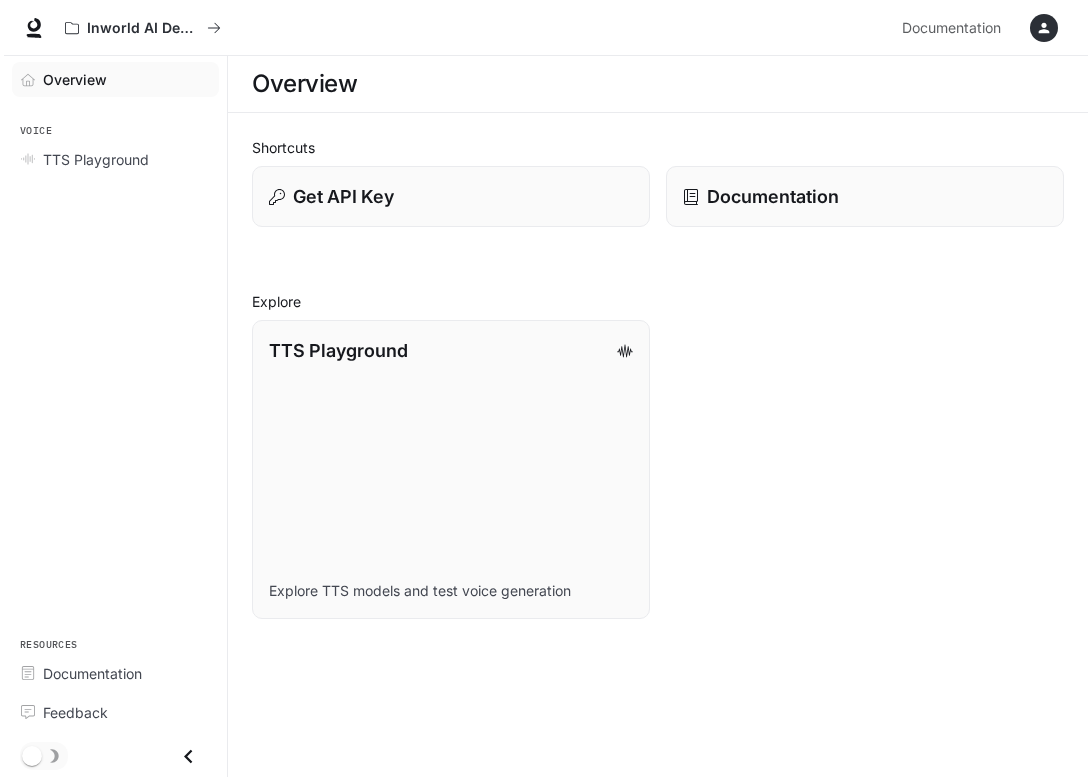 scroll, scrollTop: 0, scrollLeft: 0, axis: both 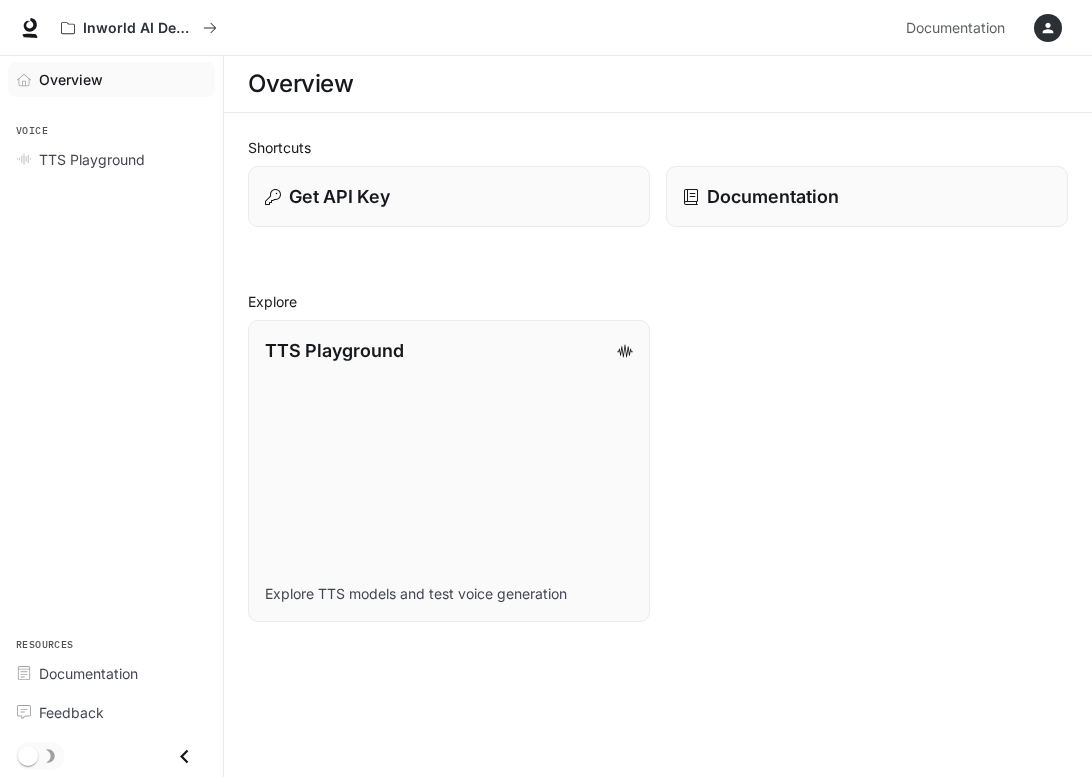 click on "Overview" at bounding box center [71, 79] 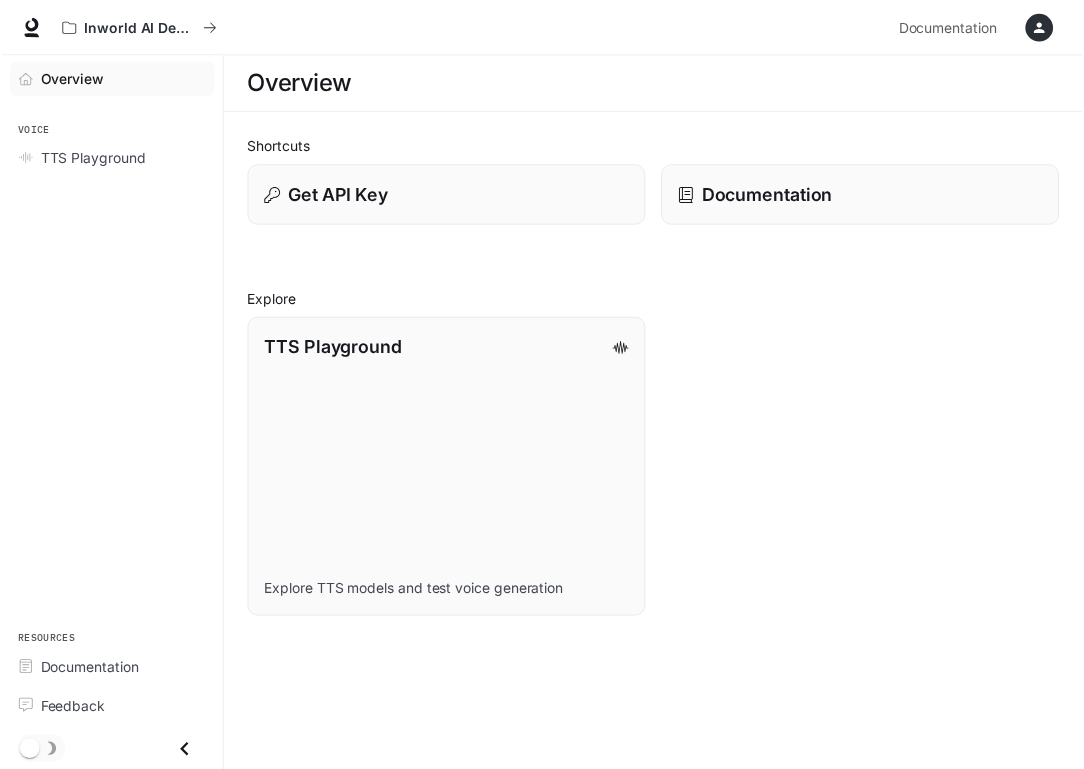 scroll, scrollTop: 0, scrollLeft: 0, axis: both 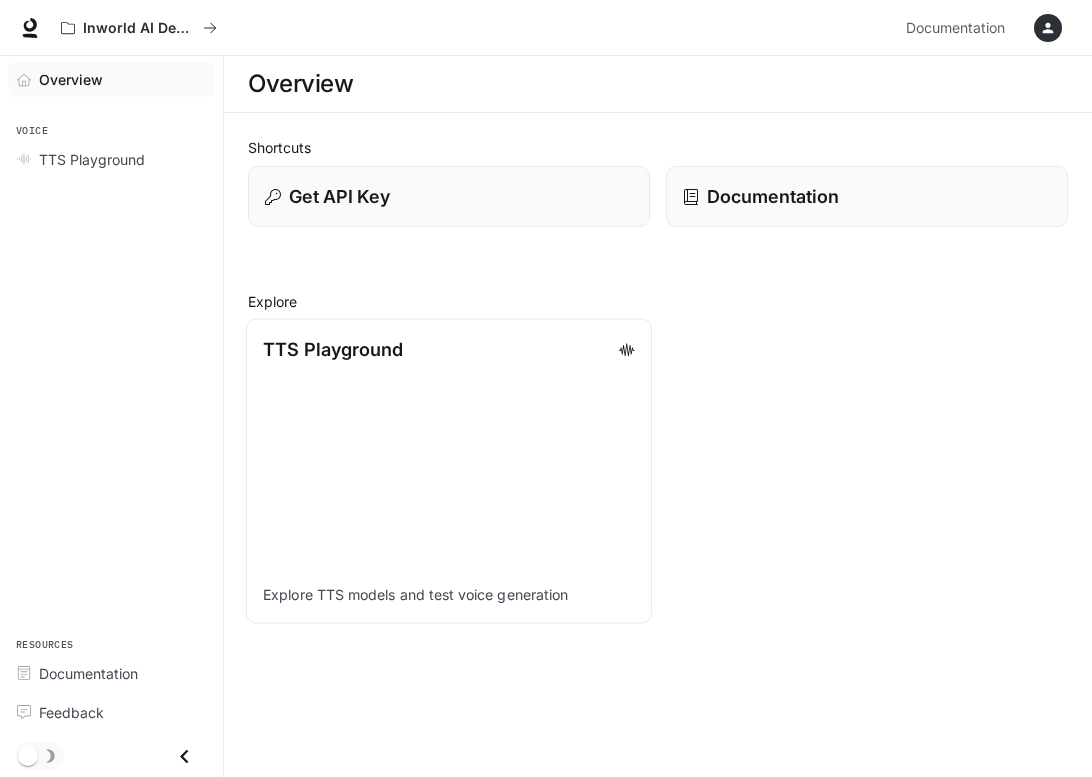 click on "Explore TTS models and test voice generation" at bounding box center (449, 596) 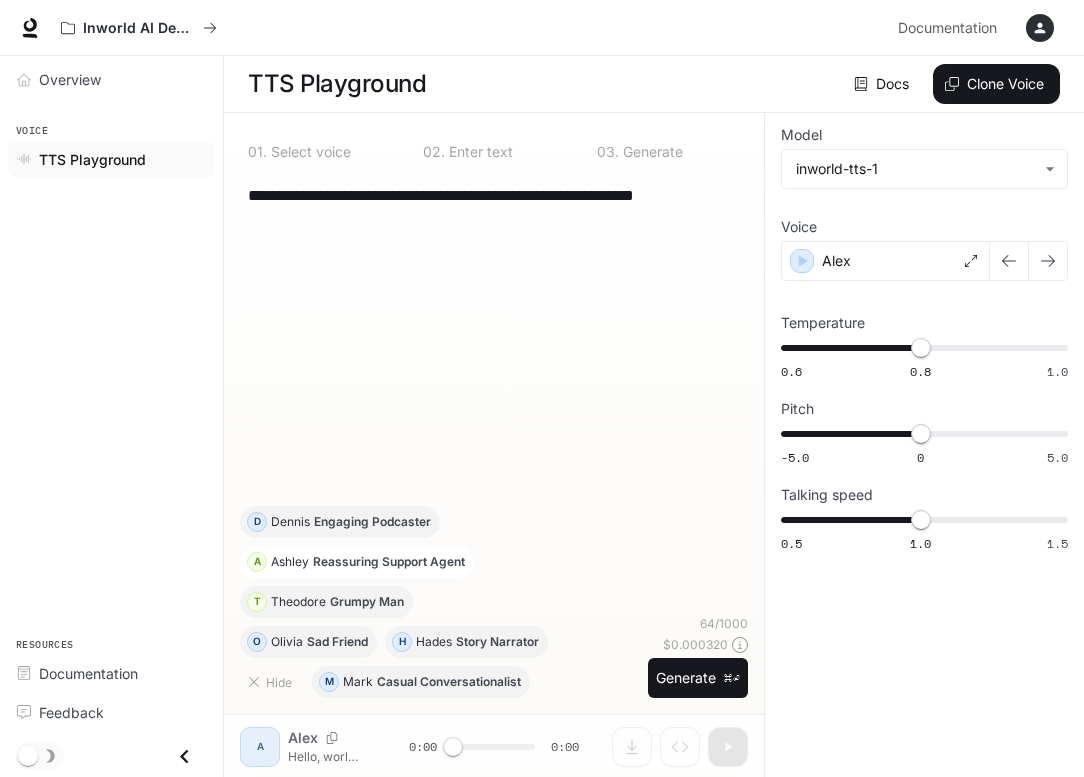 click on "Reassuring Support Agent" at bounding box center (389, 562) 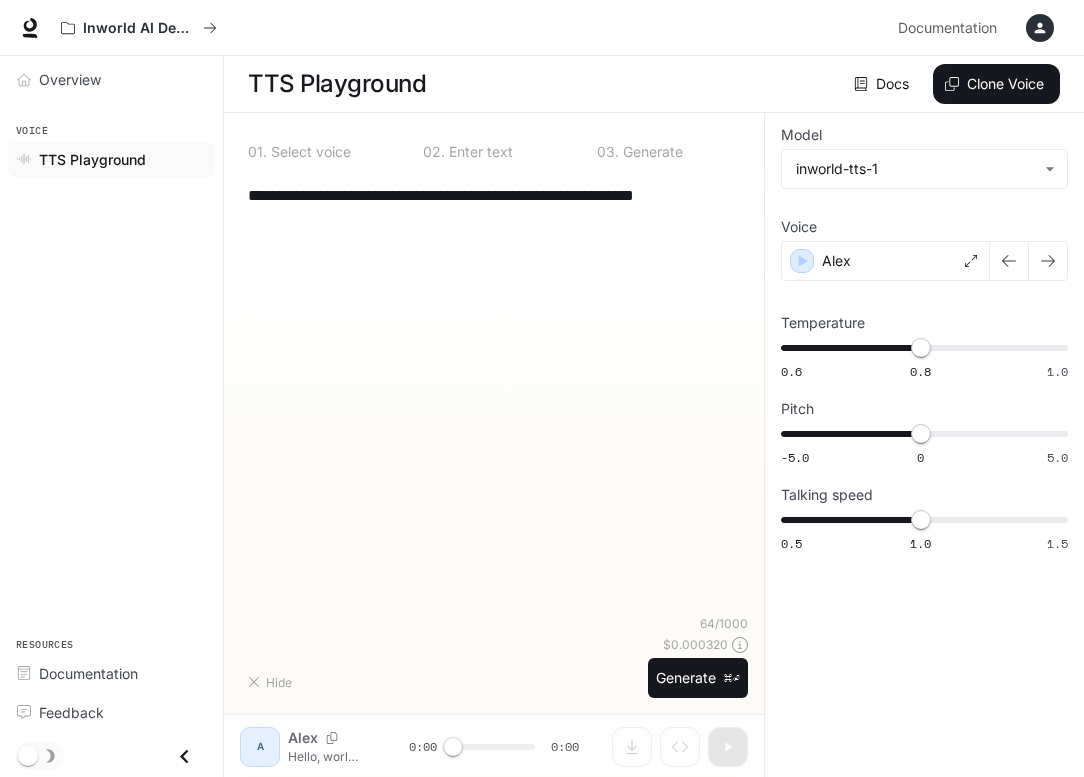 type on "**********" 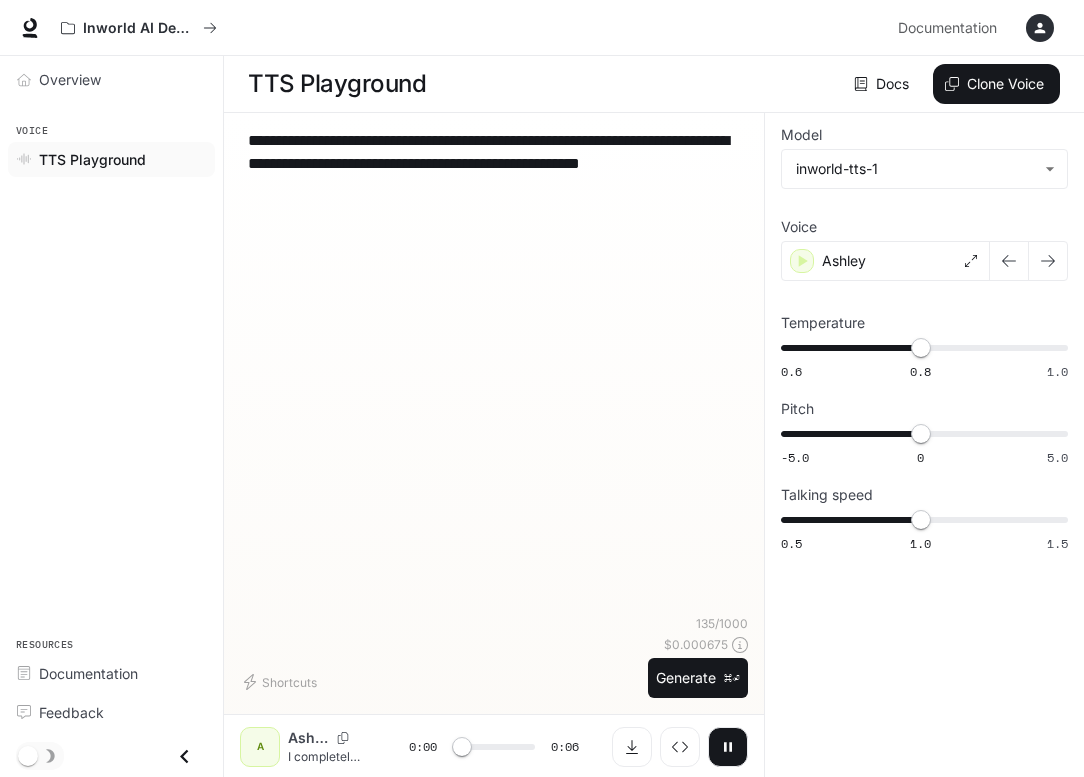click on "**********" at bounding box center (494, 372) 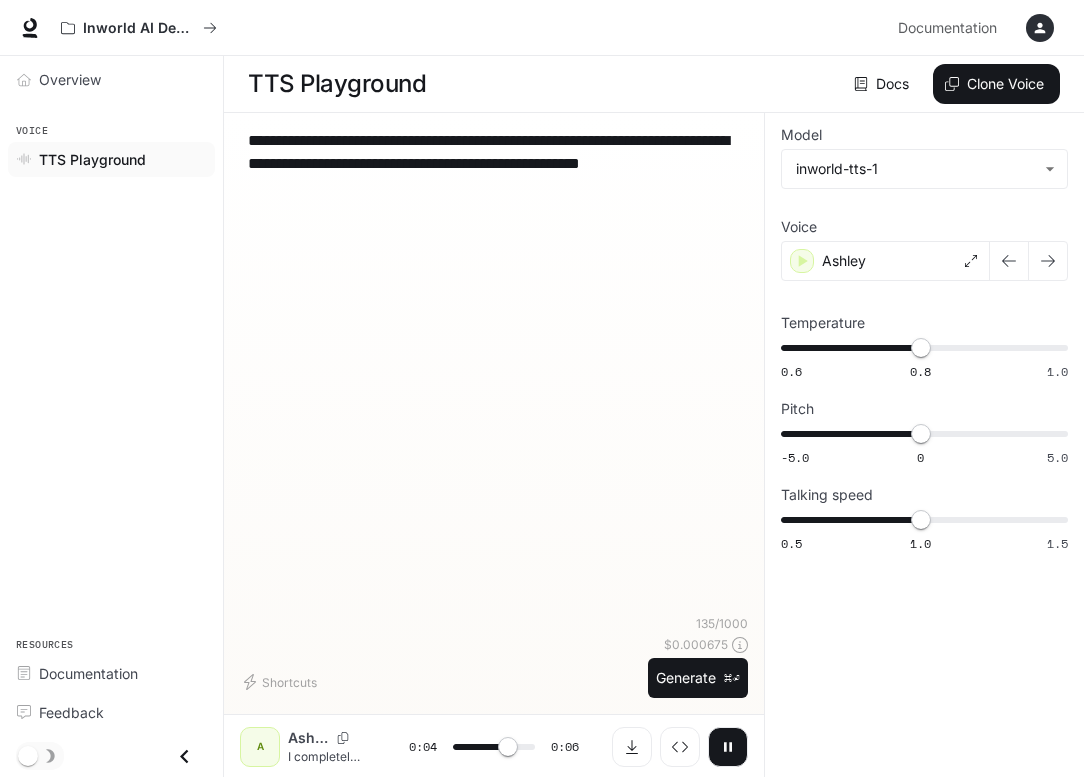 click on "**********" at bounding box center (494, 372) 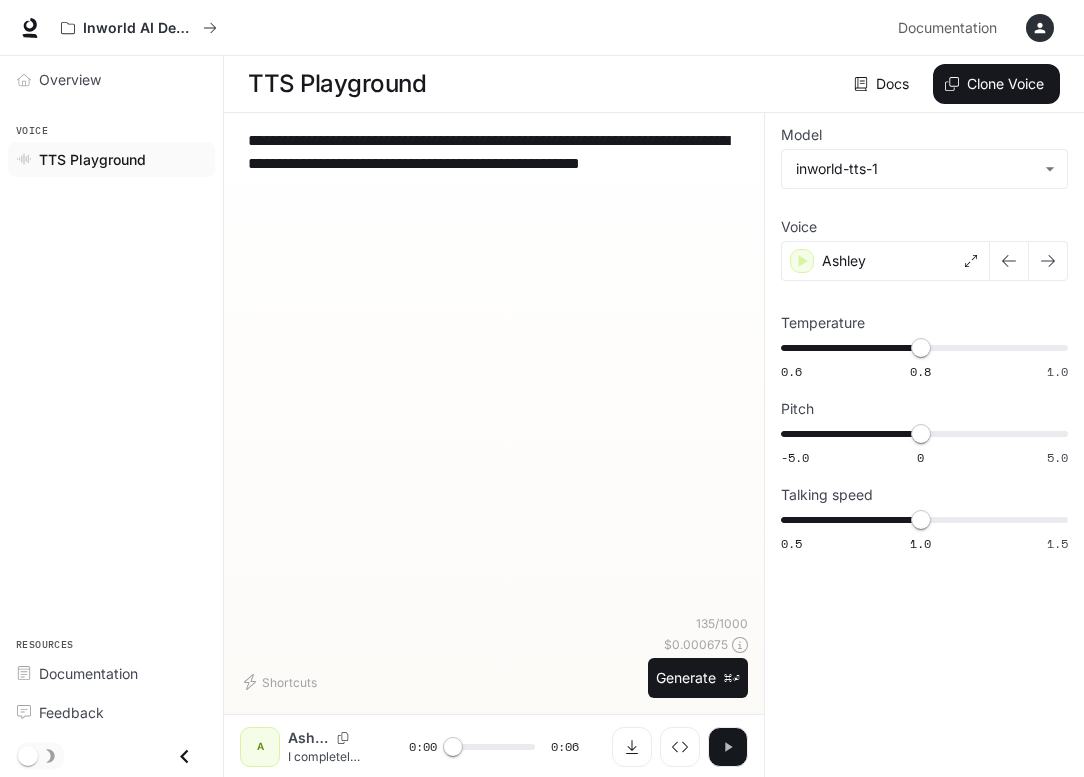 click 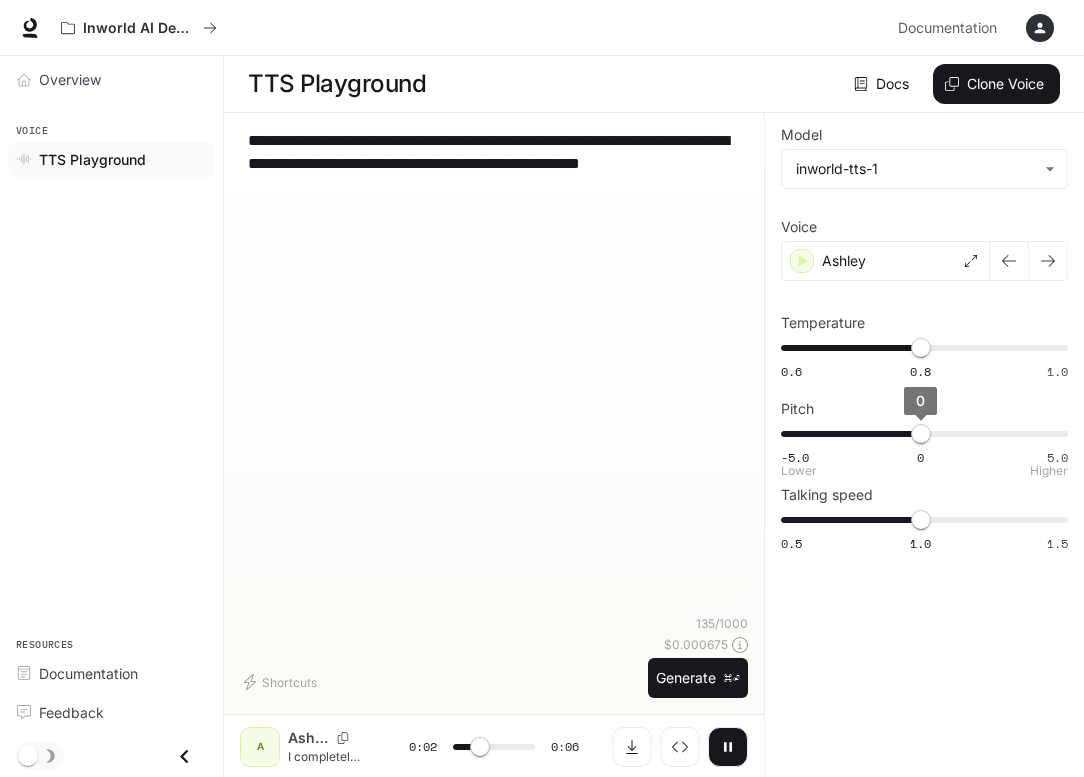 type on "***" 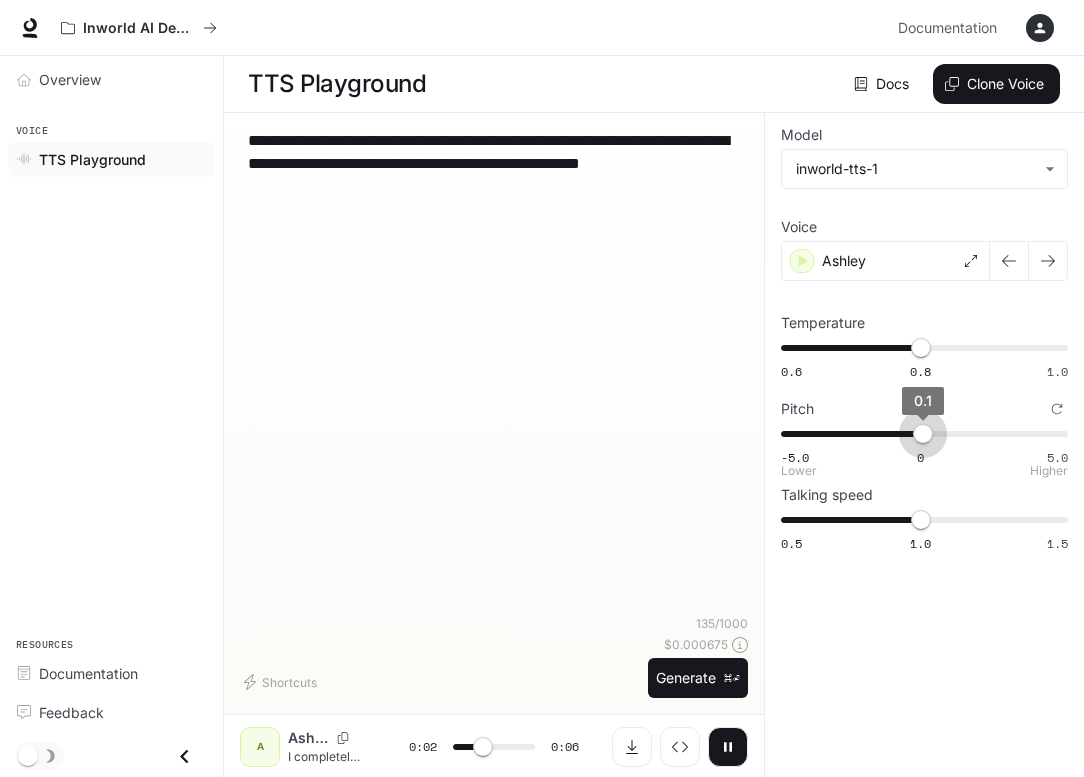 type on "***" 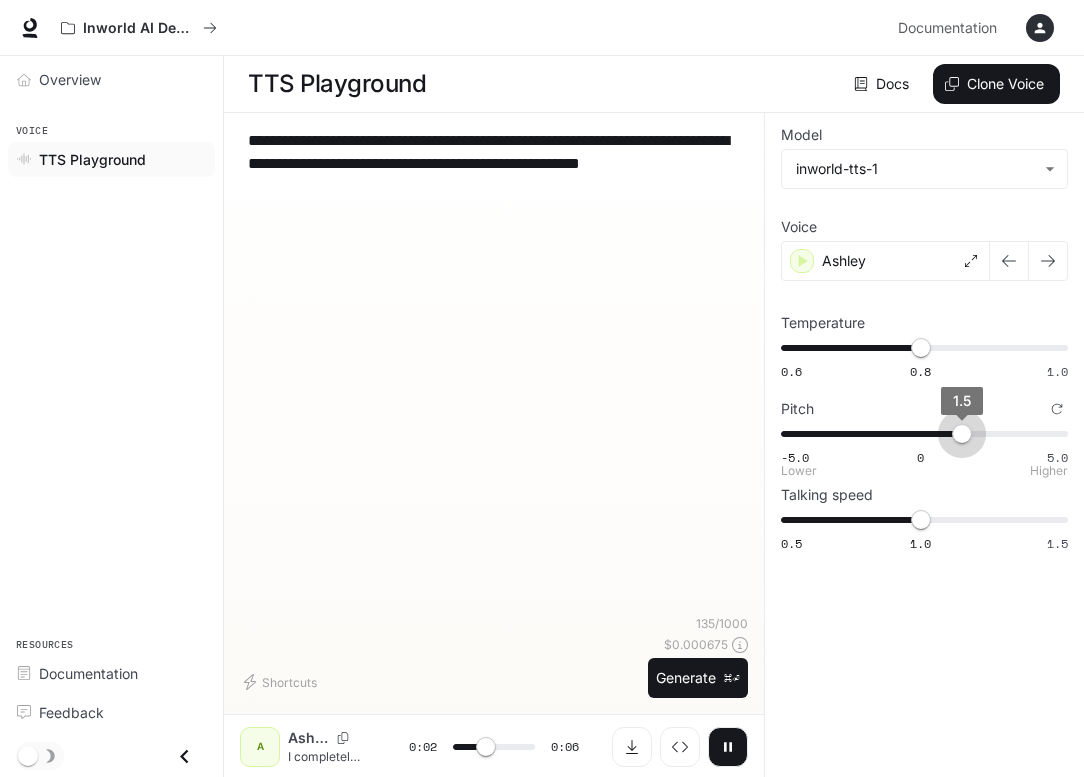 type on "***" 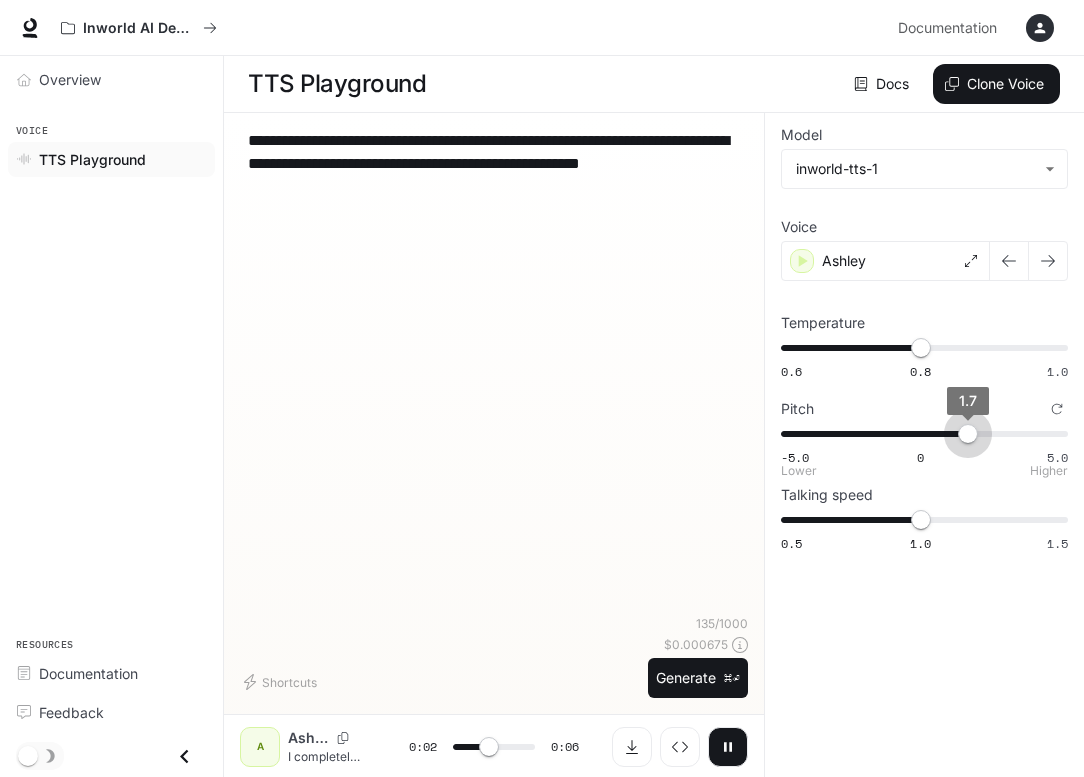 type on "***" 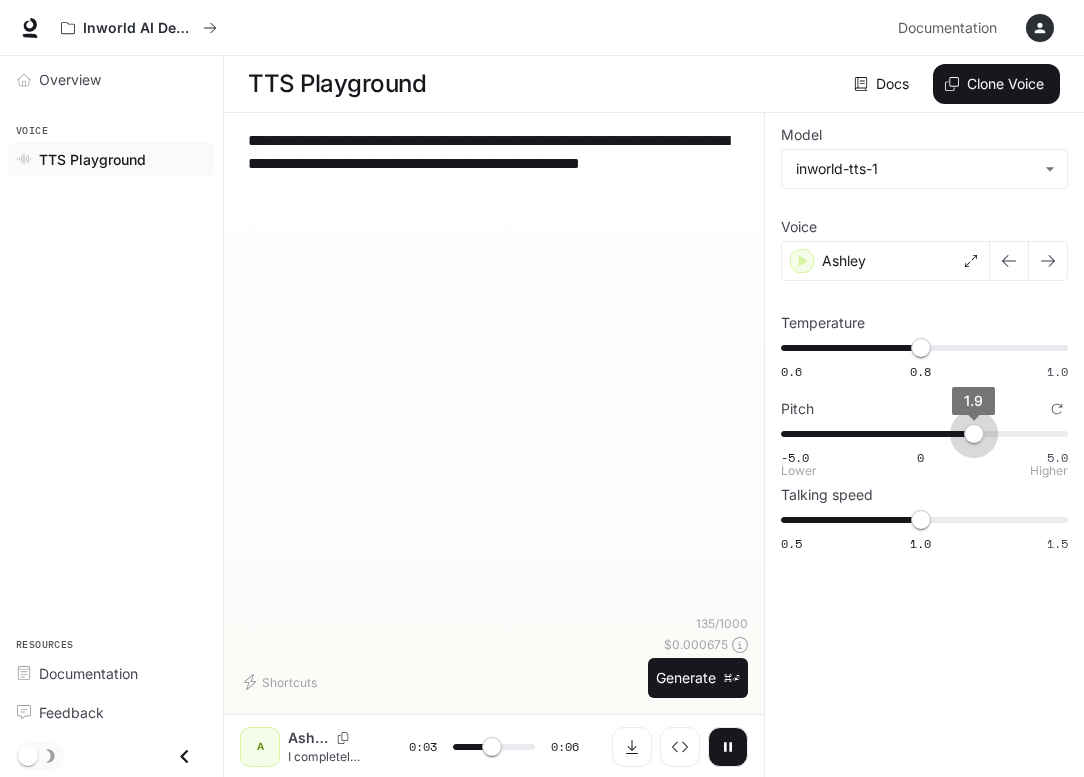 type on "***" 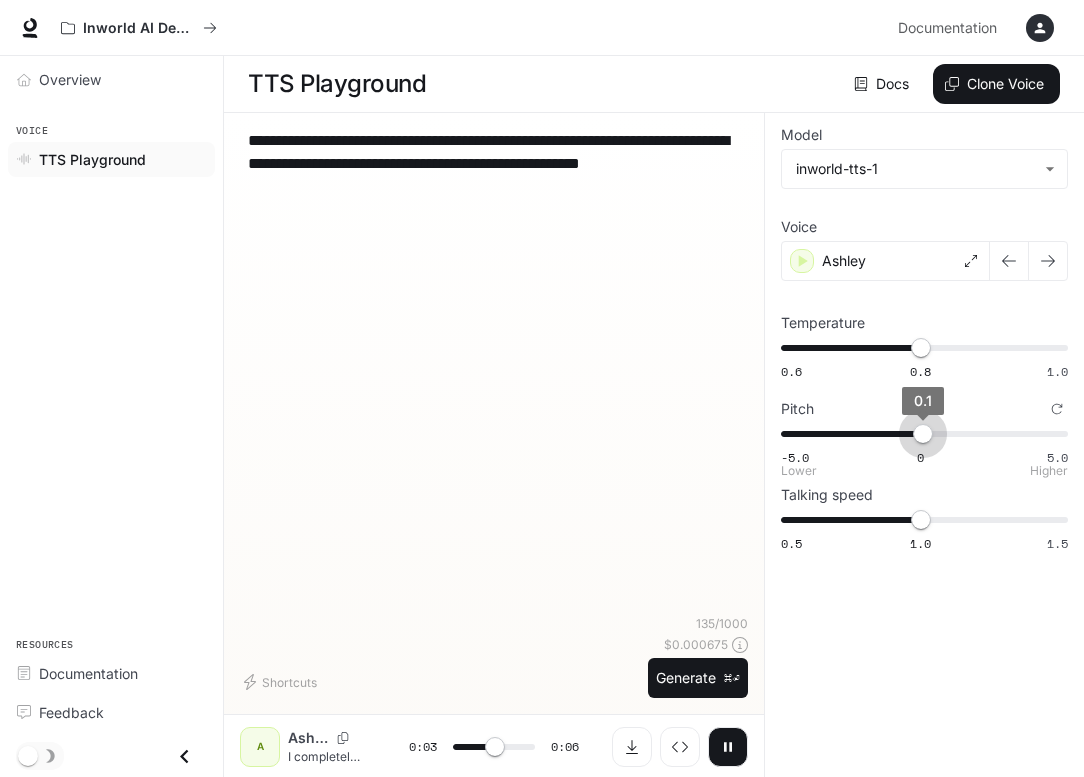 type on "***" 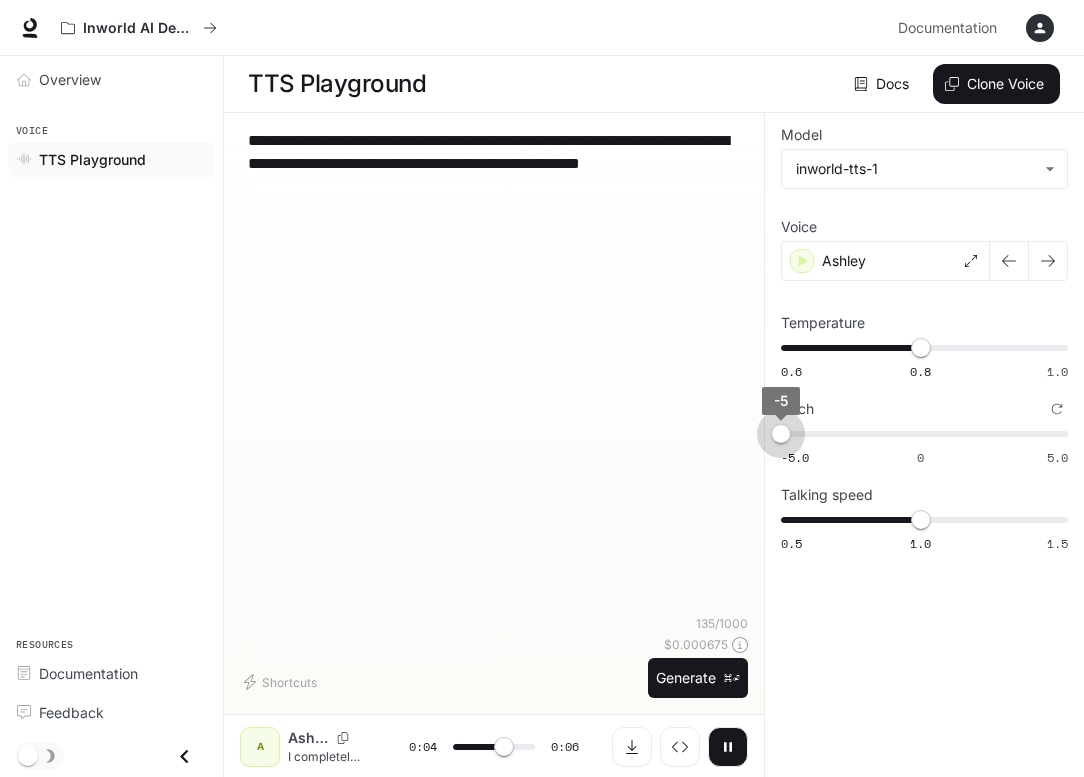 type on "***" 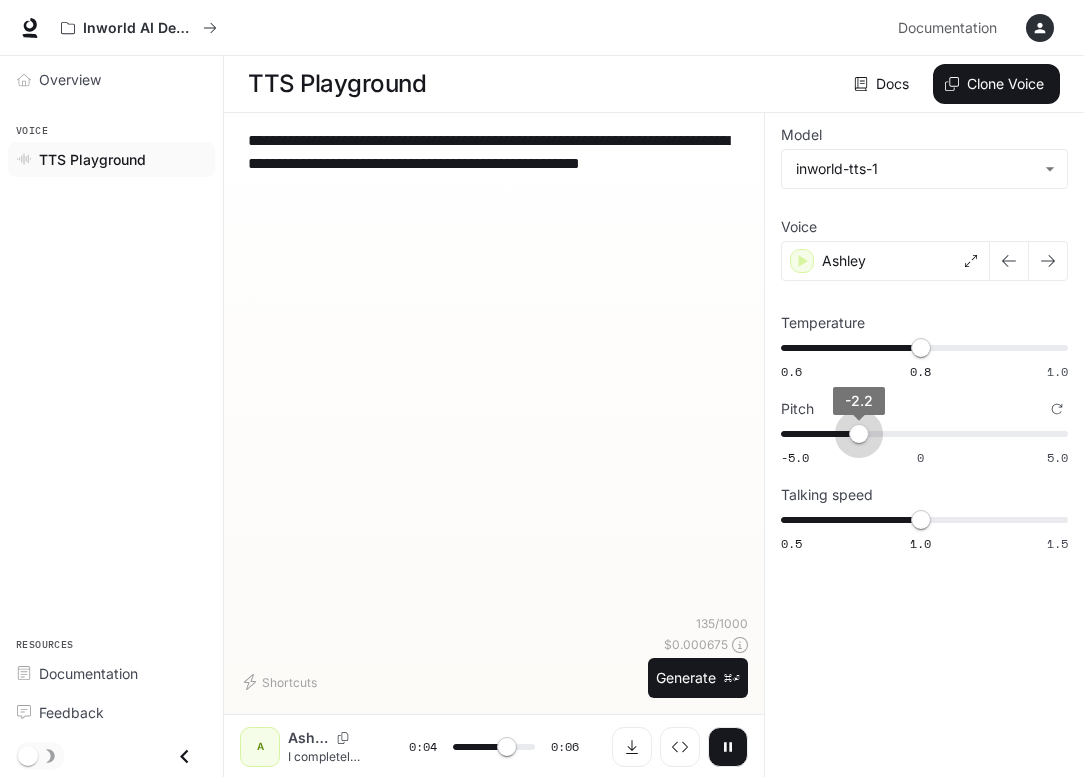type on "***" 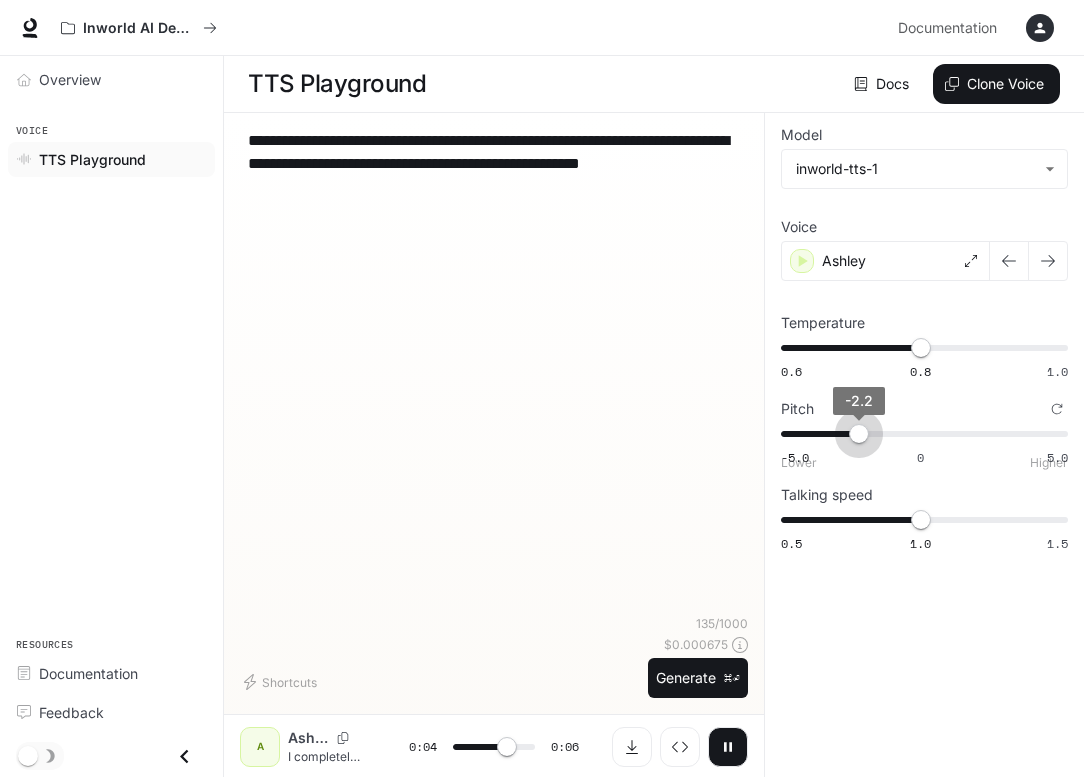 type on "***" 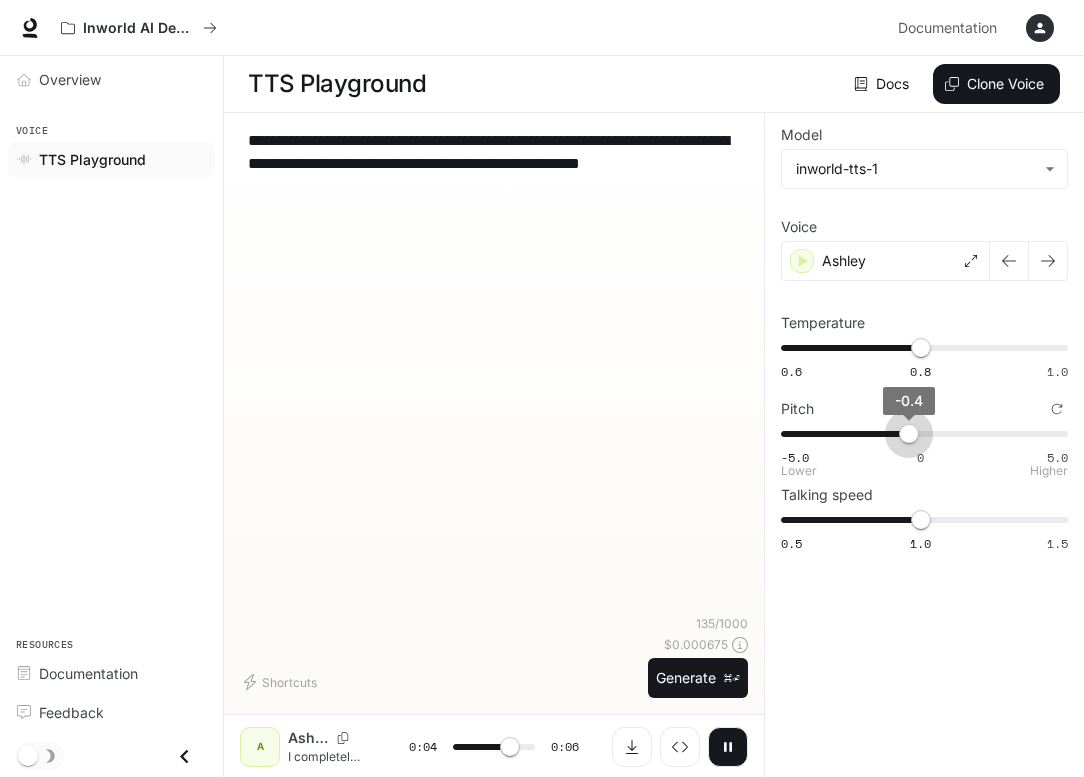 type on "***" 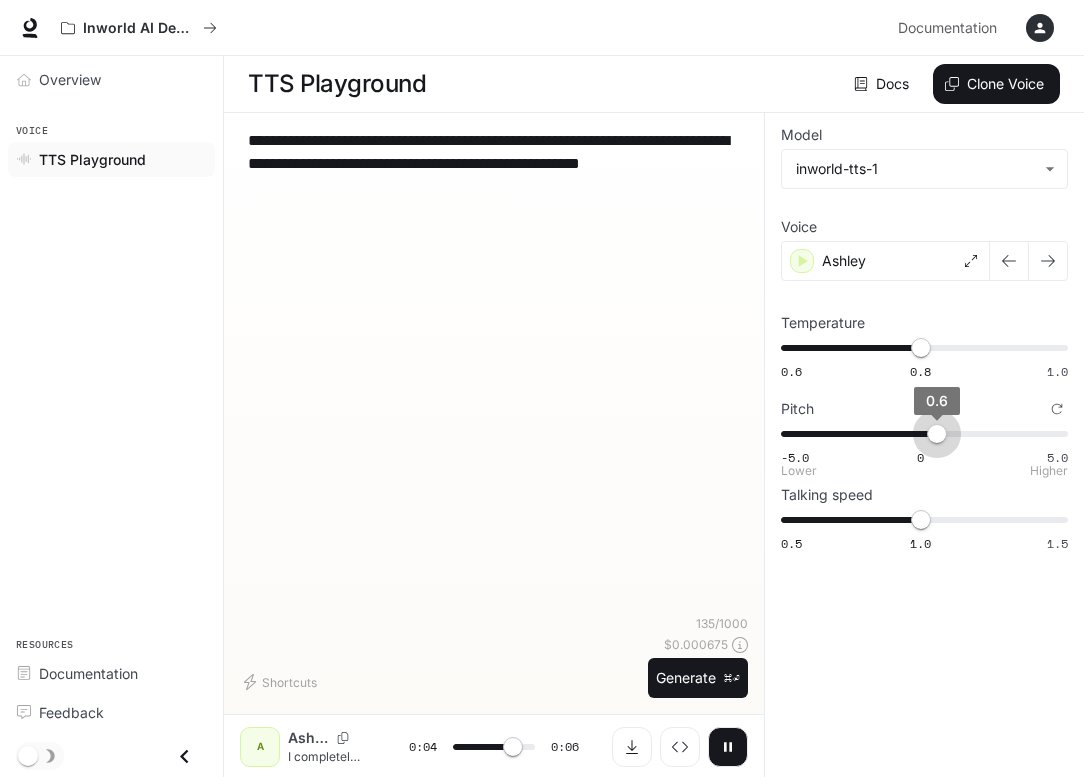 type on "***" 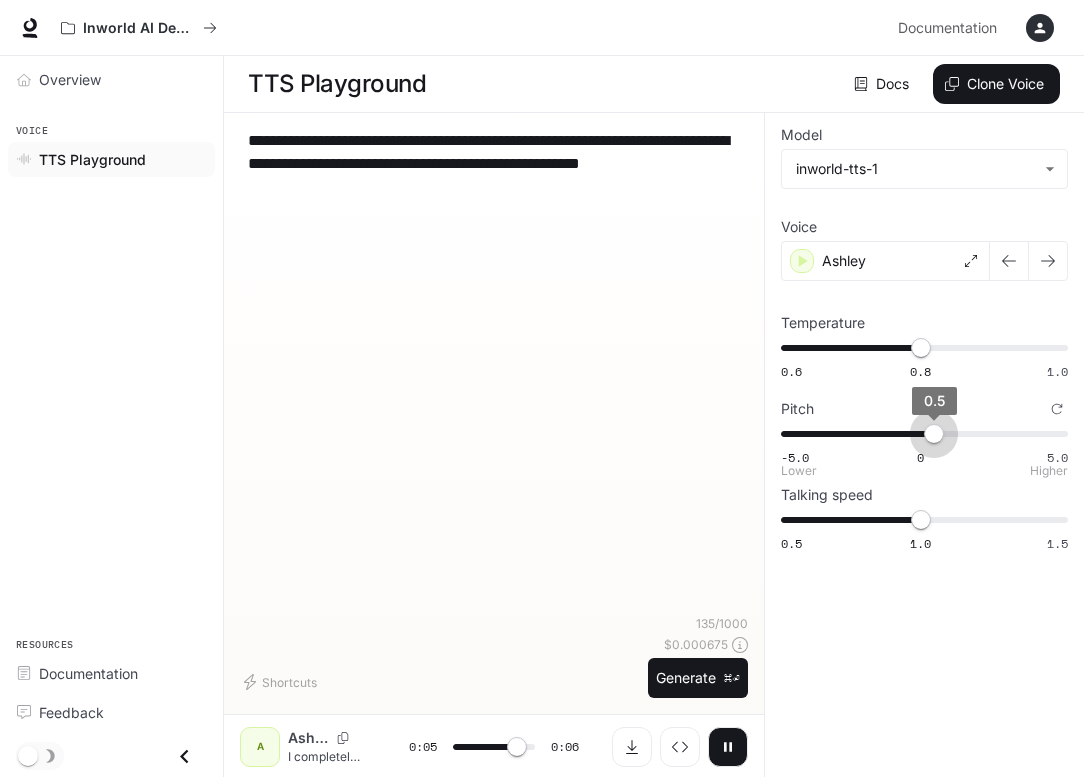 type on "***" 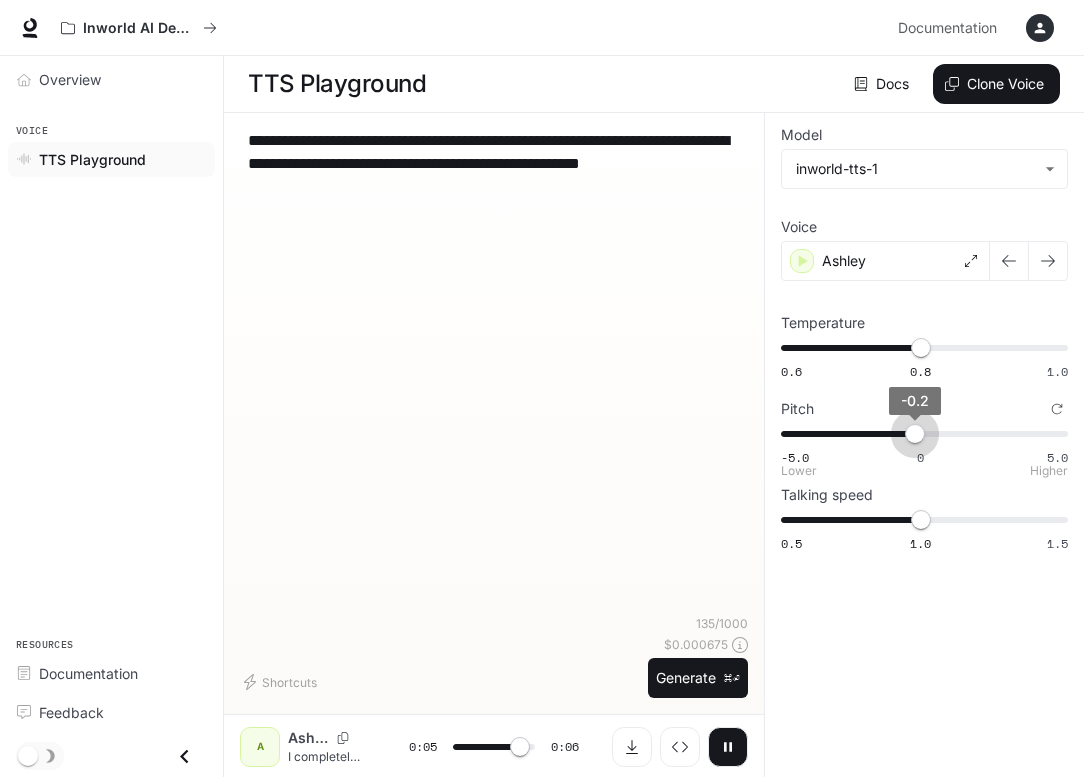 type on "***" 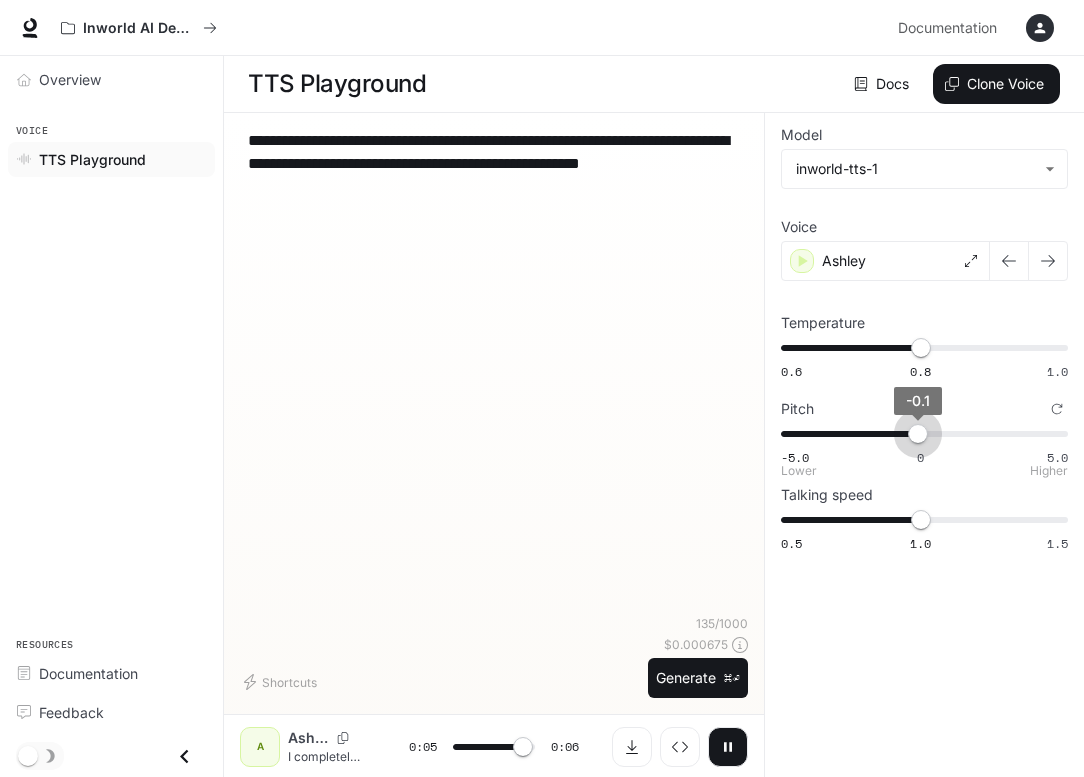 drag, startPoint x: 924, startPoint y: 433, endPoint x: 919, endPoint y: 422, distance: 12.083046 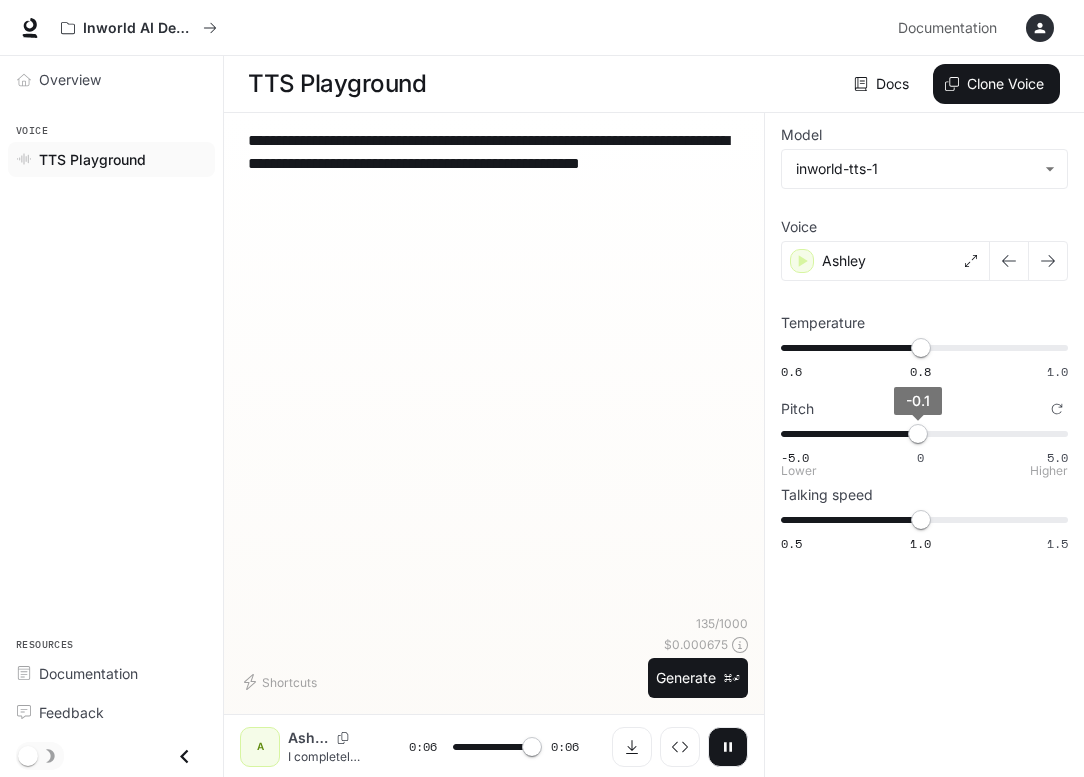 type on "*" 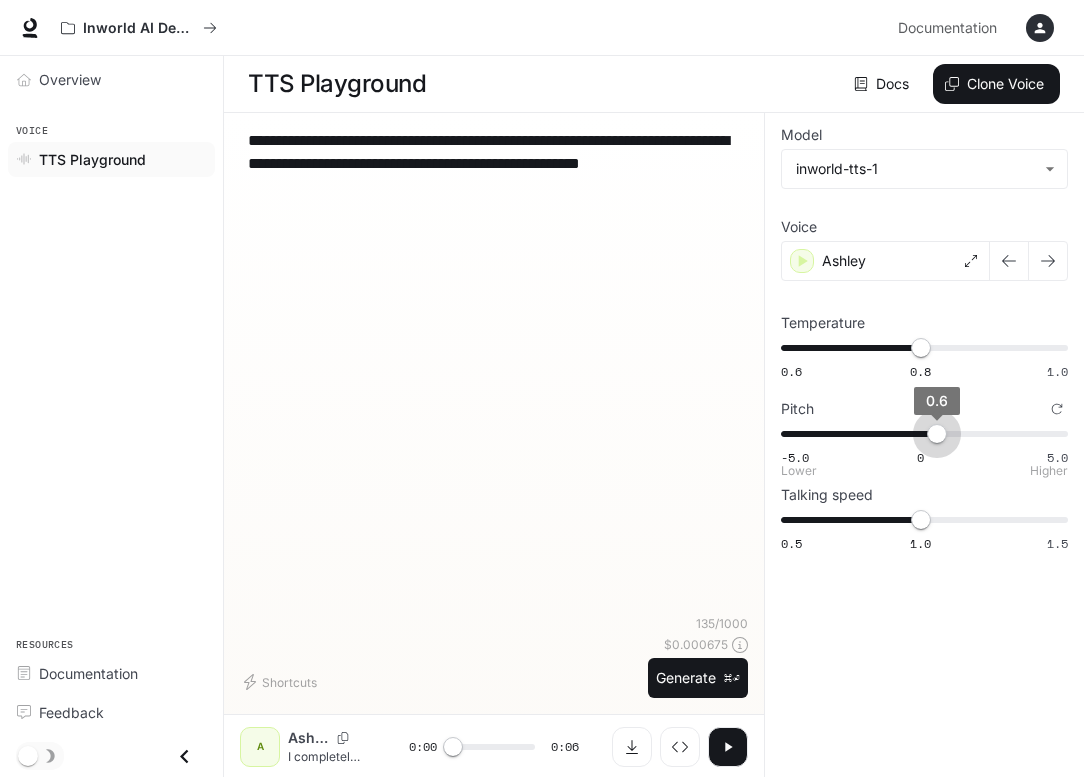 type on "*" 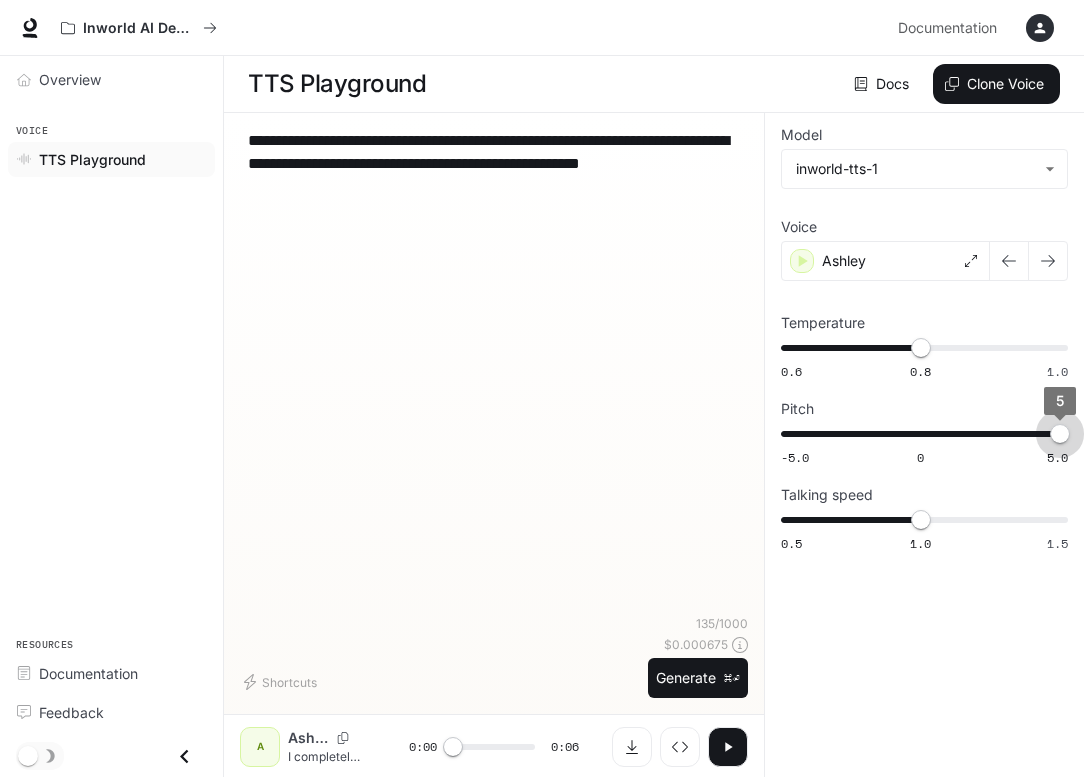 drag, startPoint x: 921, startPoint y: 434, endPoint x: 1087, endPoint y: 422, distance: 166.43317 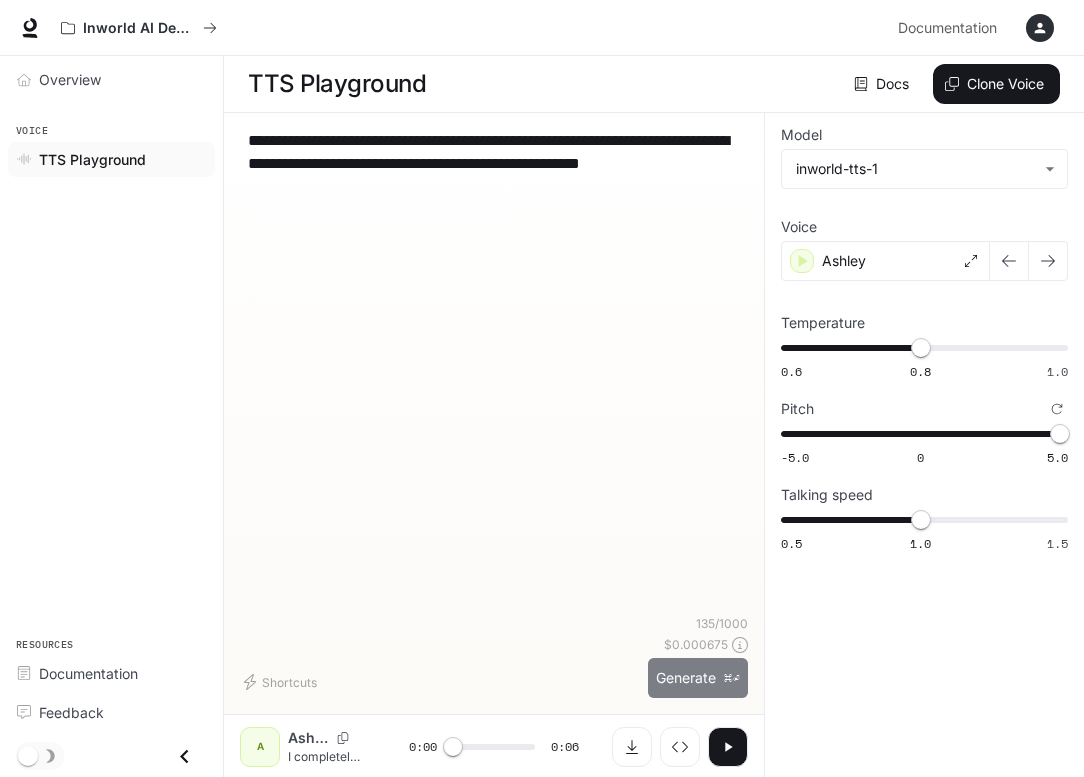 click on "Generate ⌘⏎" at bounding box center (698, 678) 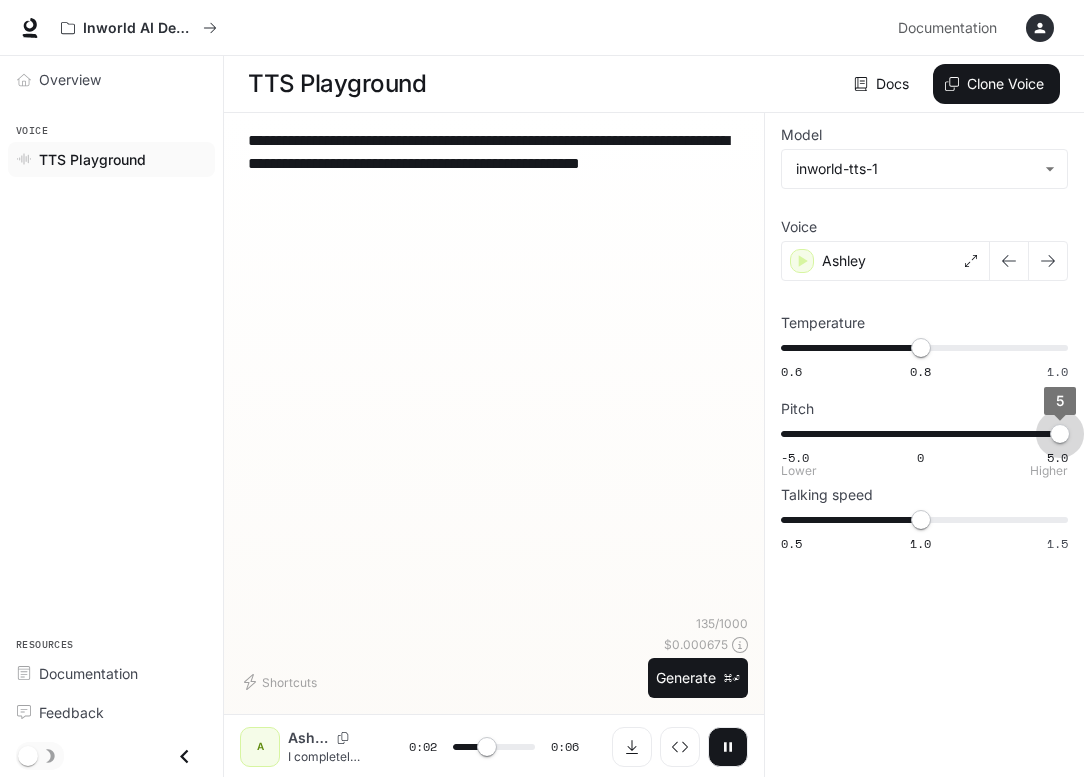 click on "5" at bounding box center [1060, 434] 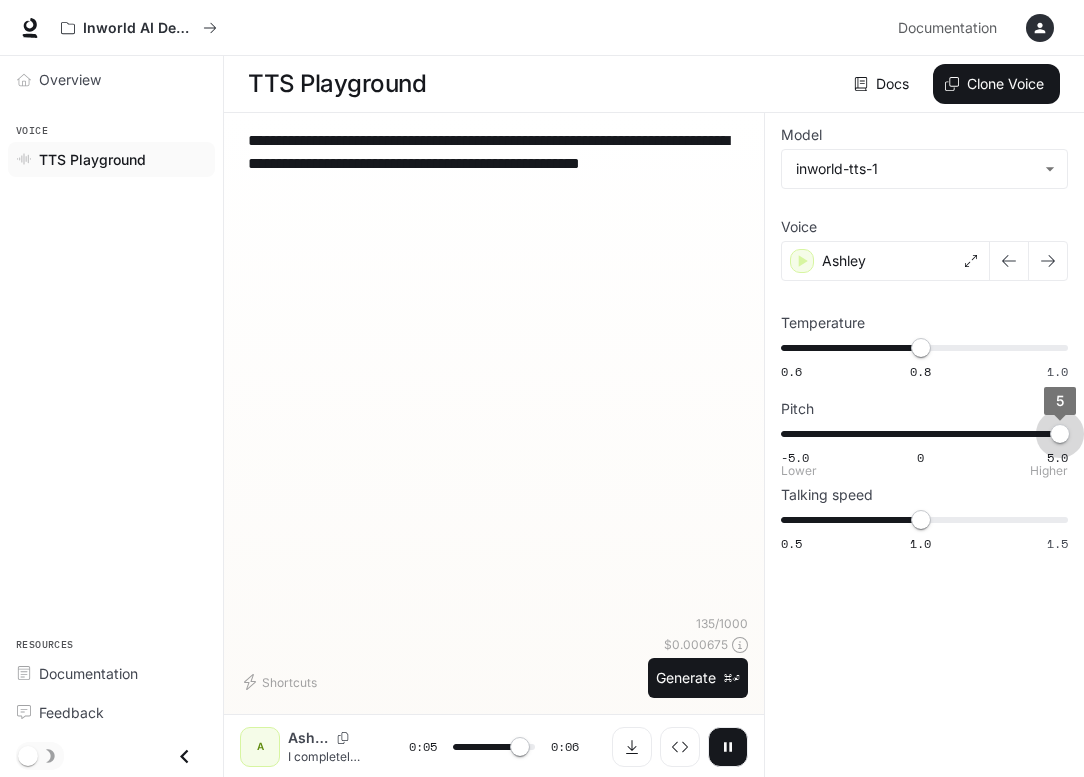 type on "***" 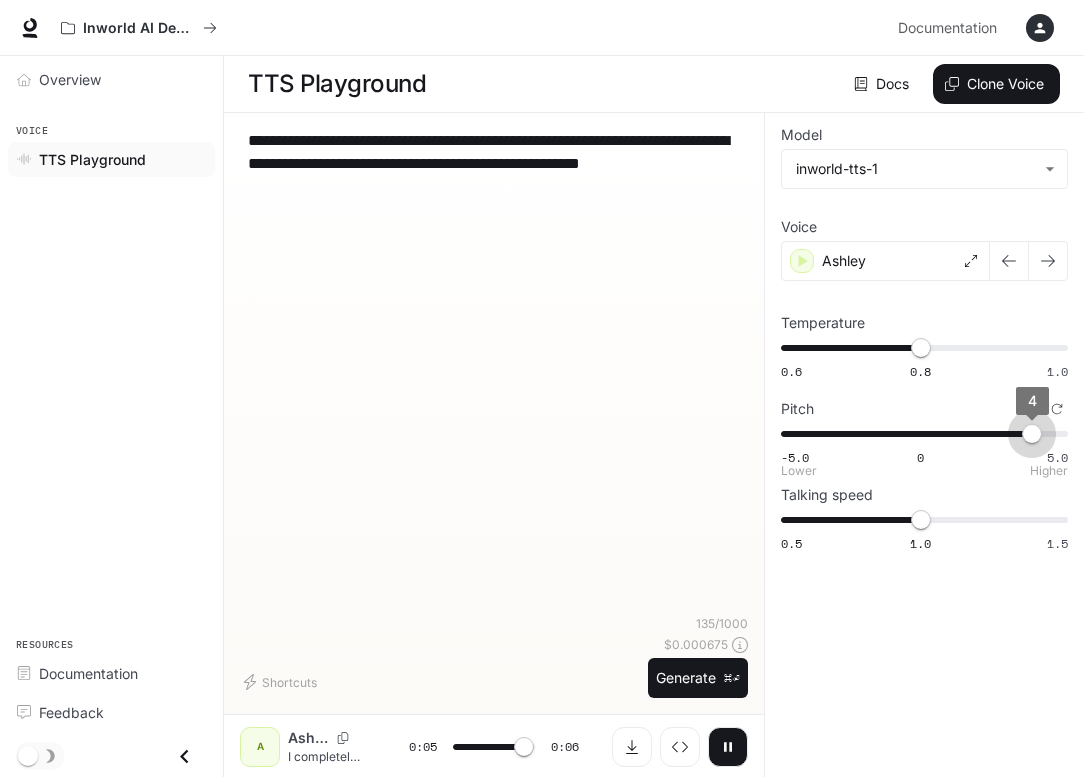 type on "***" 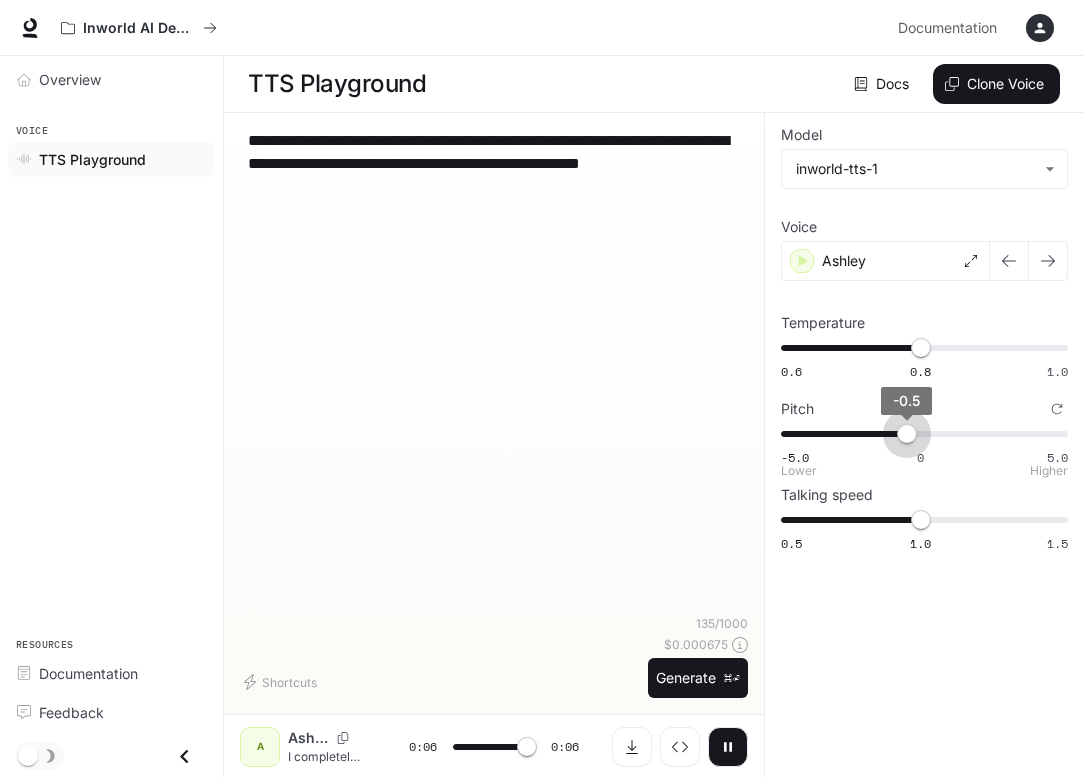 type on "***" 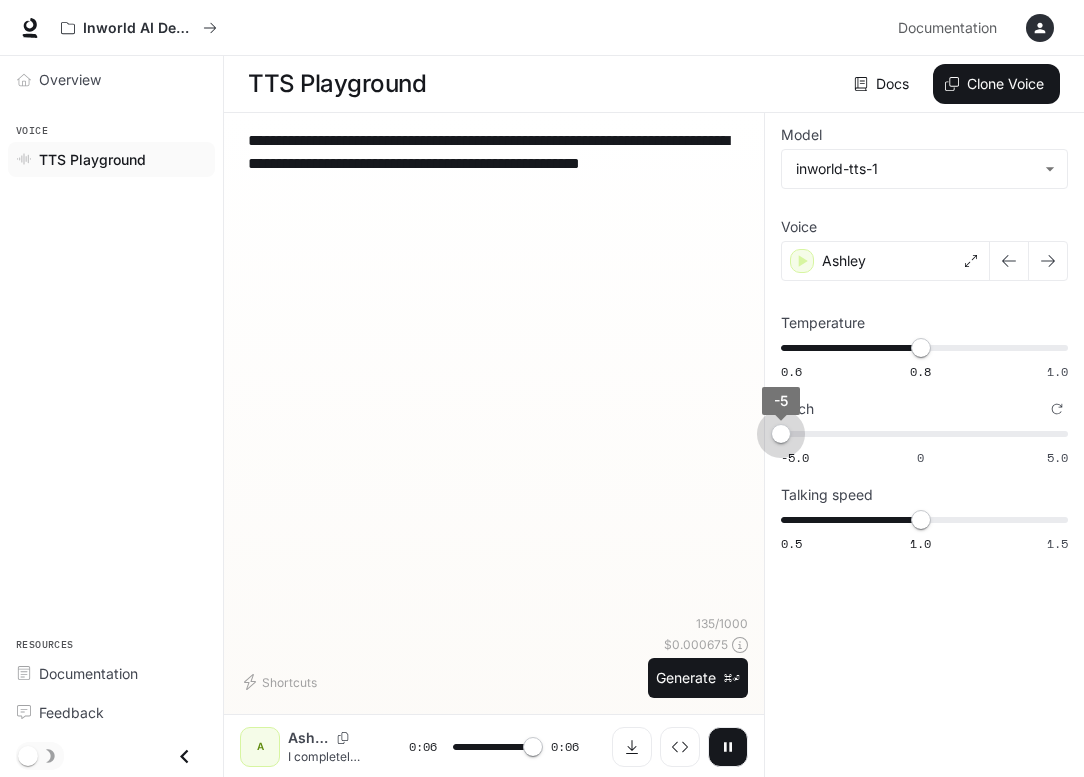 drag, startPoint x: 1061, startPoint y: 426, endPoint x: 716, endPoint y: 433, distance: 345.071 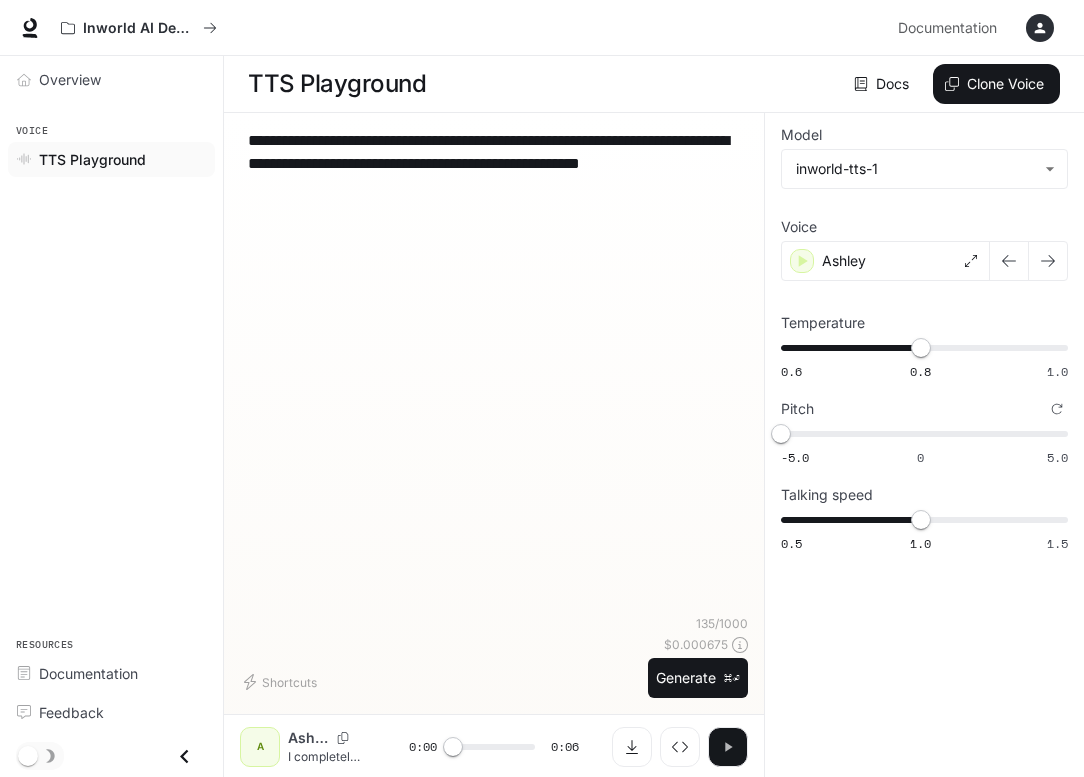 click 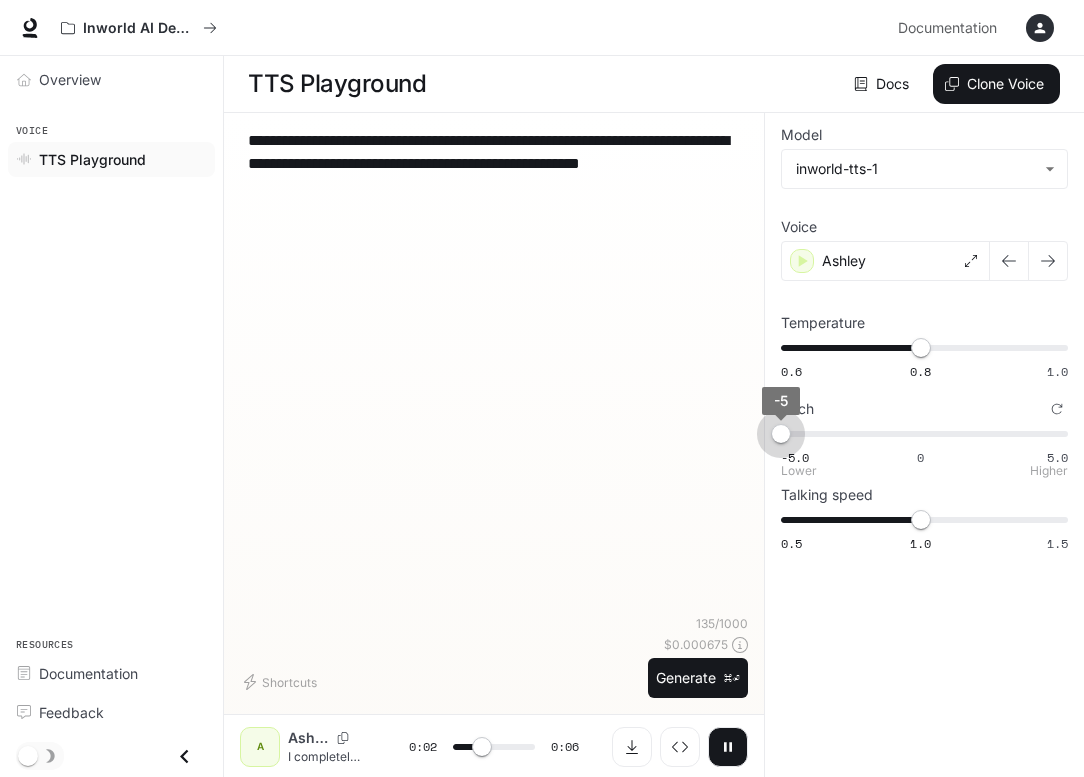 type on "***" 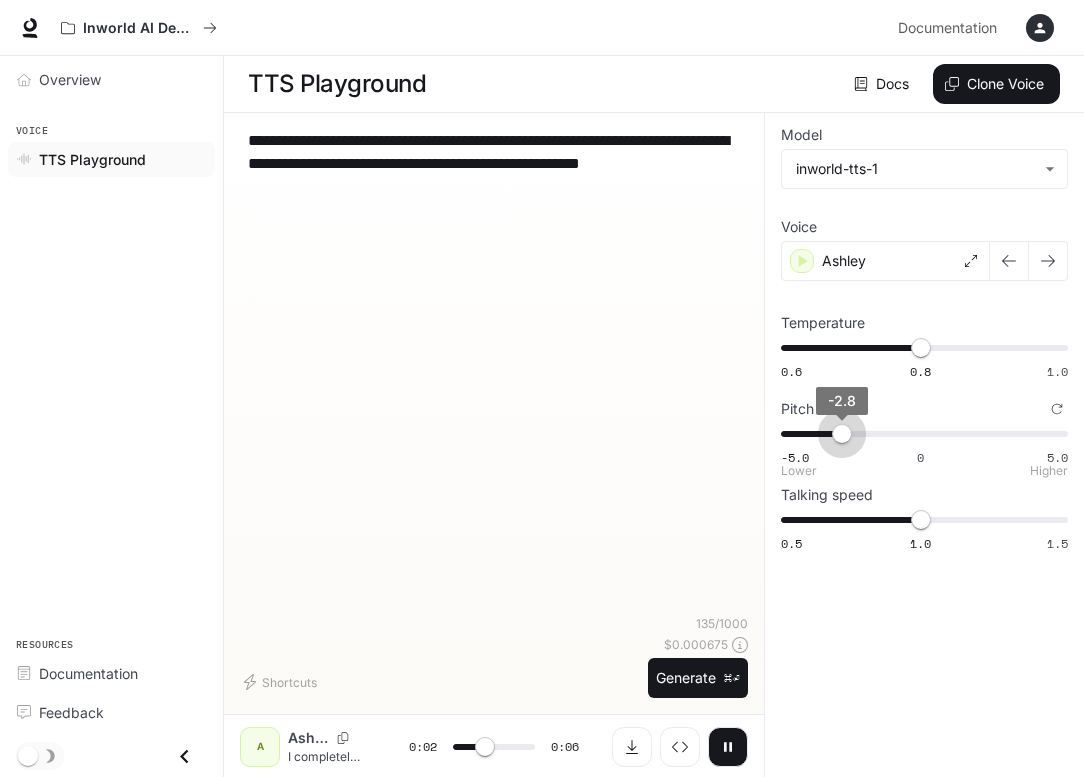 type 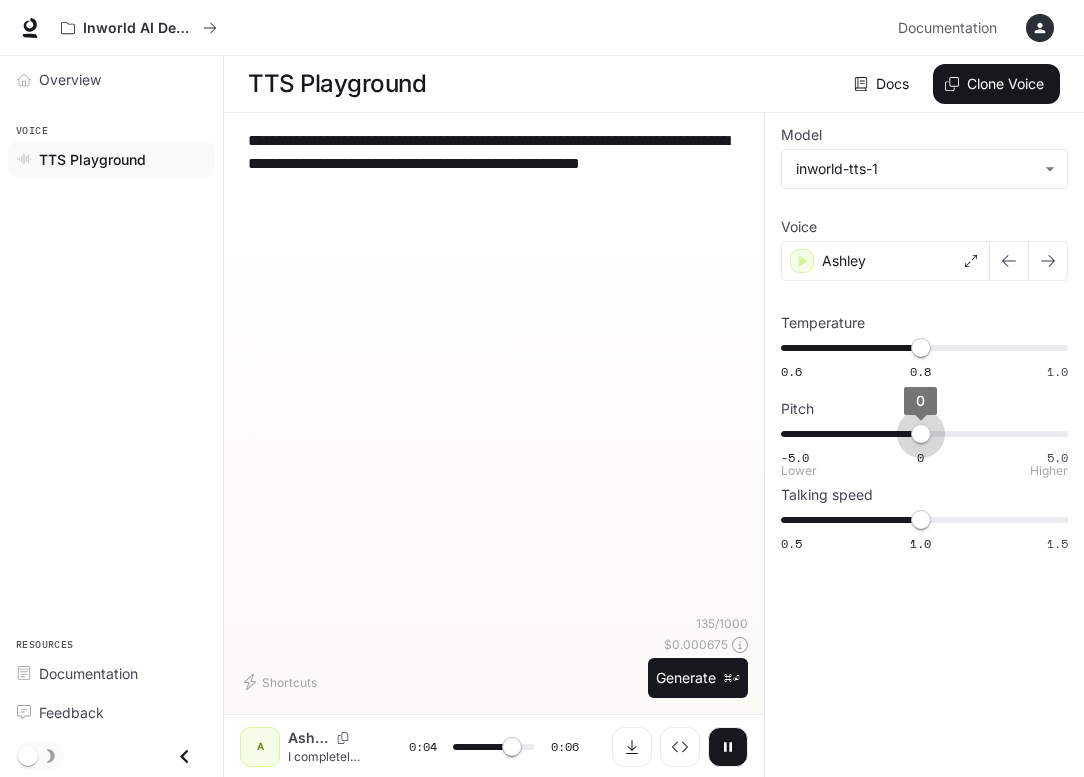 drag, startPoint x: 779, startPoint y: 429, endPoint x: 920, endPoint y: 430, distance: 141.00354 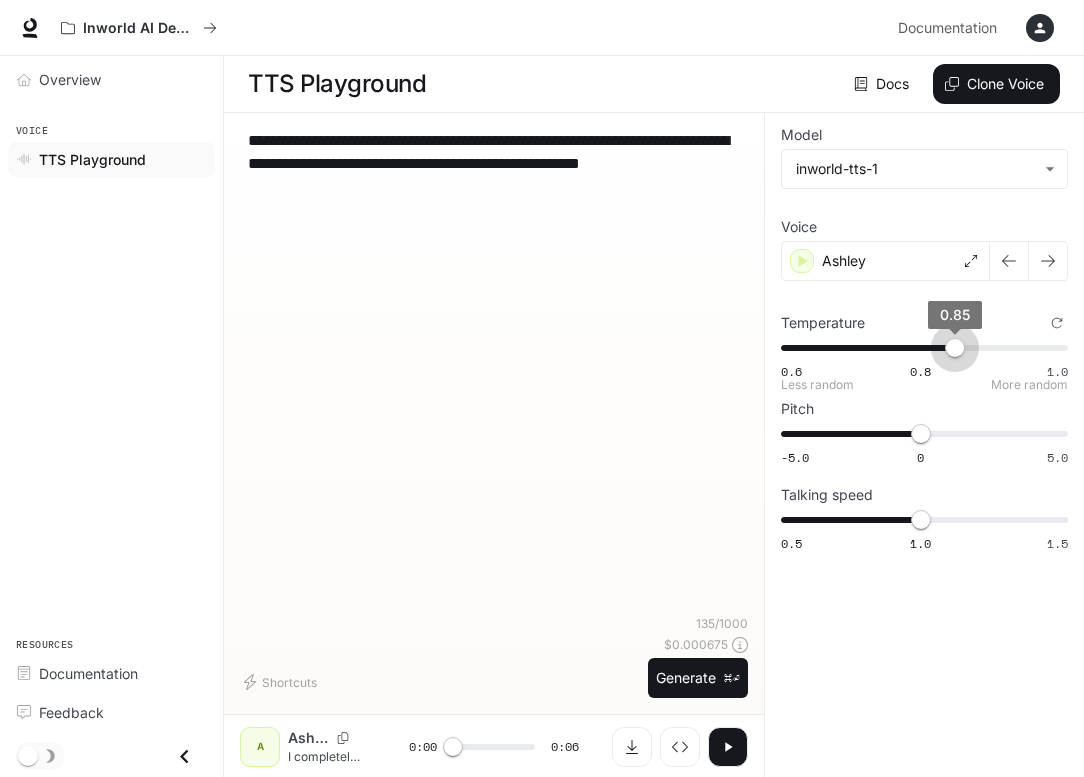 drag, startPoint x: 916, startPoint y: 350, endPoint x: 958, endPoint y: 344, distance: 42.426407 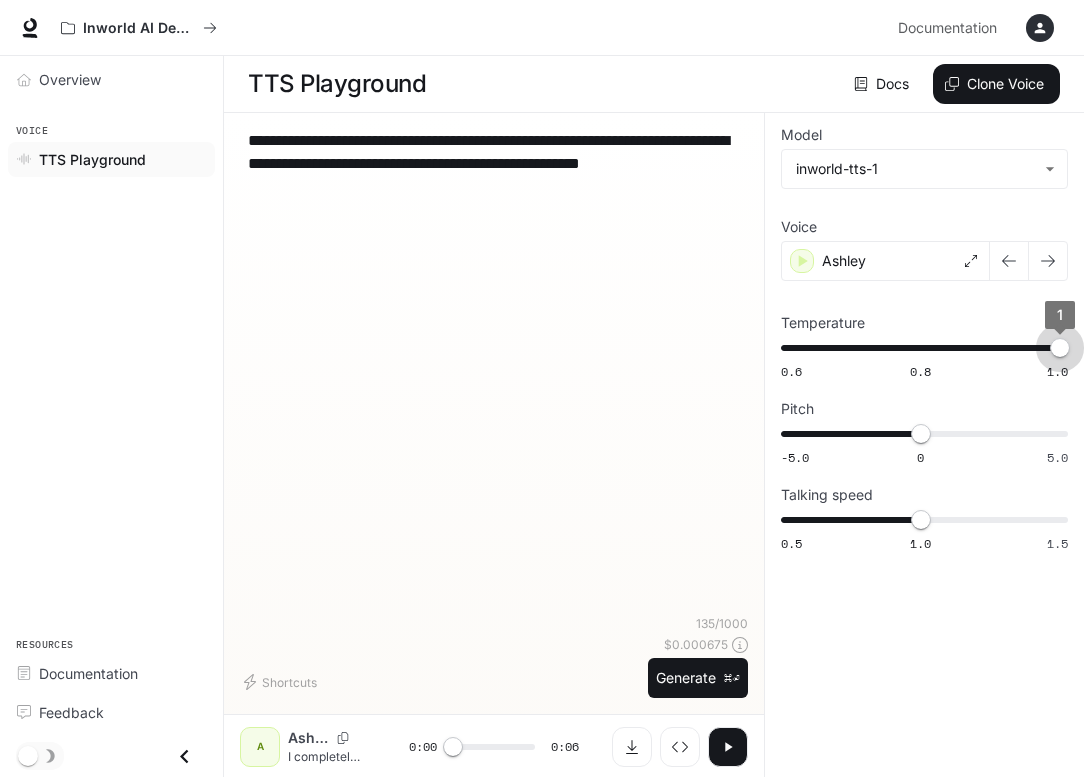 drag, startPoint x: 961, startPoint y: 342, endPoint x: 1133, endPoint y: 336, distance: 172.10461 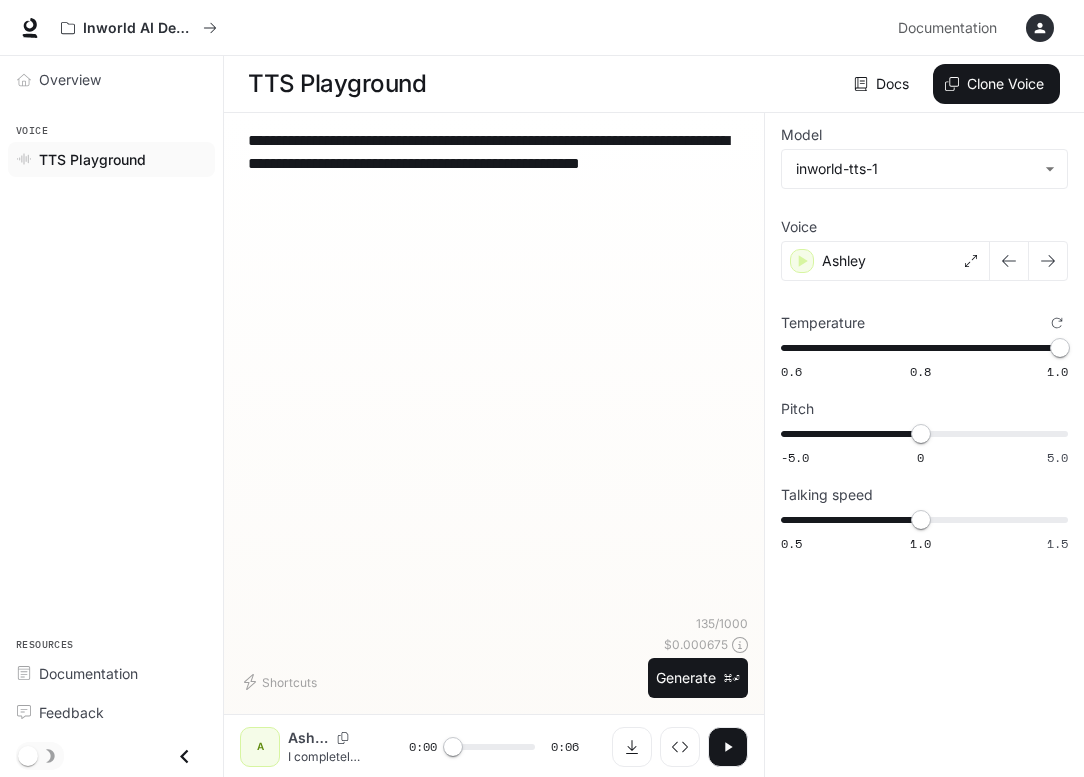 click 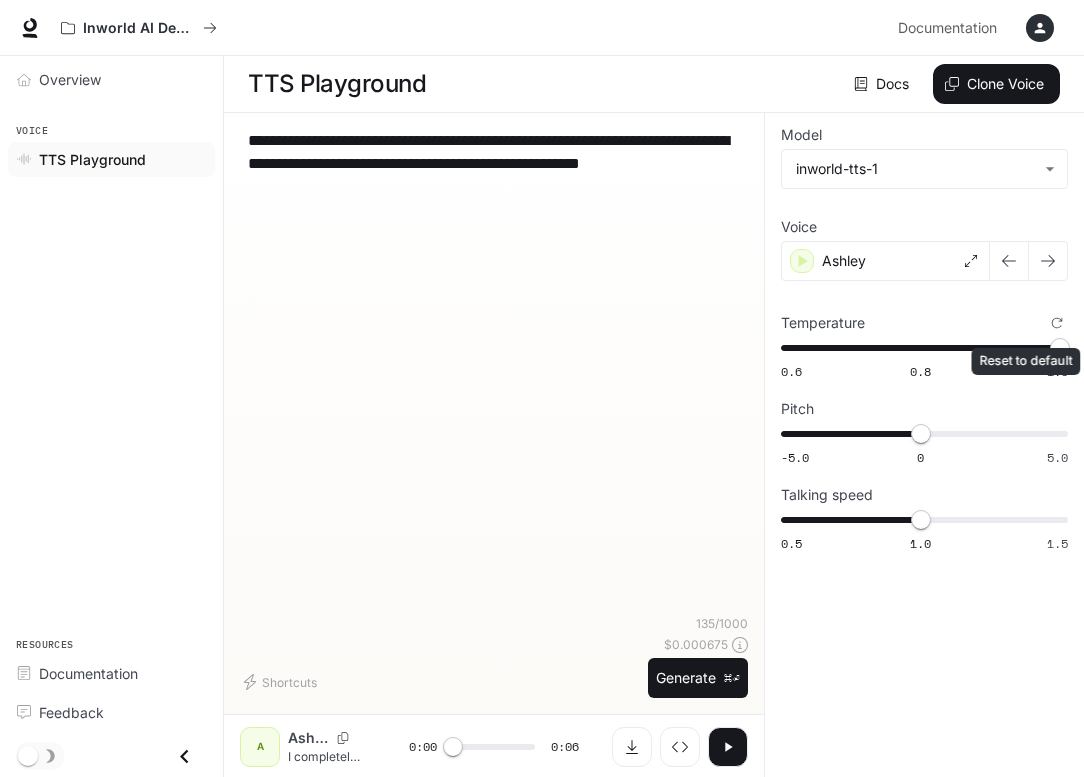 click 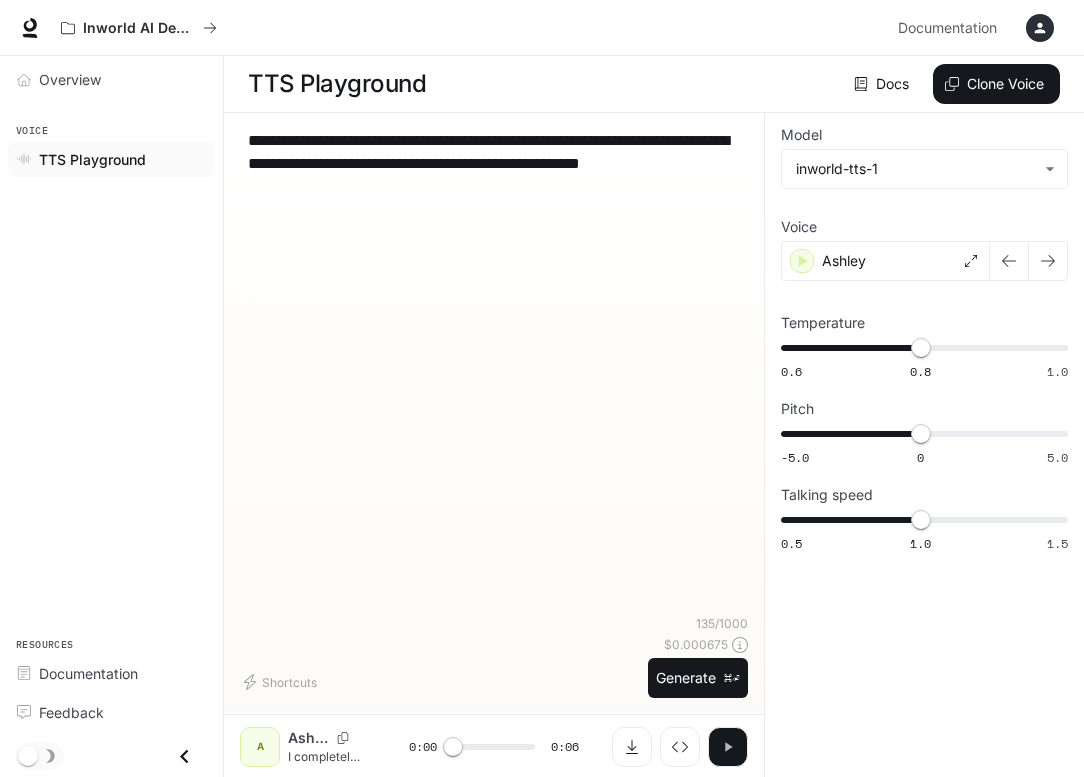 click 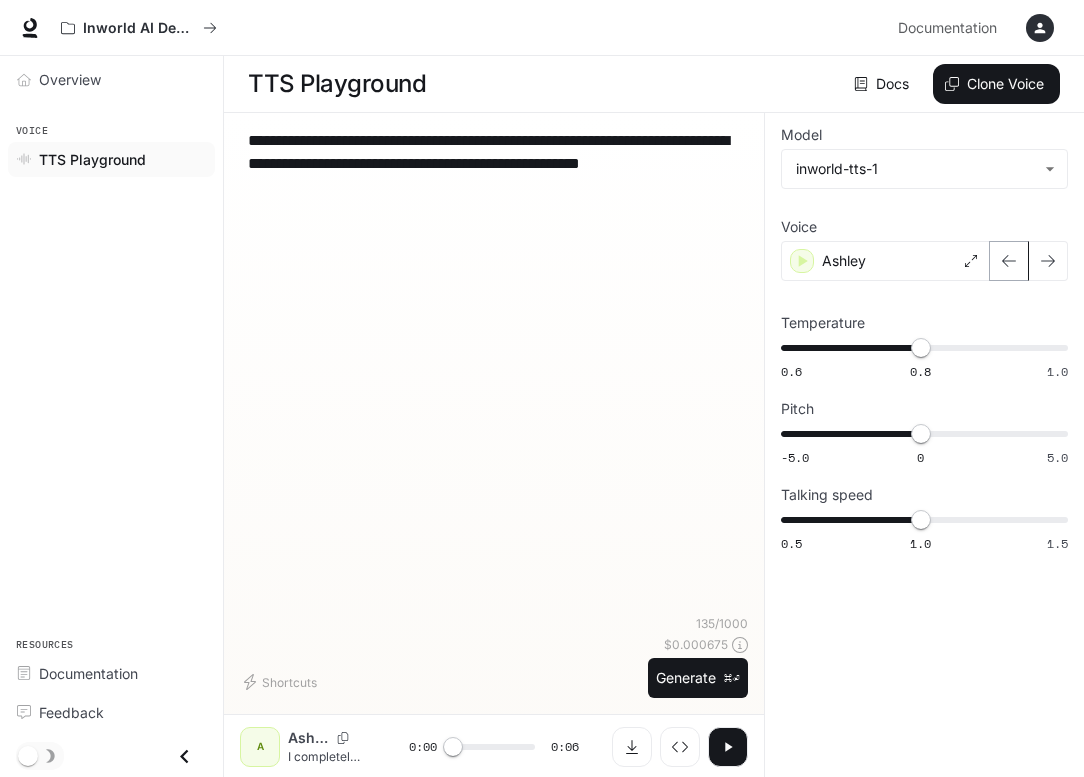 click at bounding box center [1009, 261] 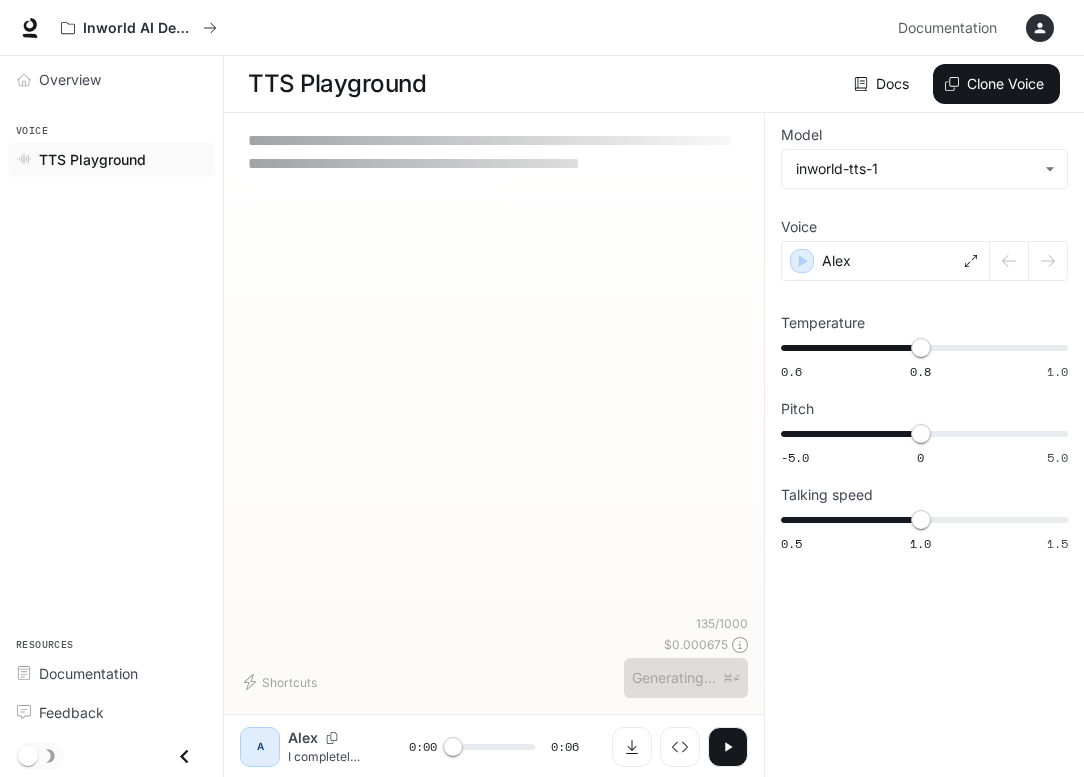 click at bounding box center [1029, 261] 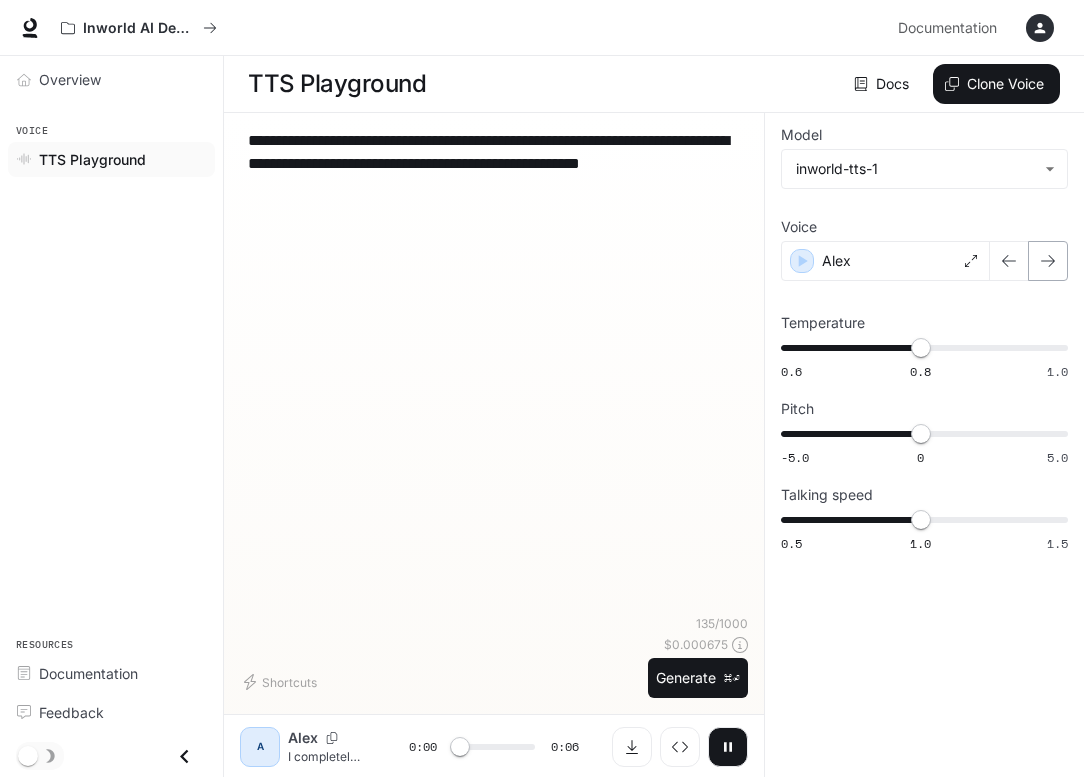 click 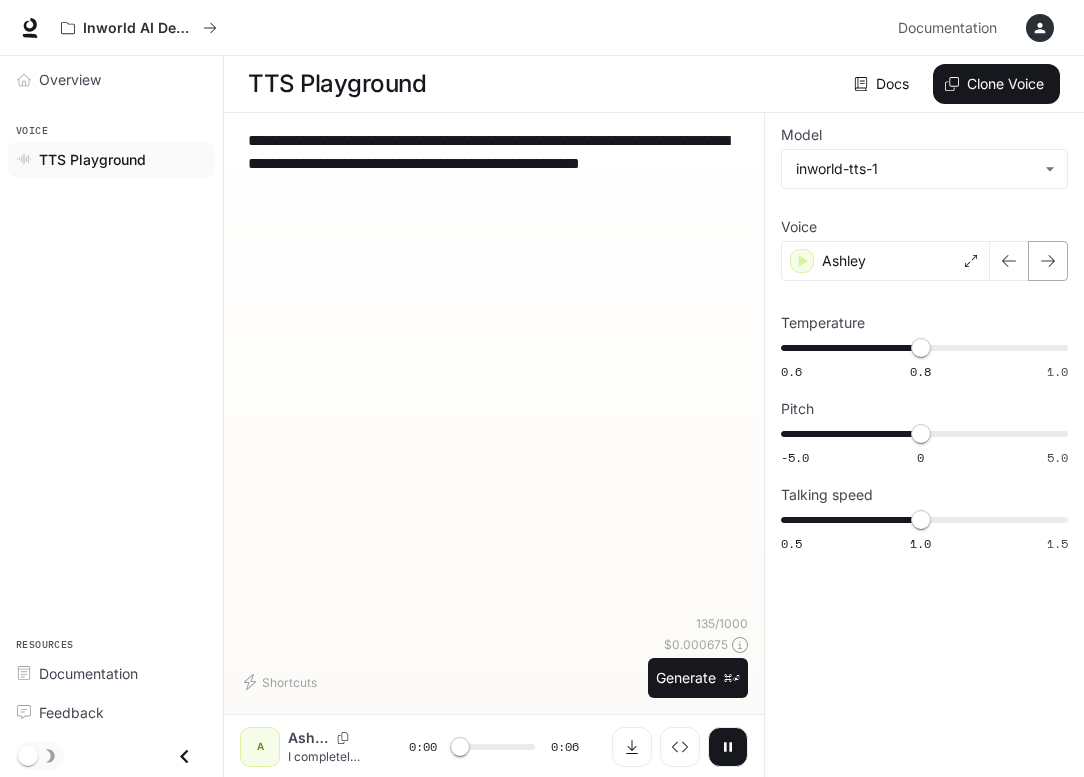 click 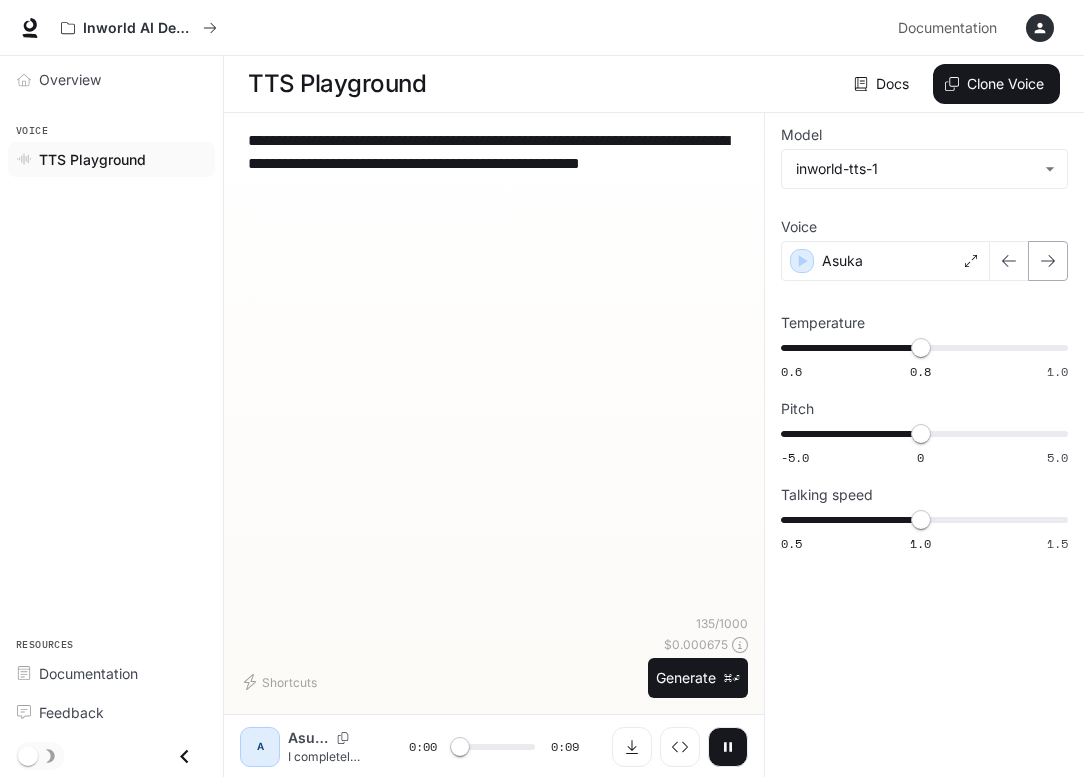 click 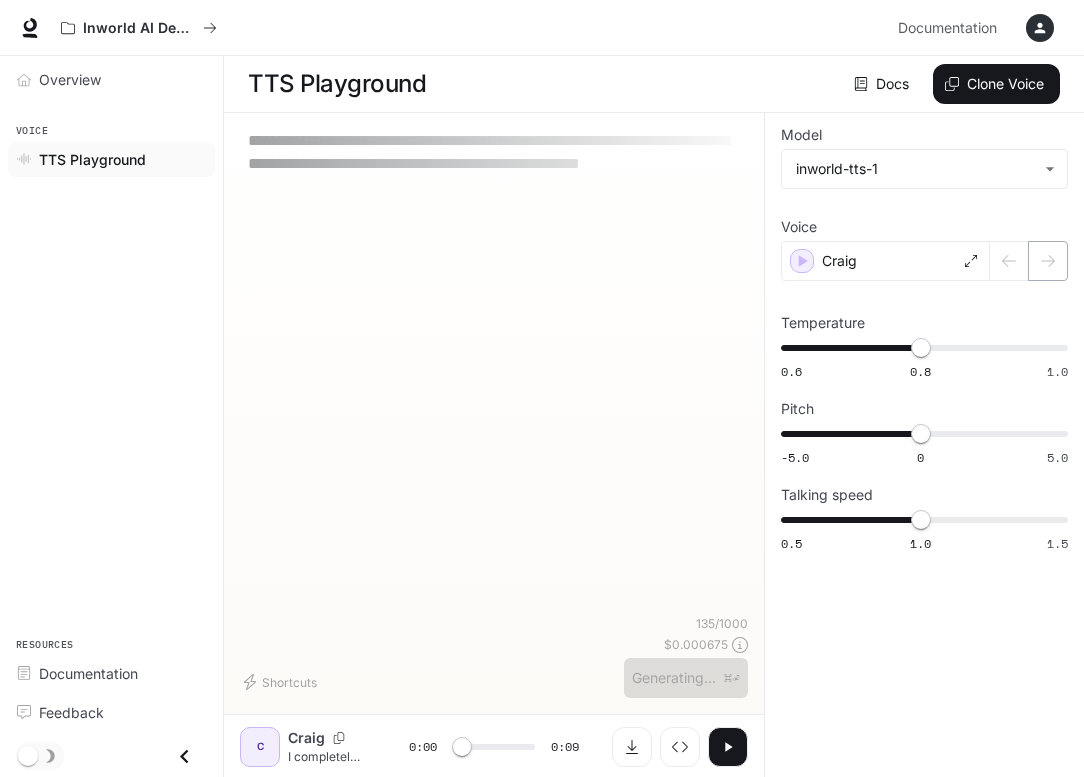 click at bounding box center (1029, 261) 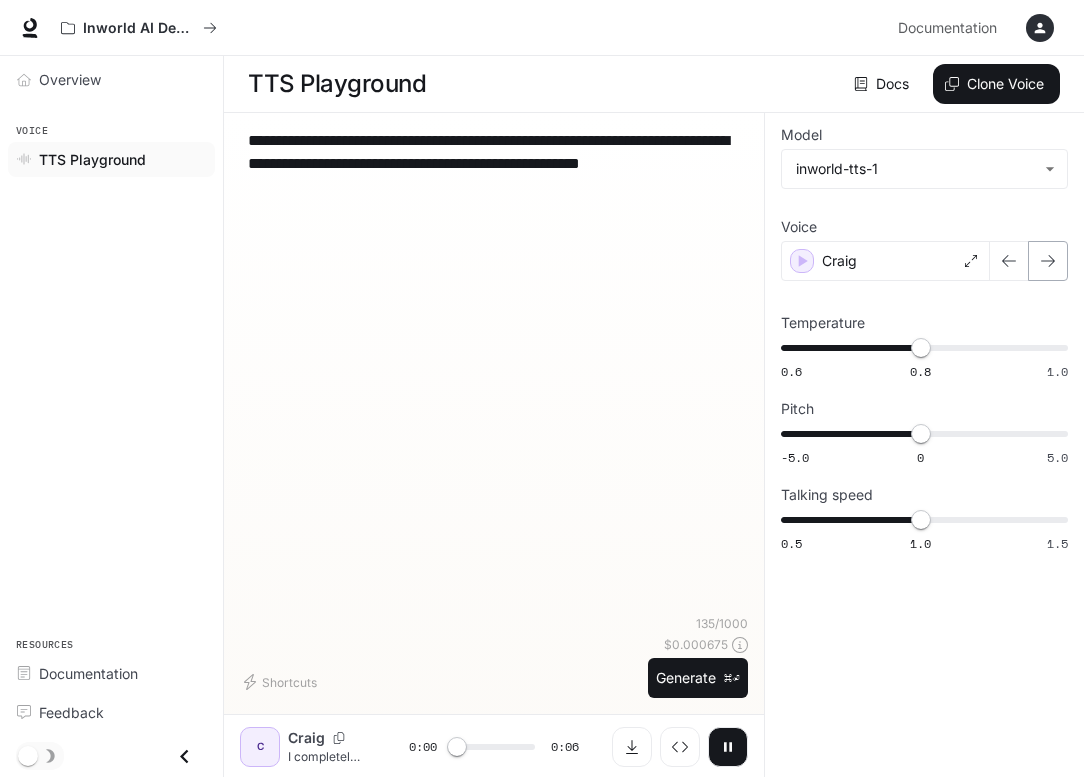 click 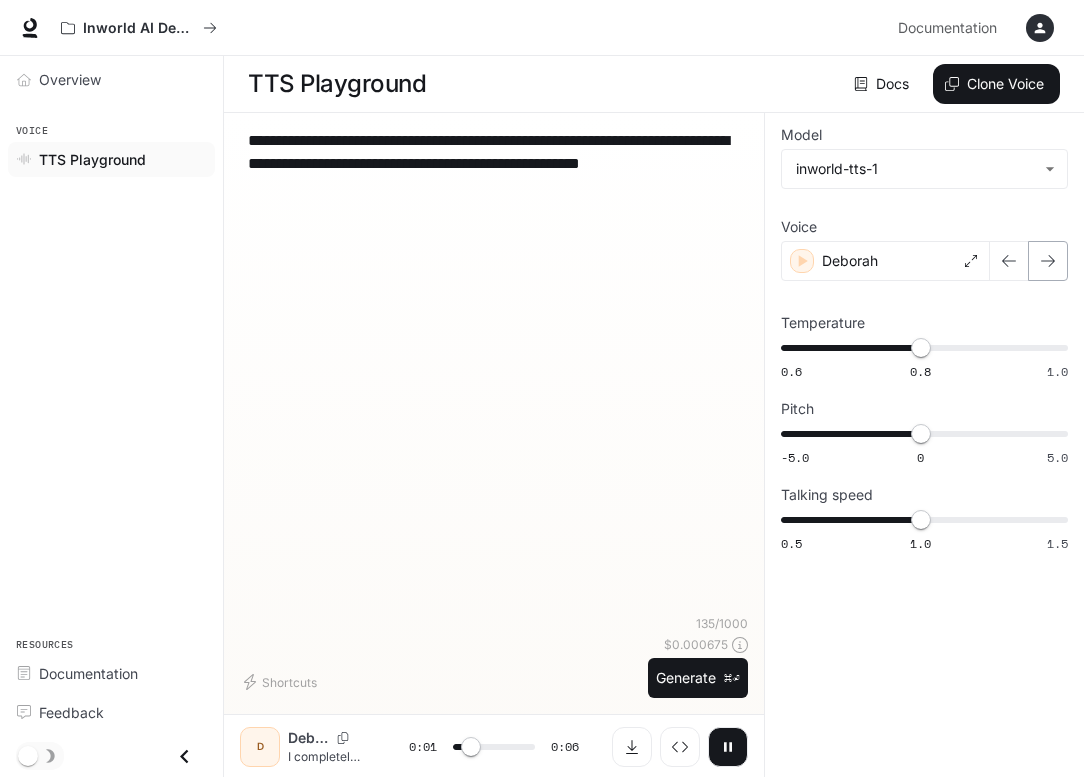 click 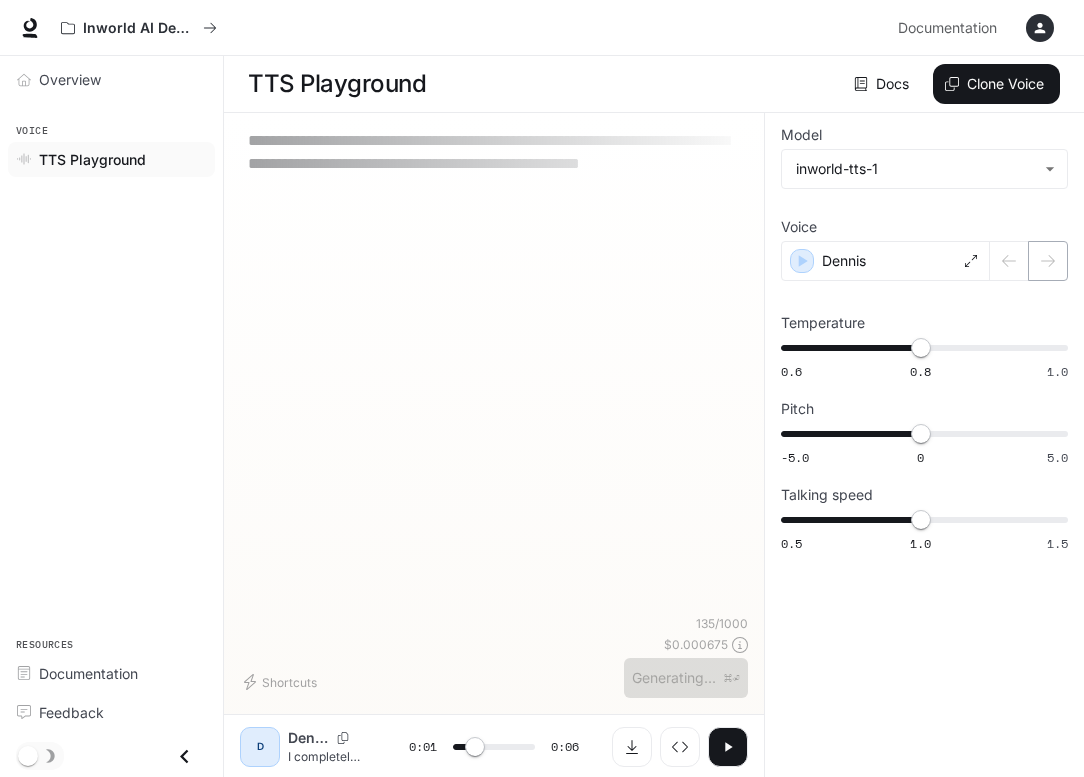 click at bounding box center [1029, 261] 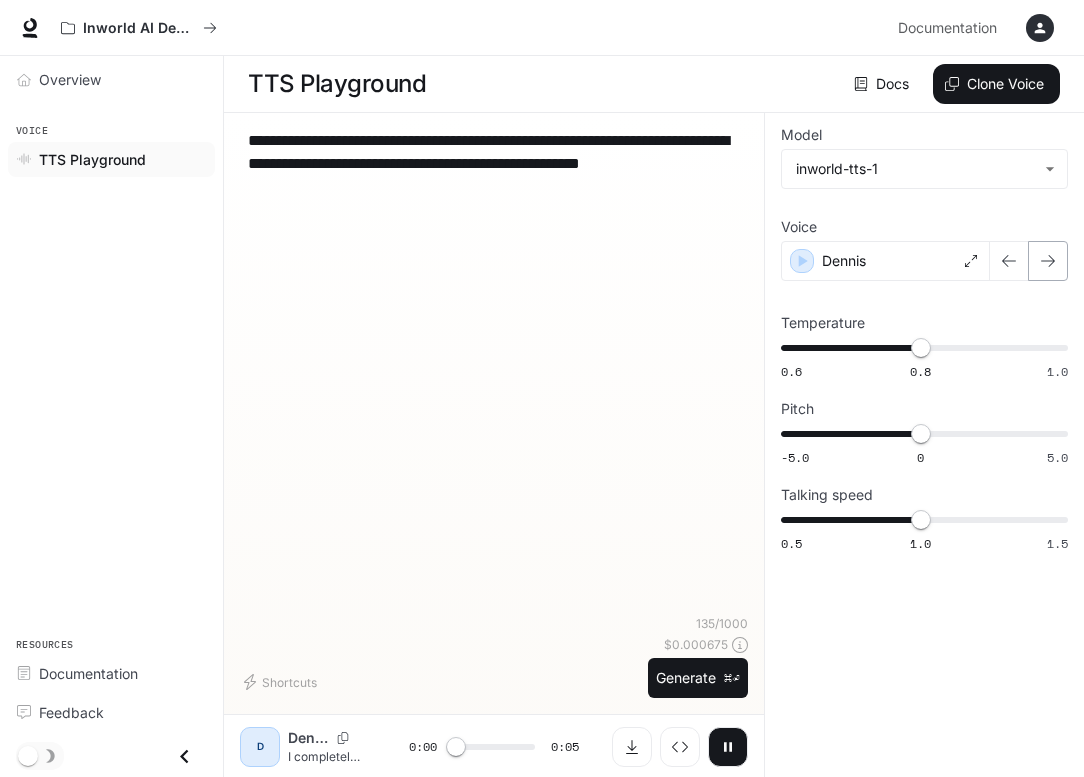 click 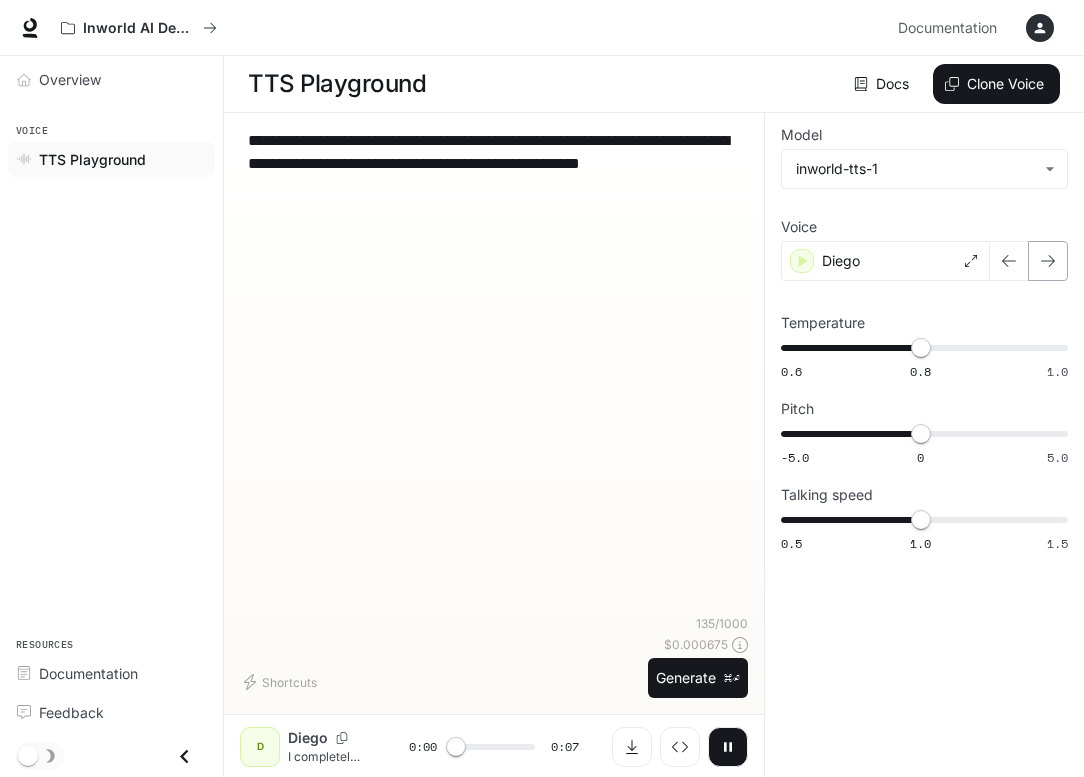click 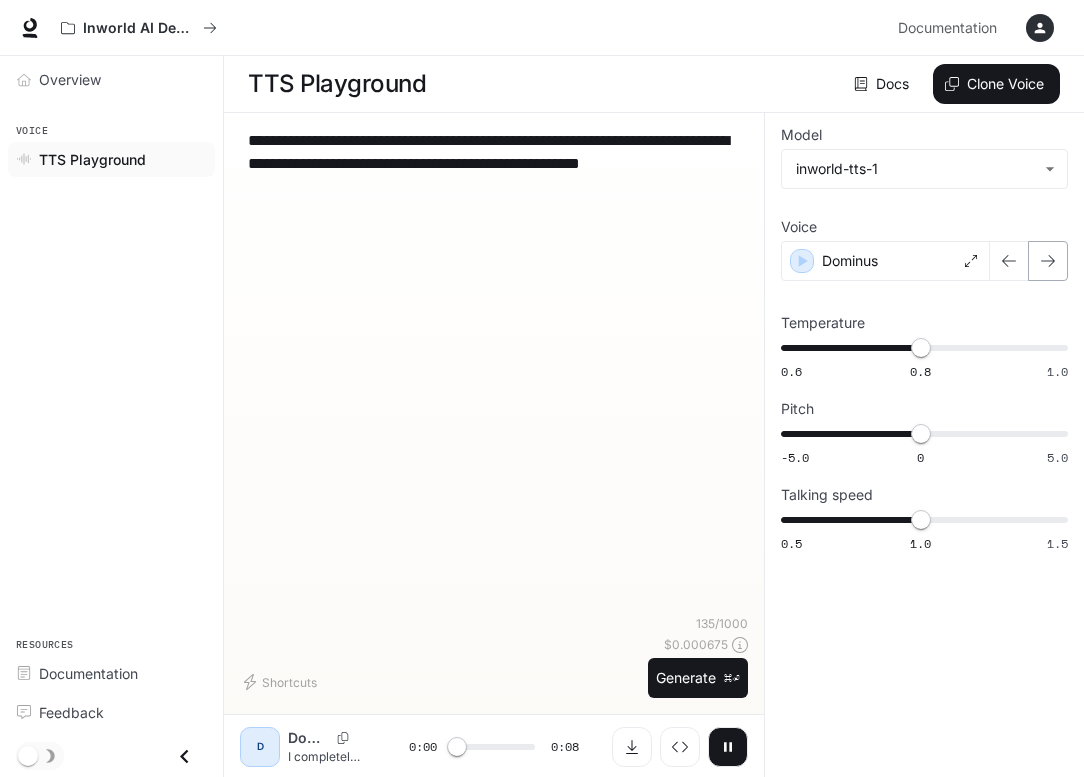 click 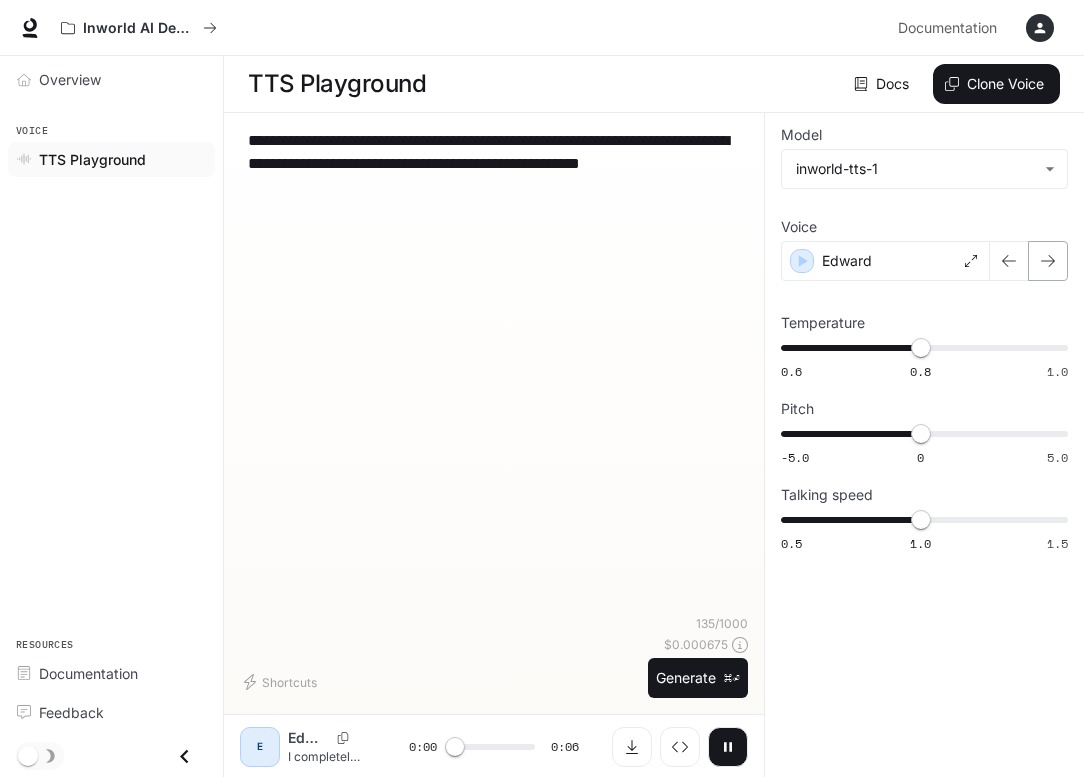 click 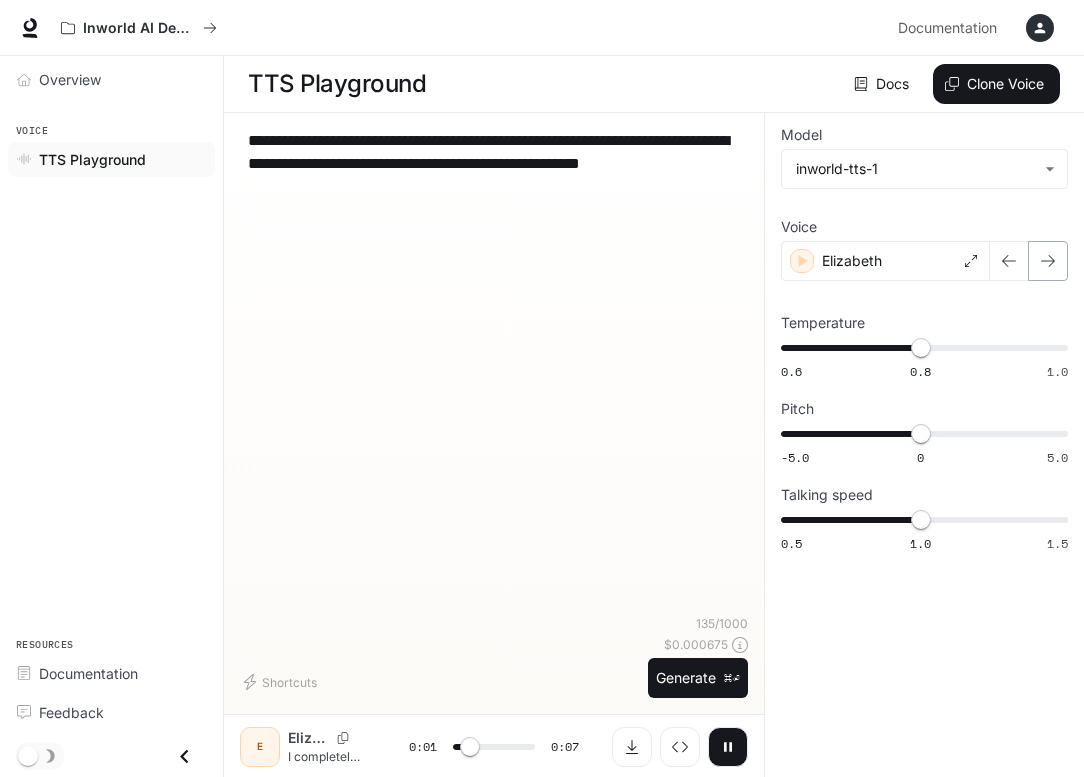 click 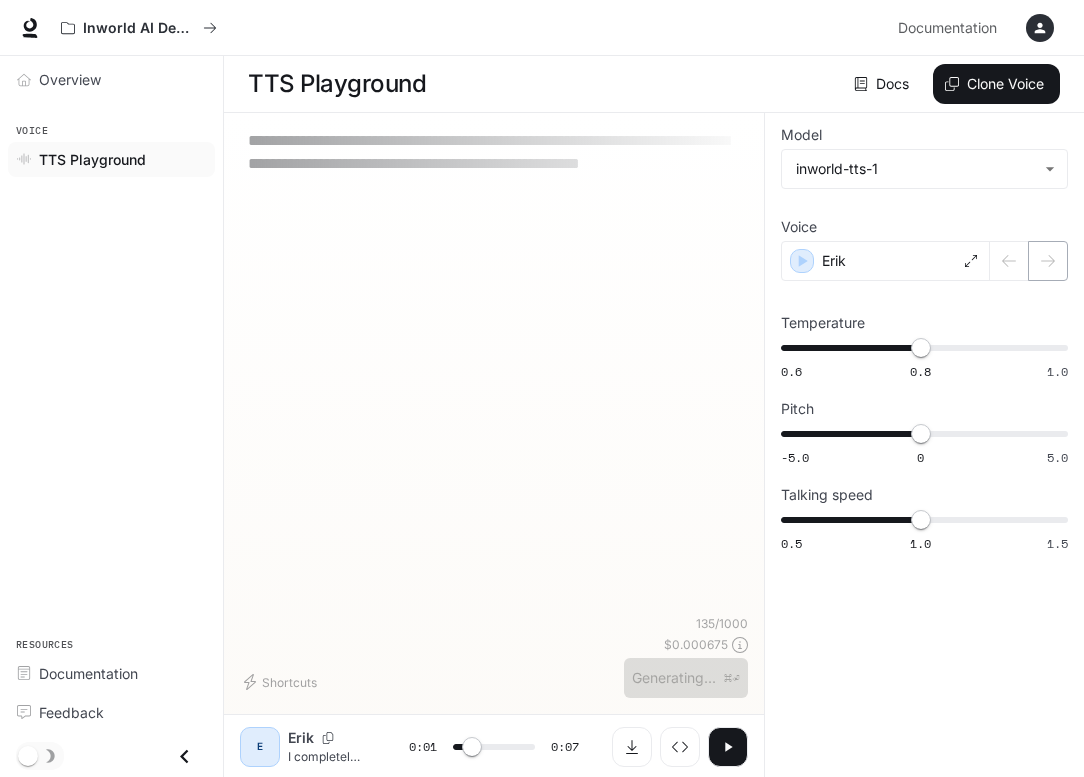 click at bounding box center [1029, 261] 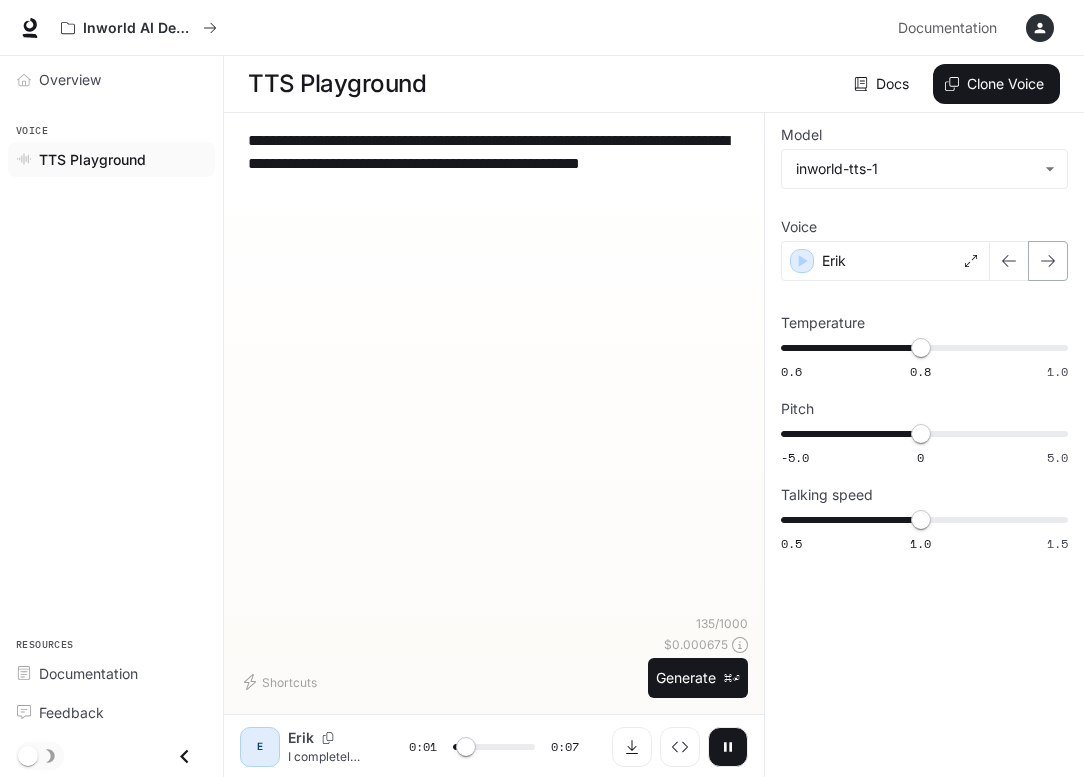 click 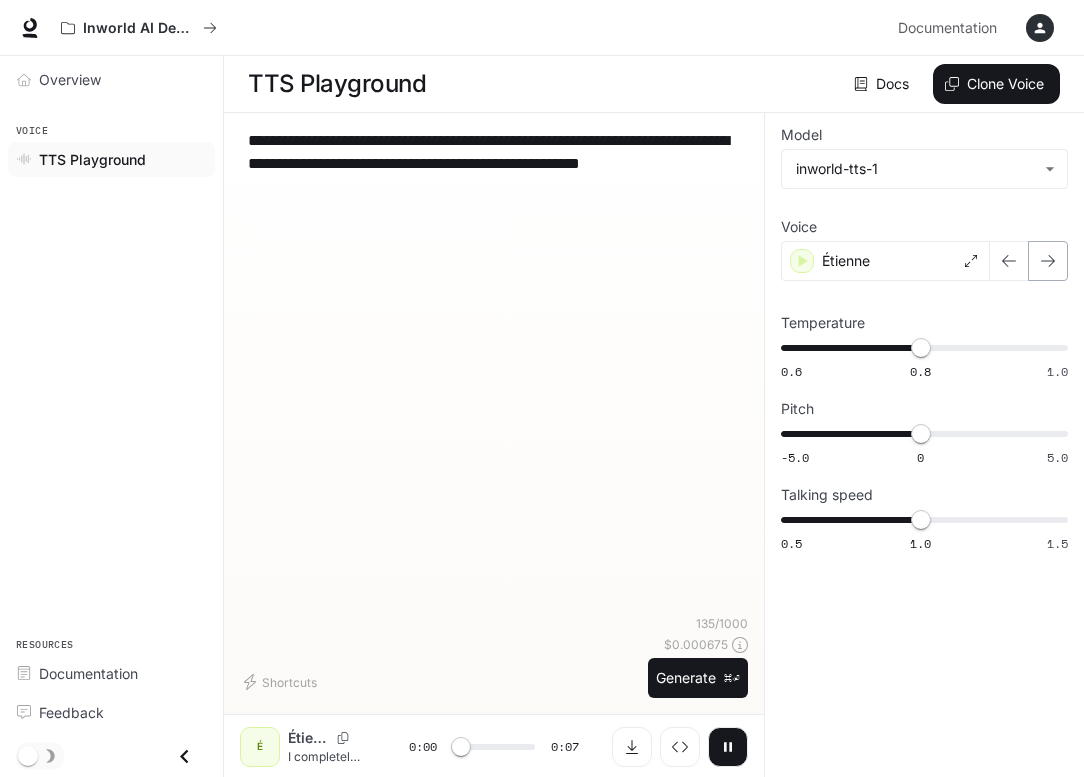 click 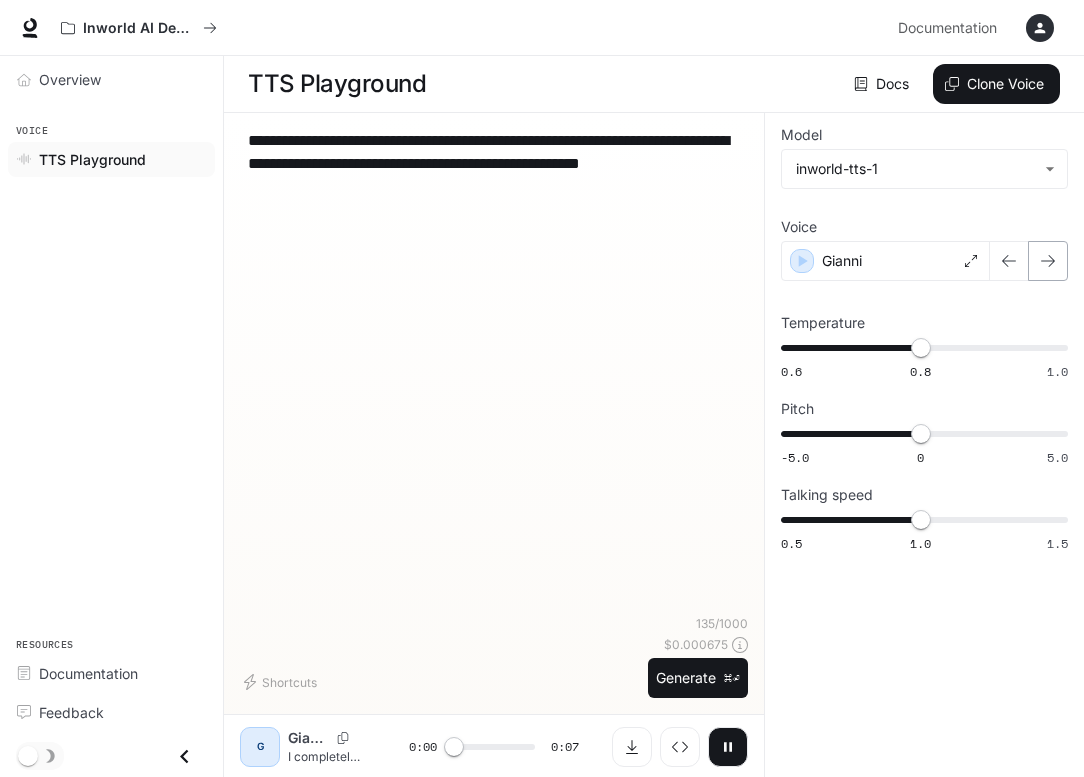 click 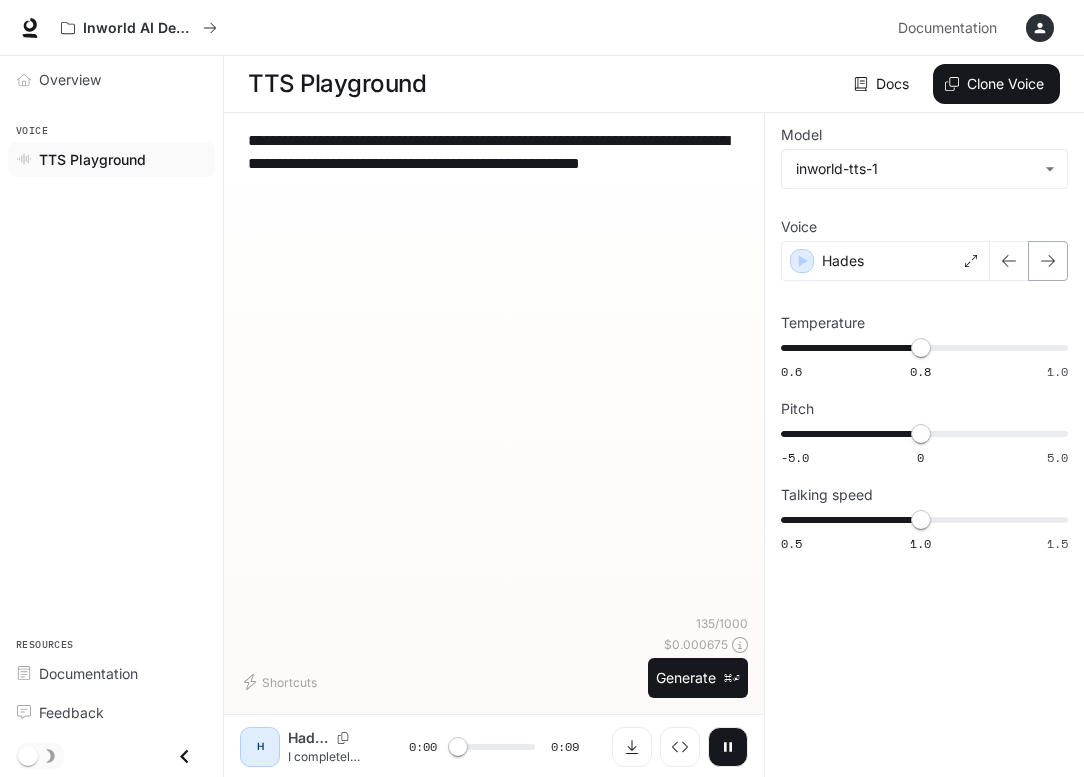 click 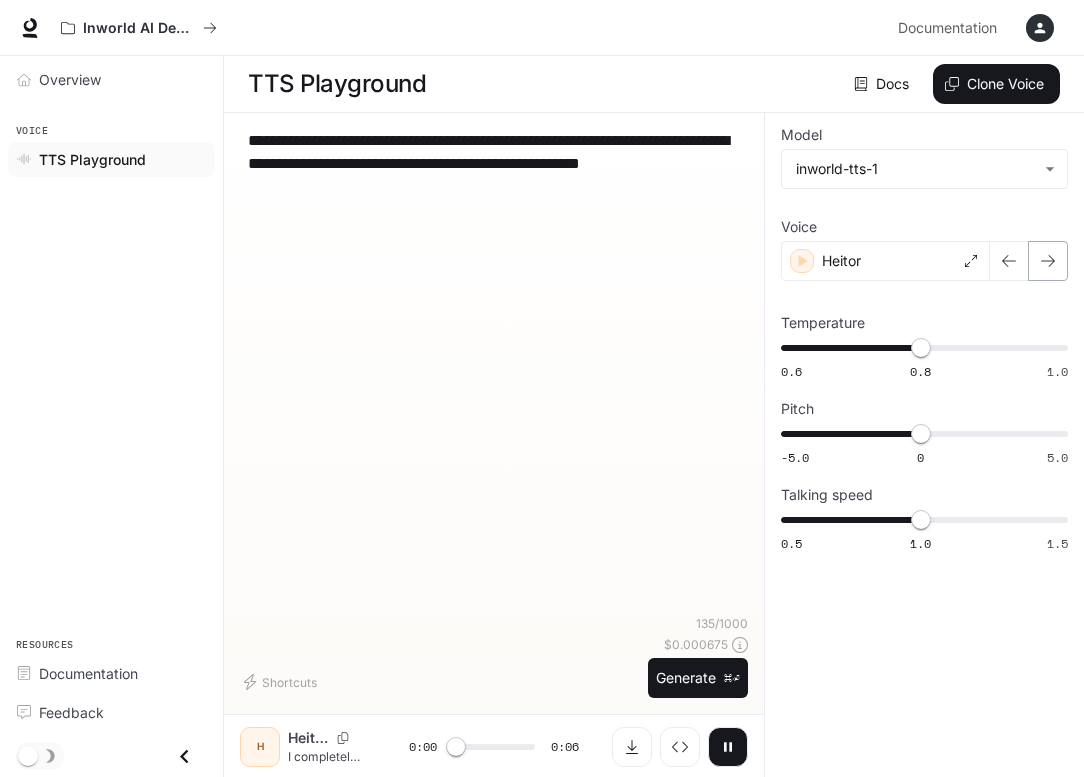 click 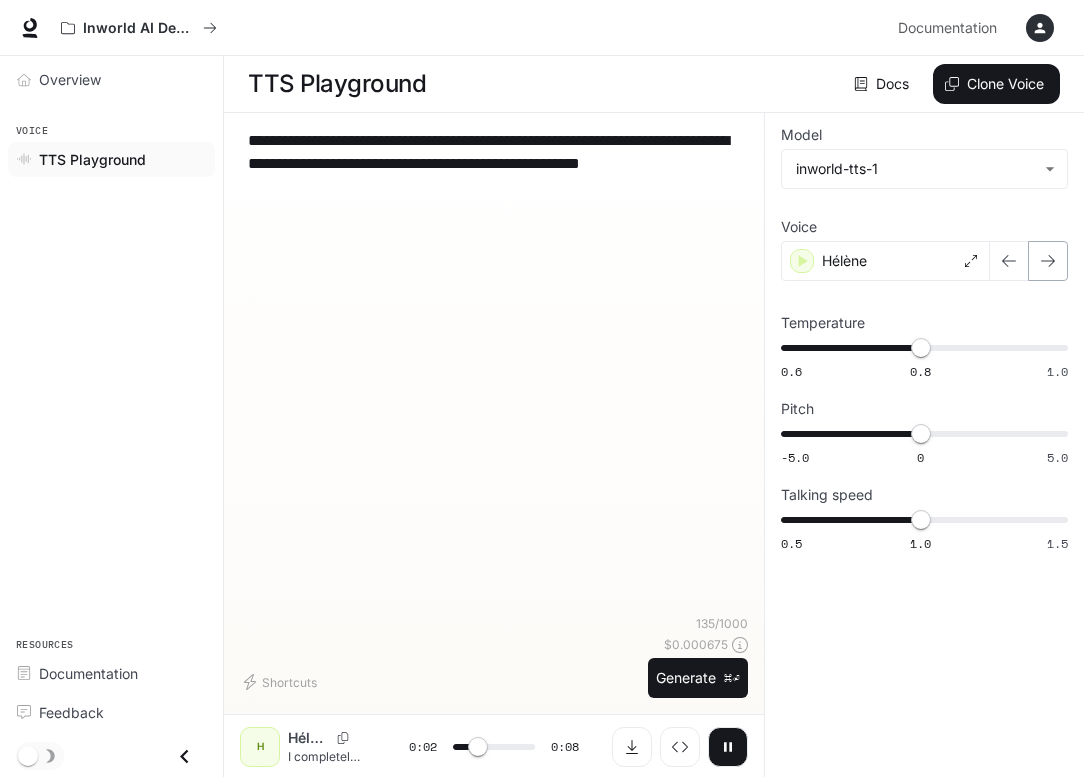 click 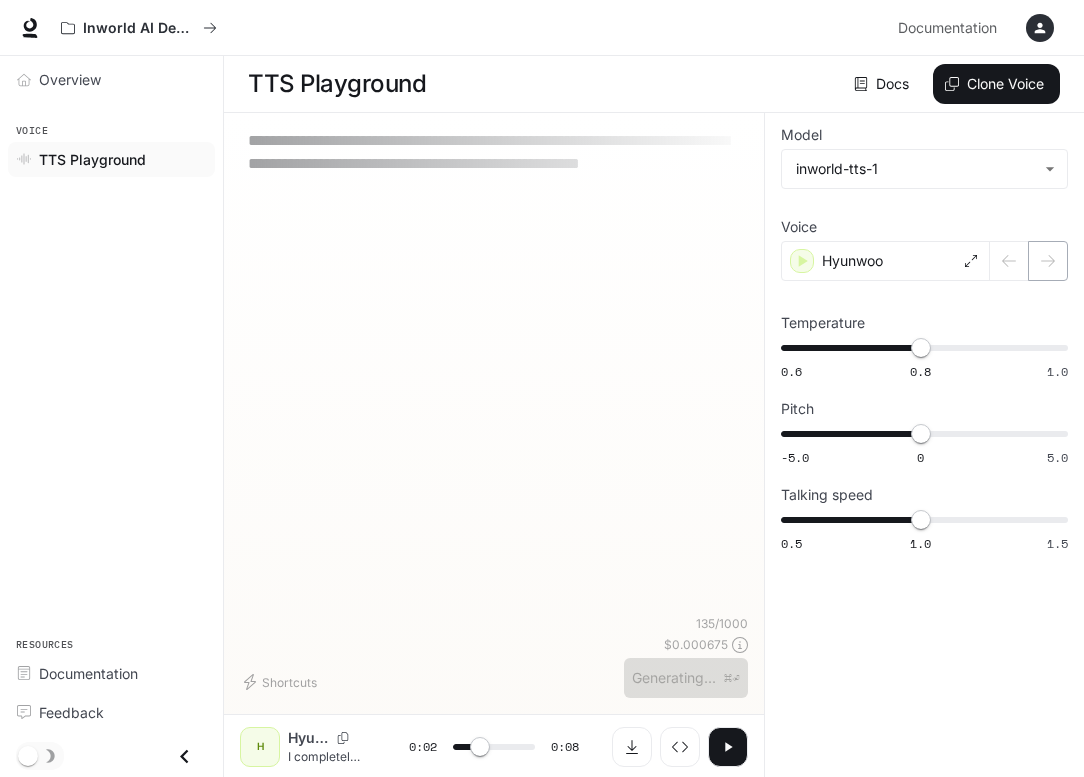 click at bounding box center [1029, 261] 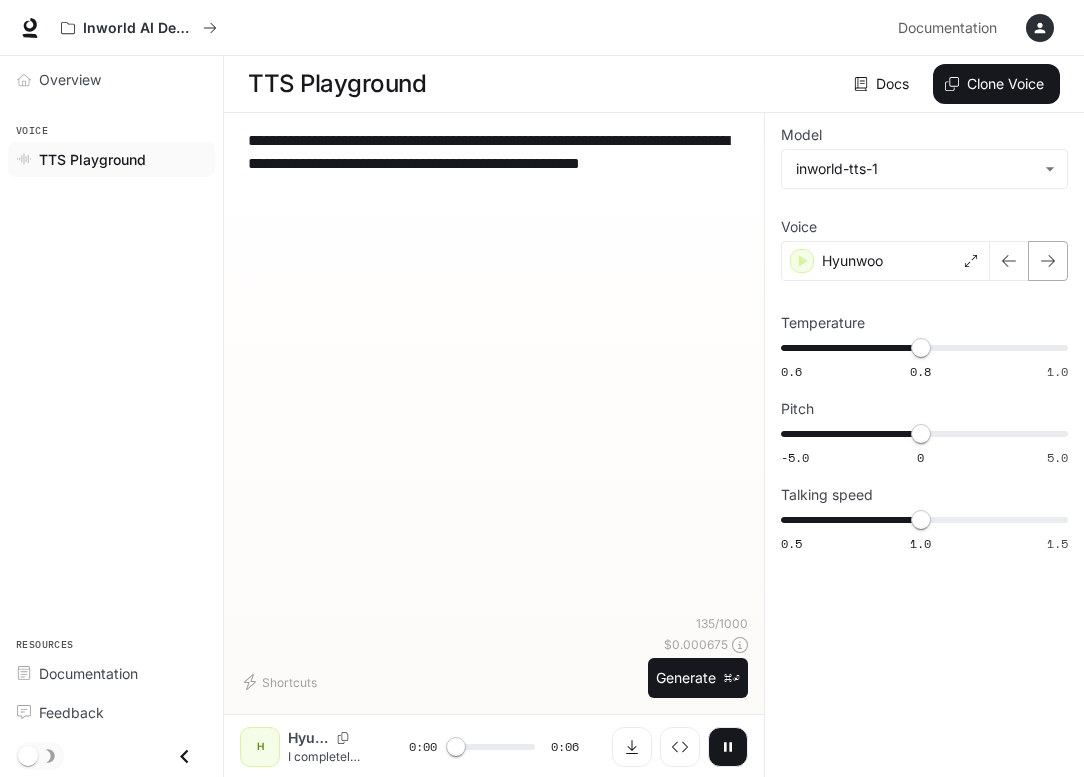 click 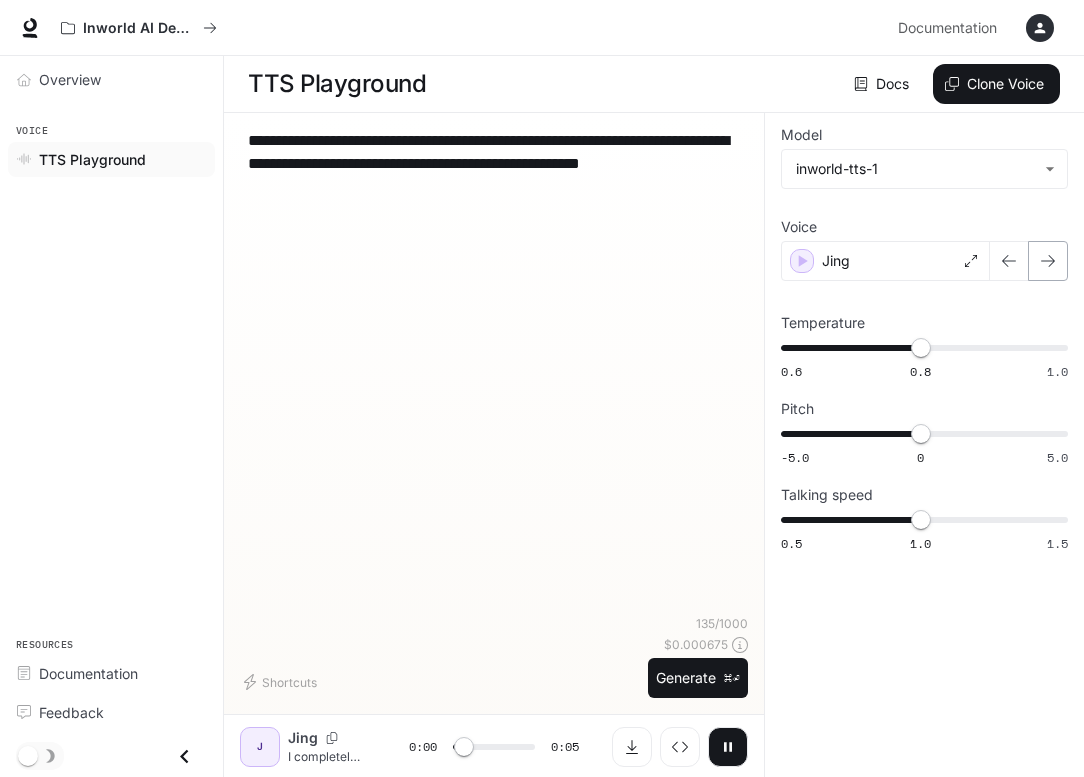 click 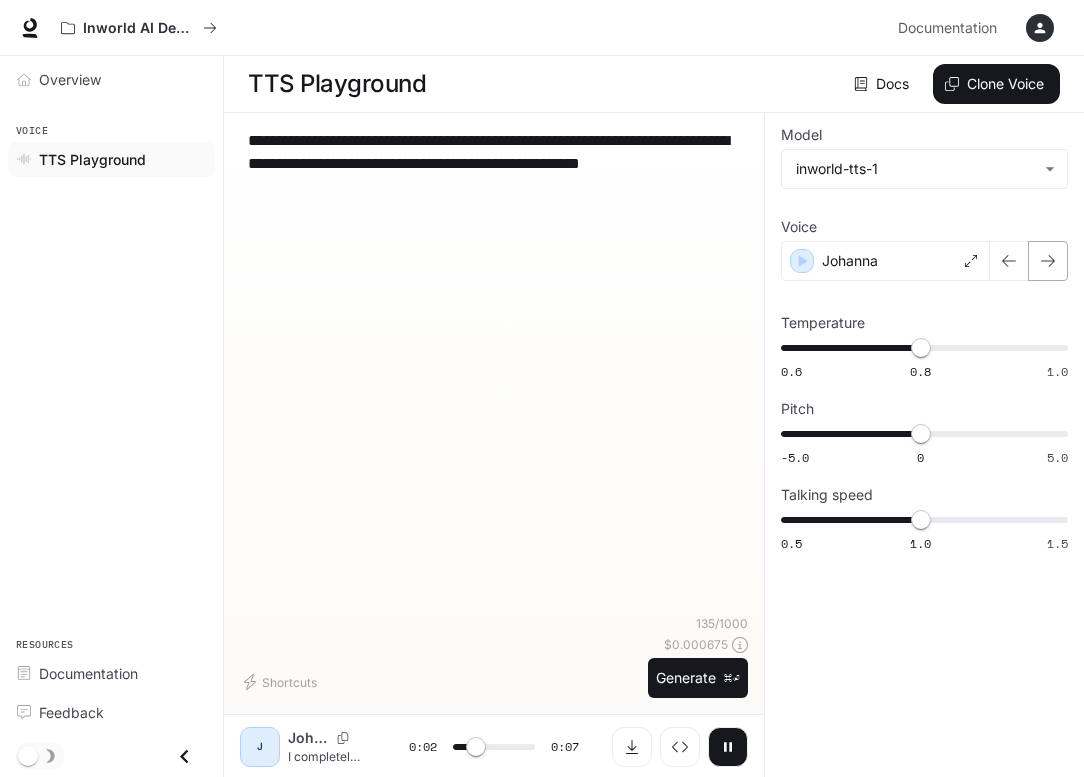 click 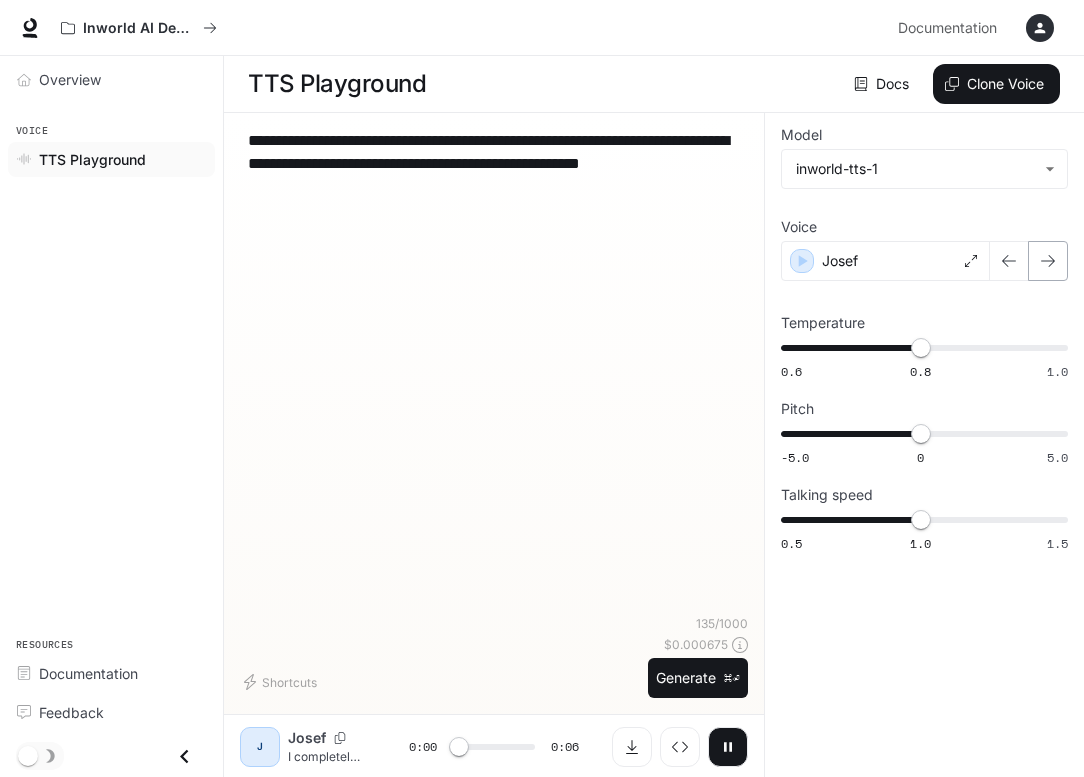 click at bounding box center (1048, 261) 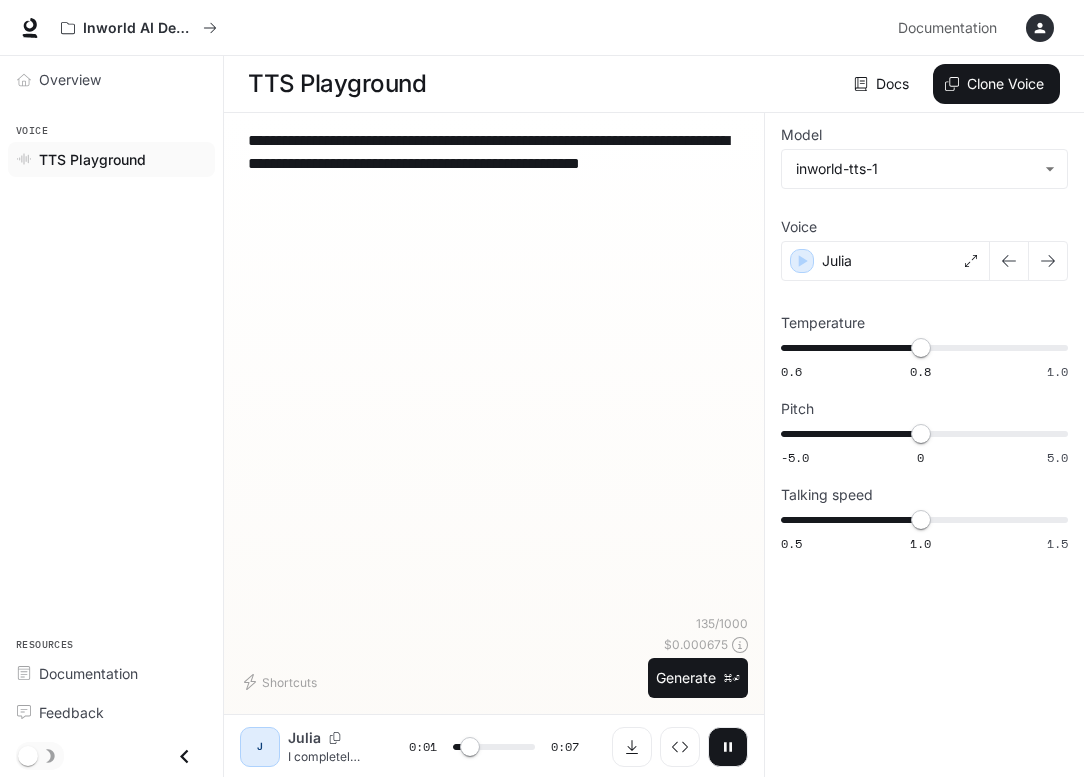 click at bounding box center [1048, 261] 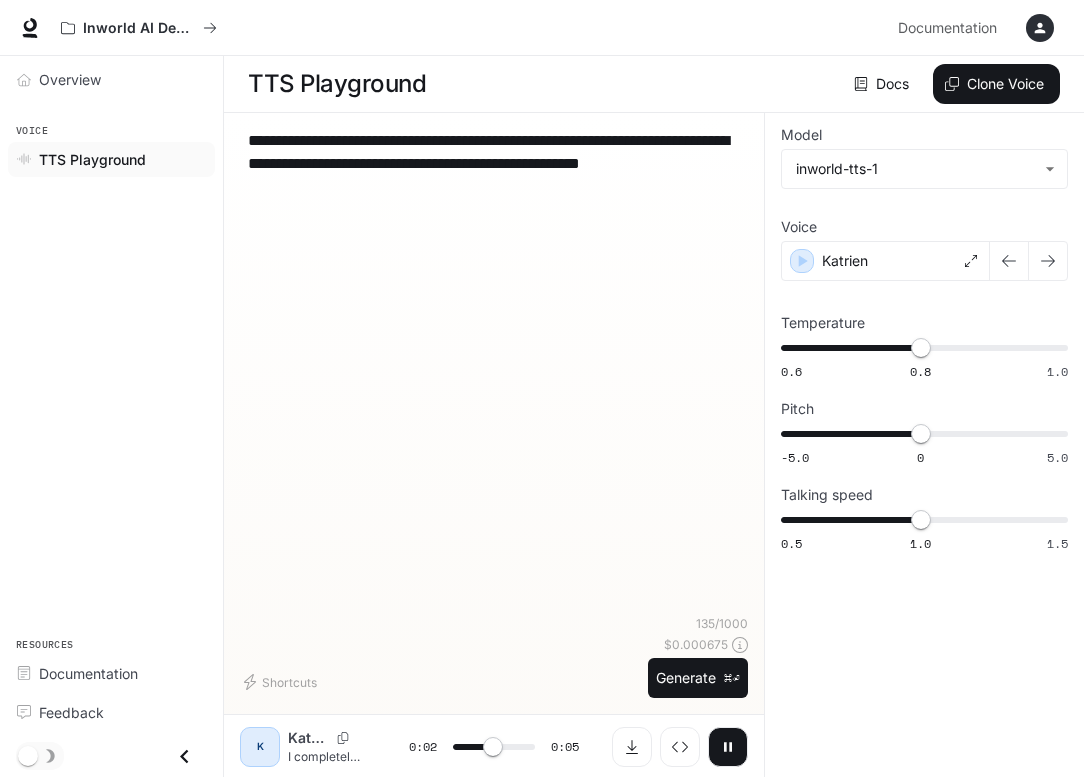 click at bounding box center [1048, 261] 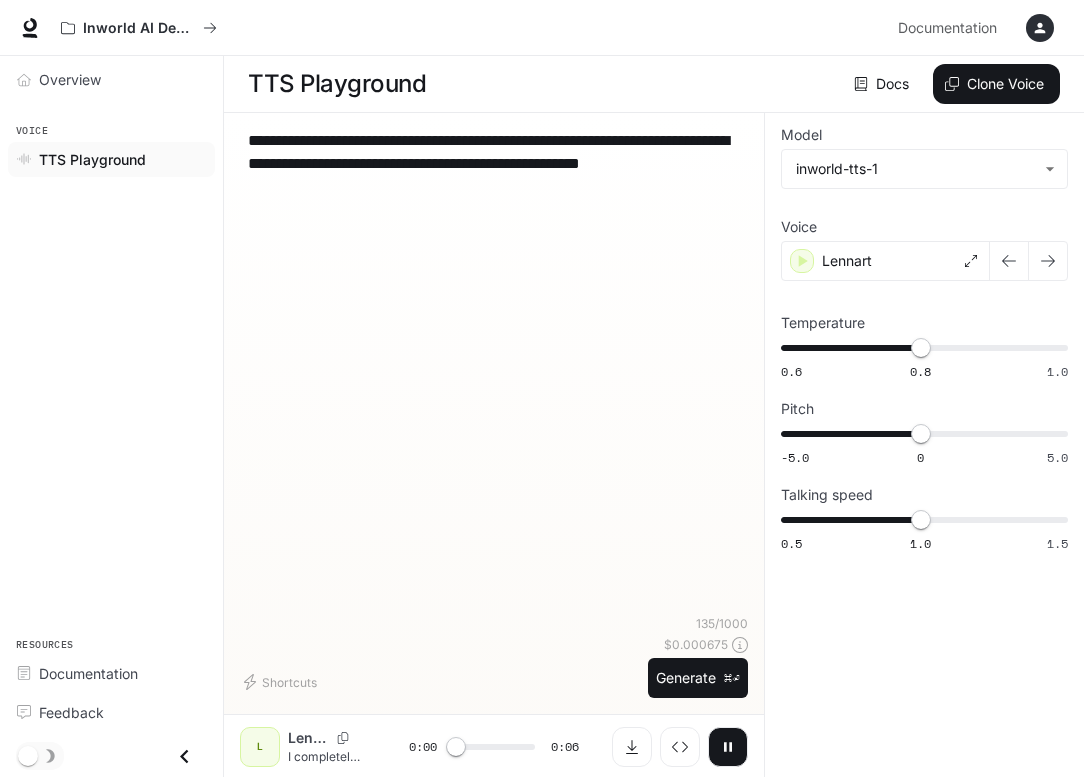 click at bounding box center (1048, 261) 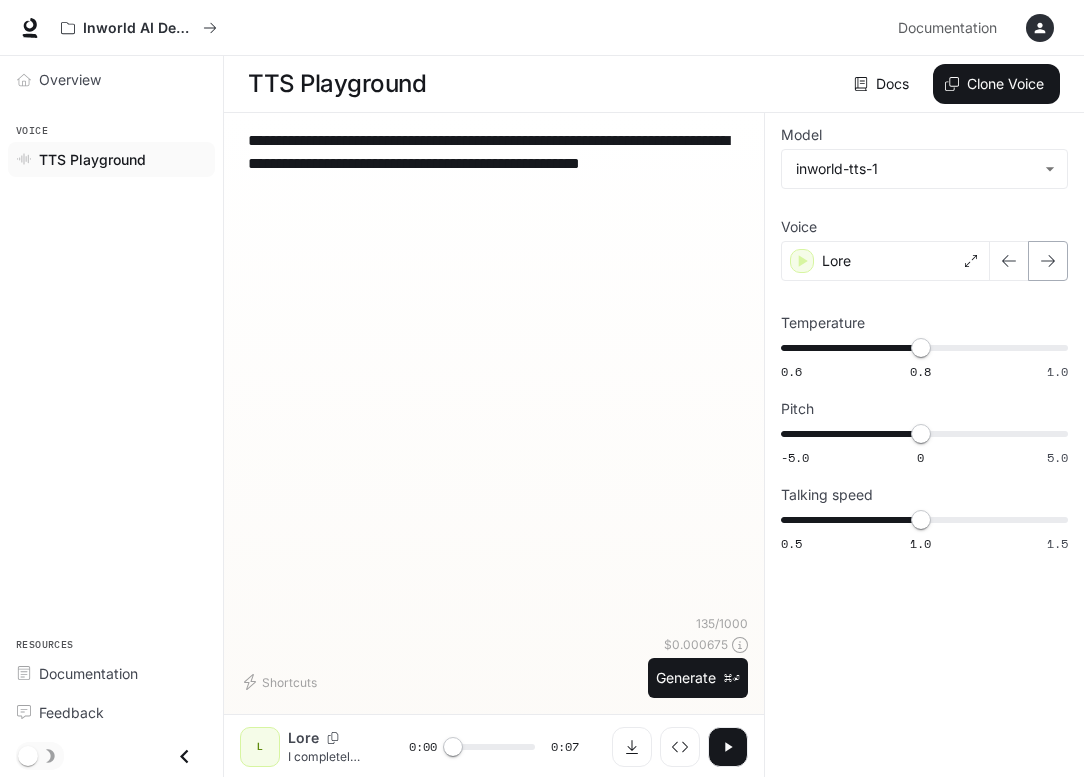 click at bounding box center [1048, 261] 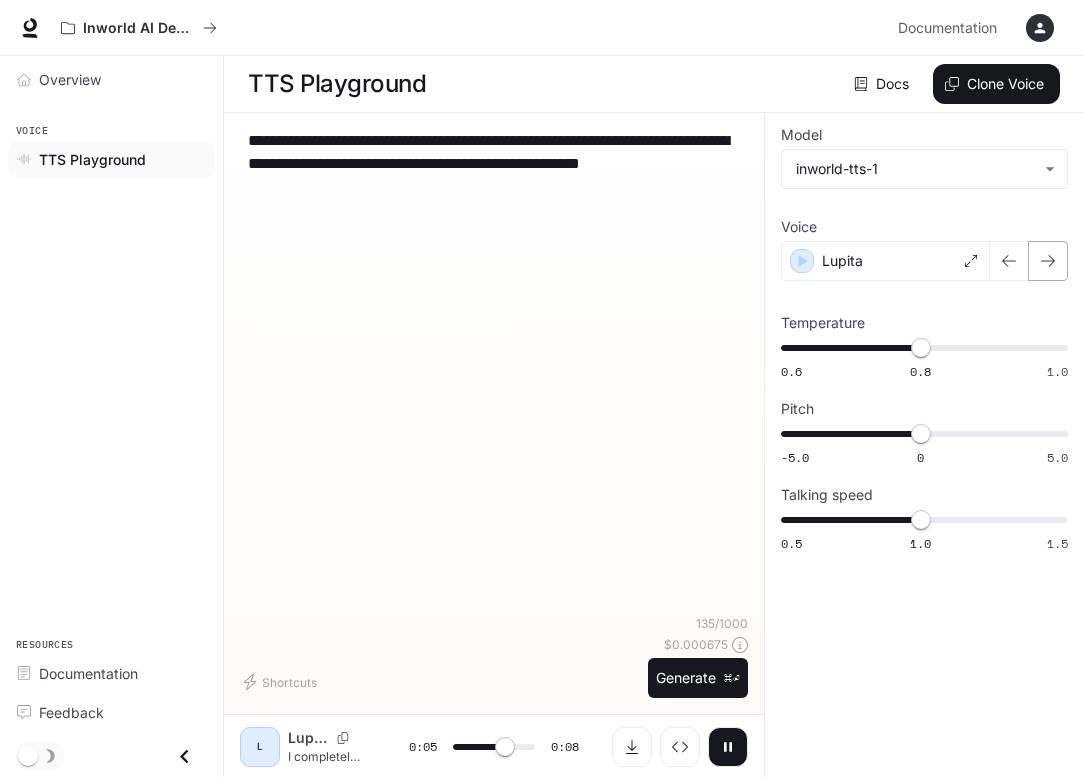 click at bounding box center [1048, 261] 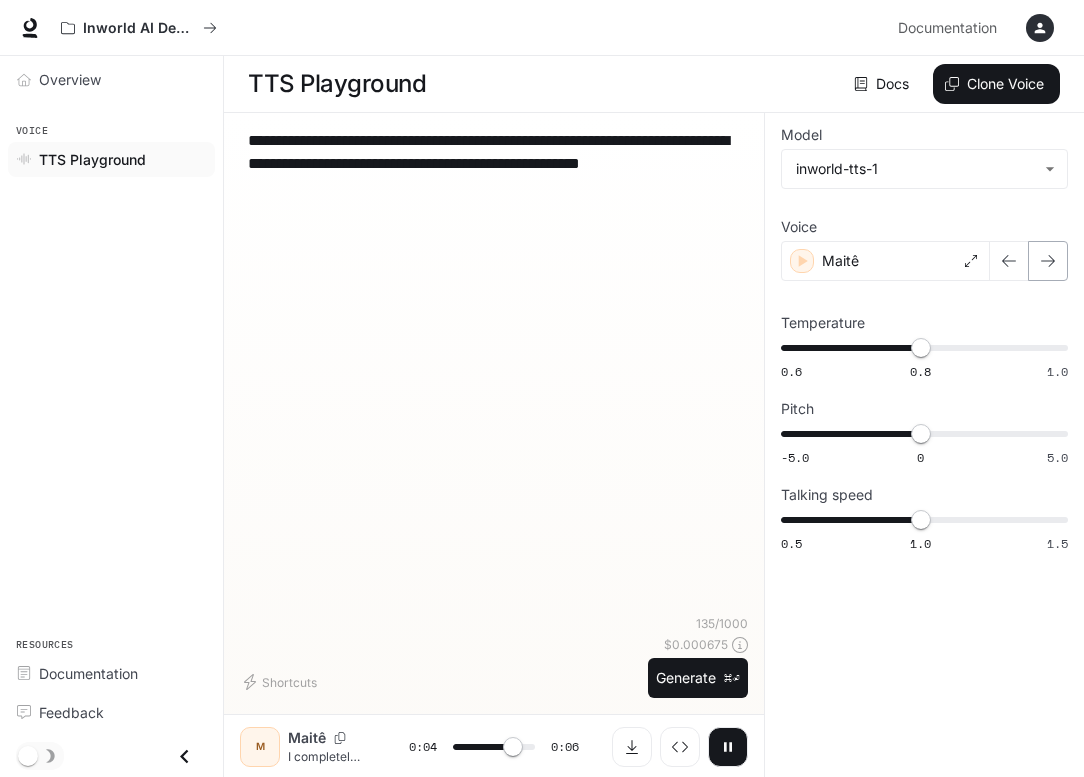 click 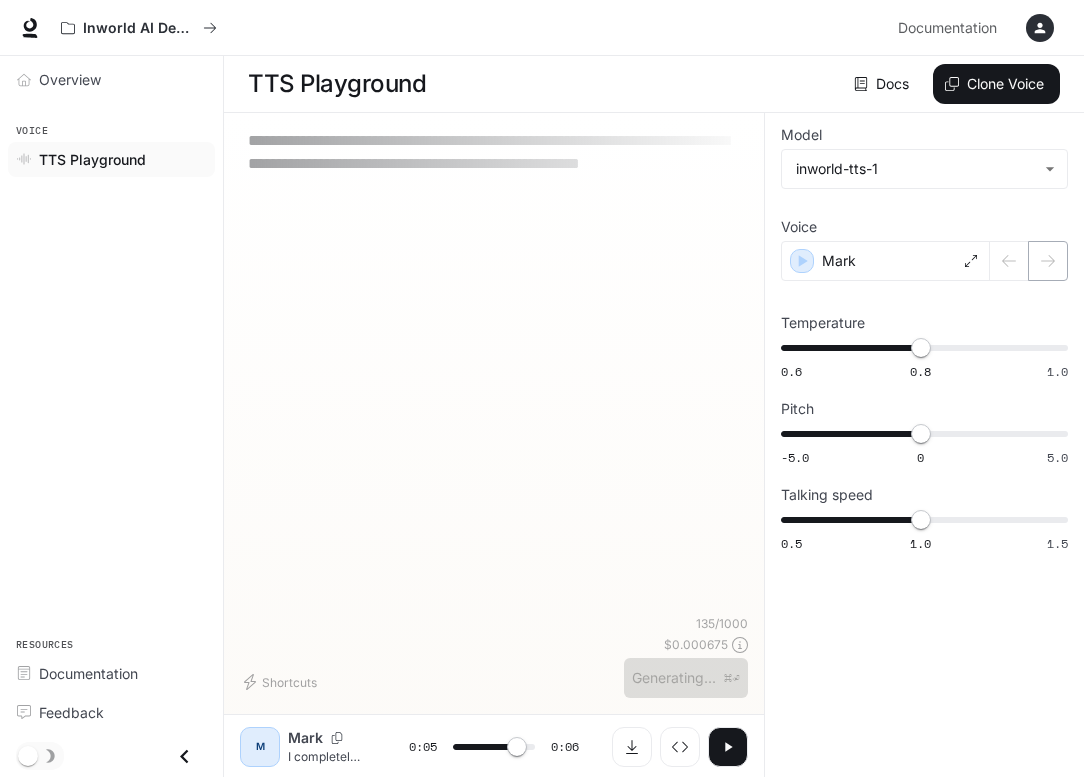 click at bounding box center (1029, 261) 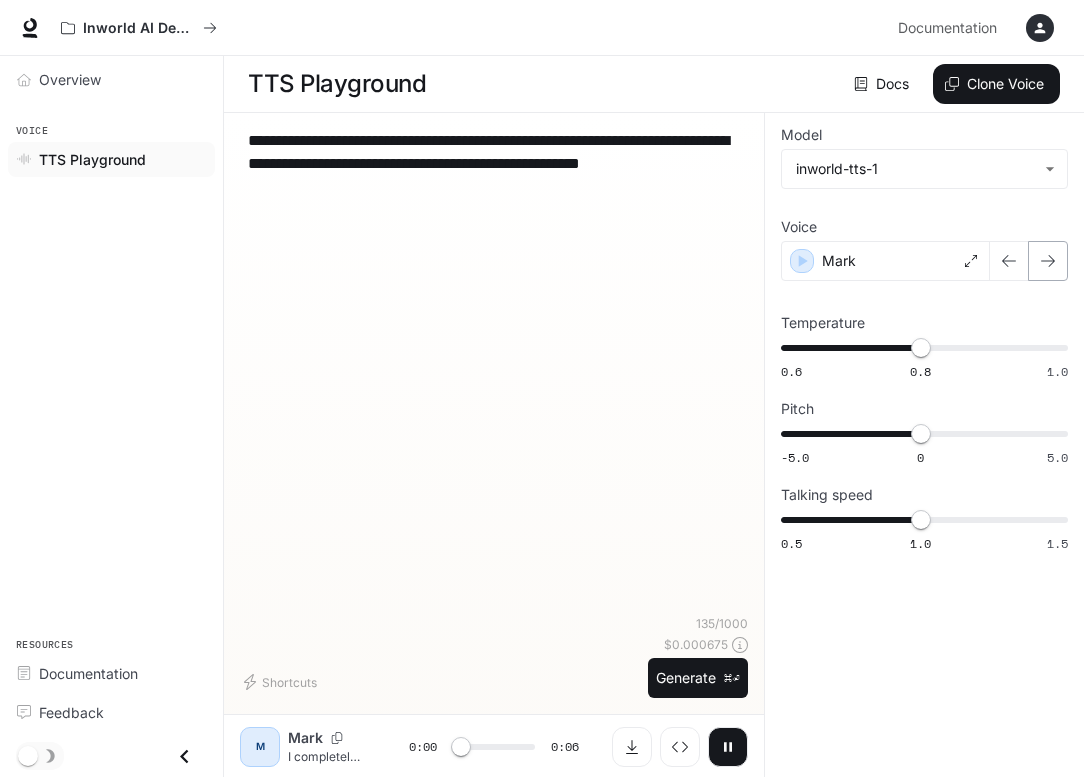 click 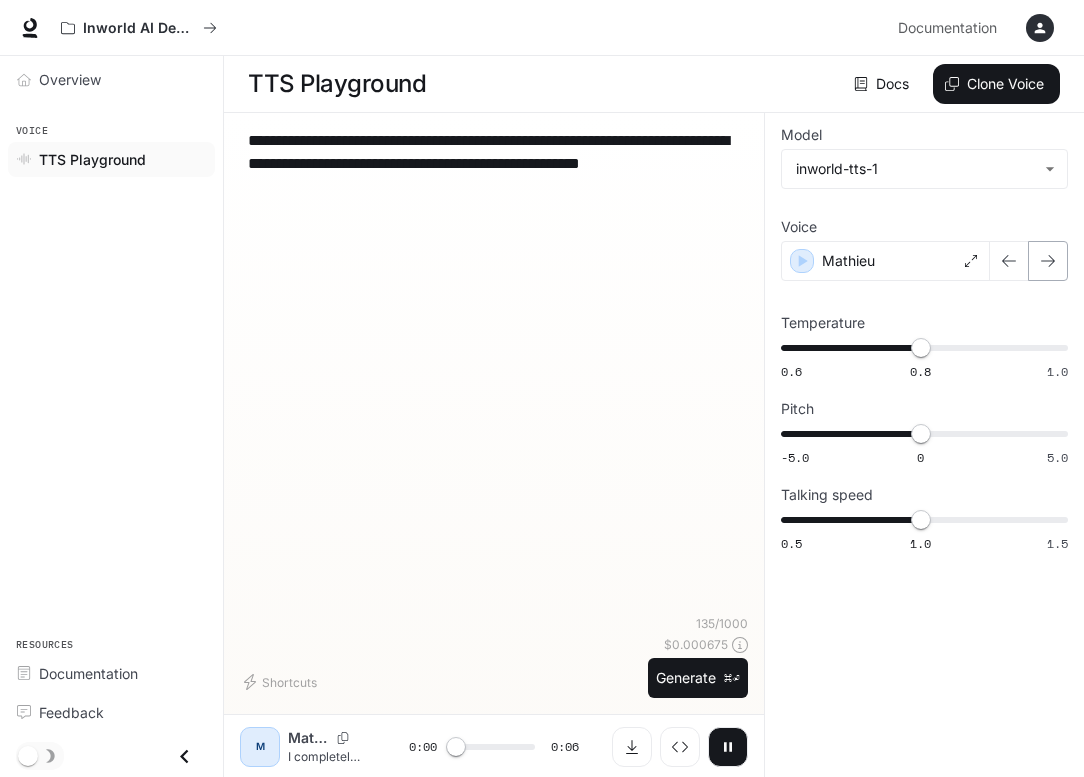click 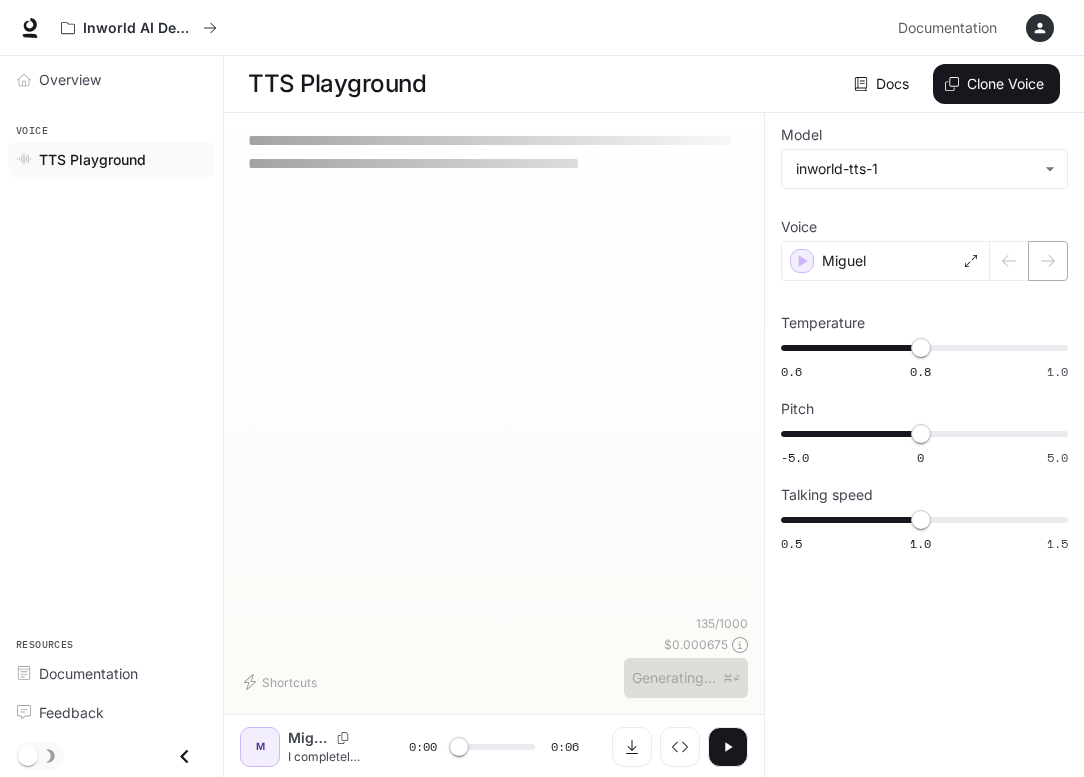 click at bounding box center (1029, 261) 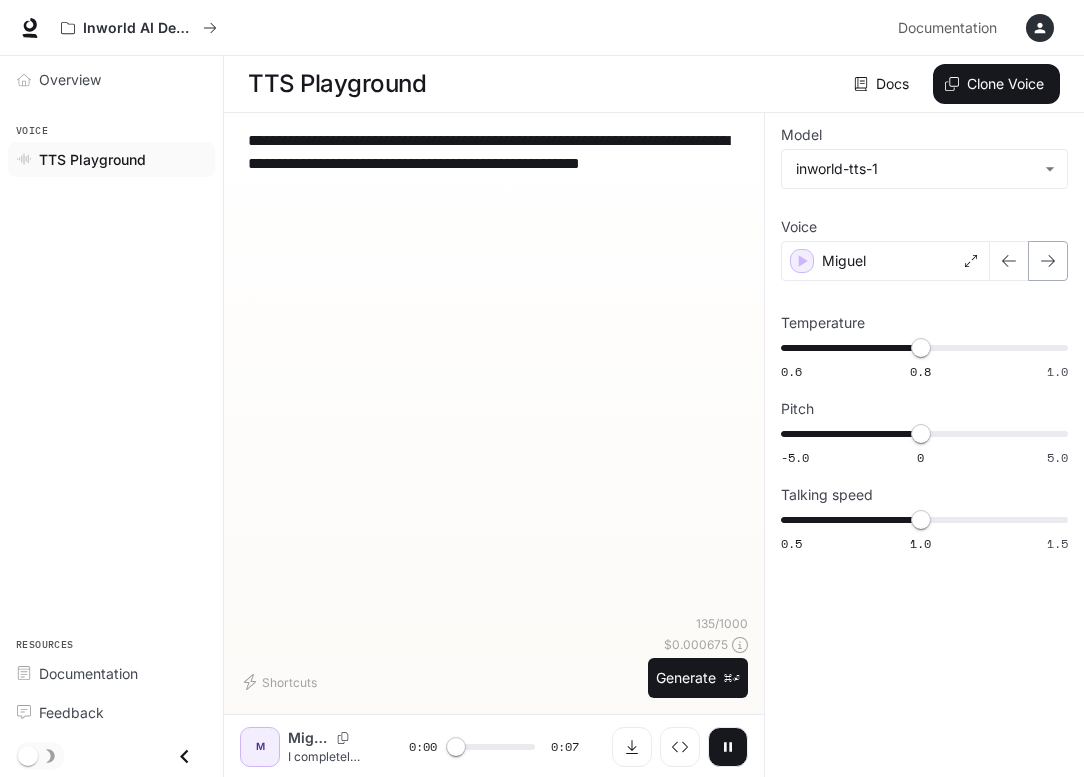 click 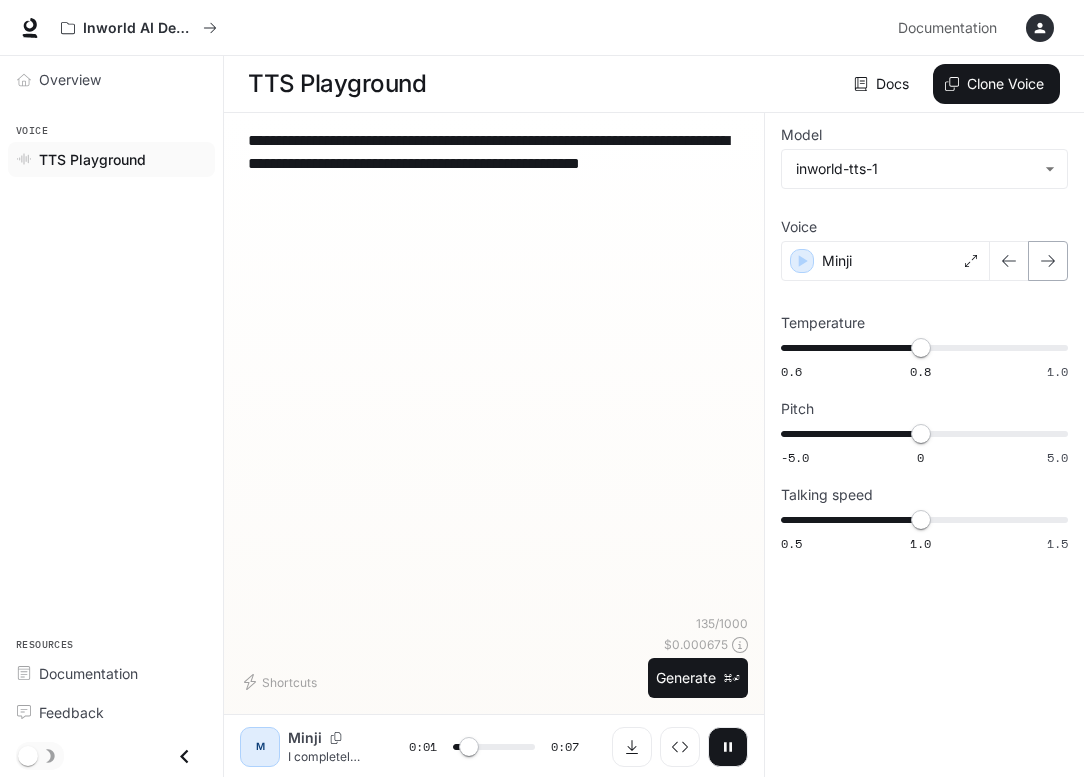 click 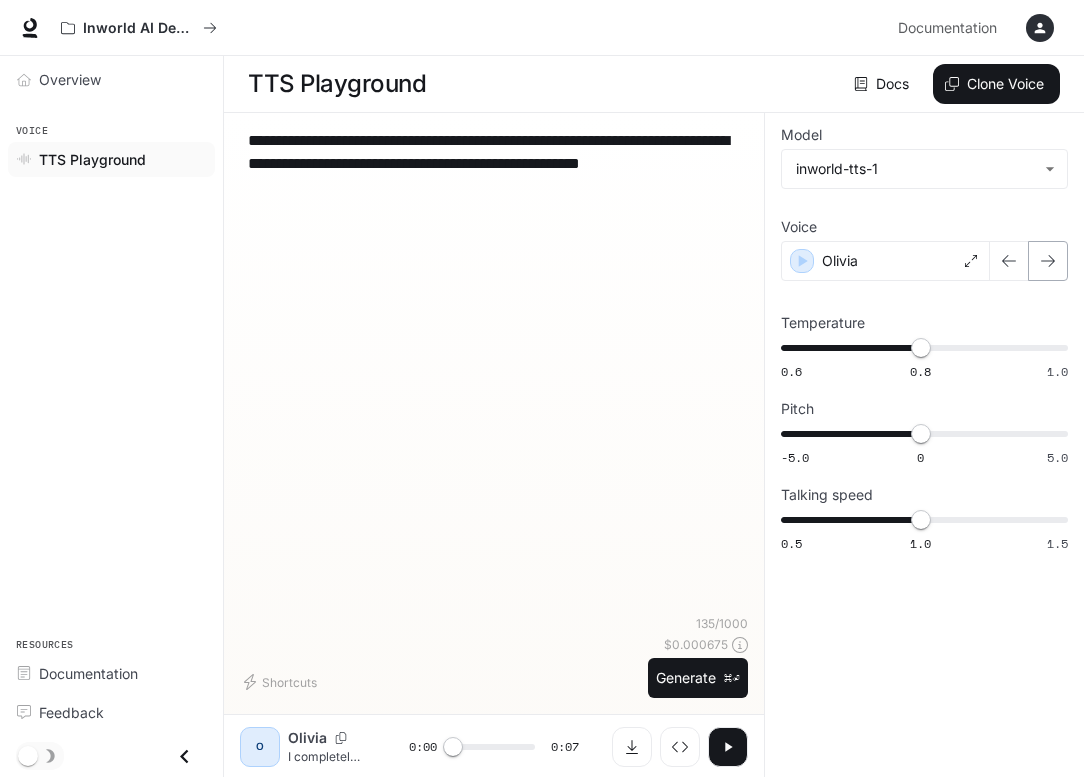 click at bounding box center [1048, 261] 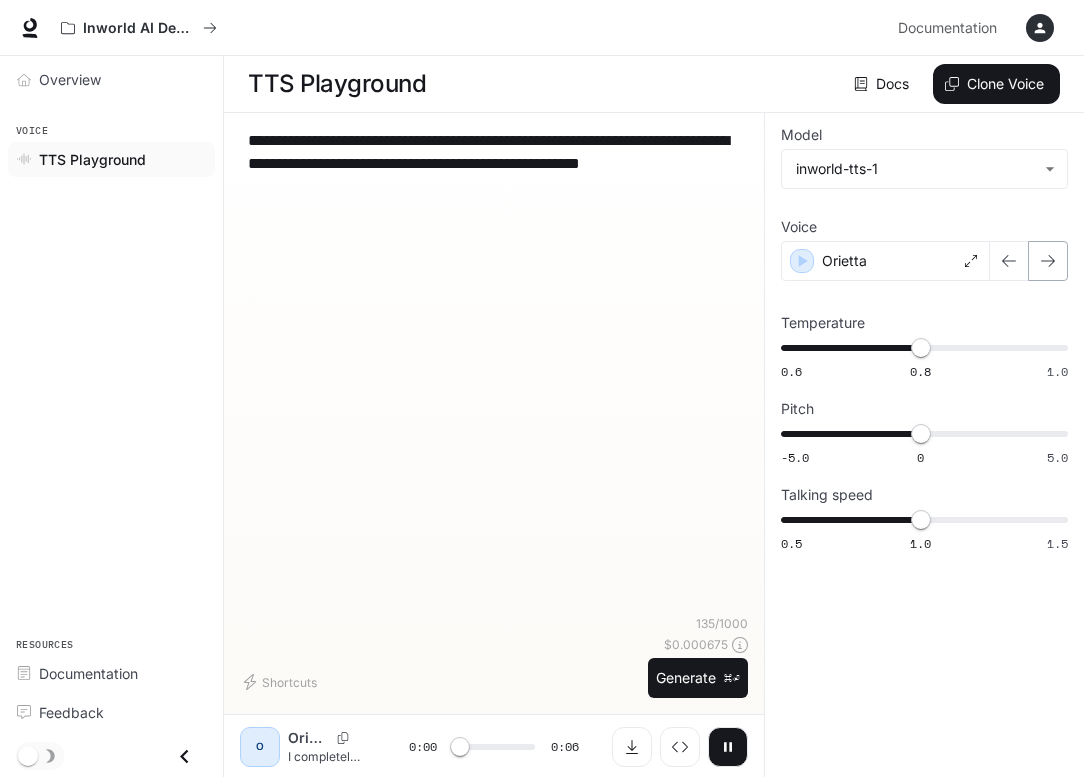 click at bounding box center (1048, 261) 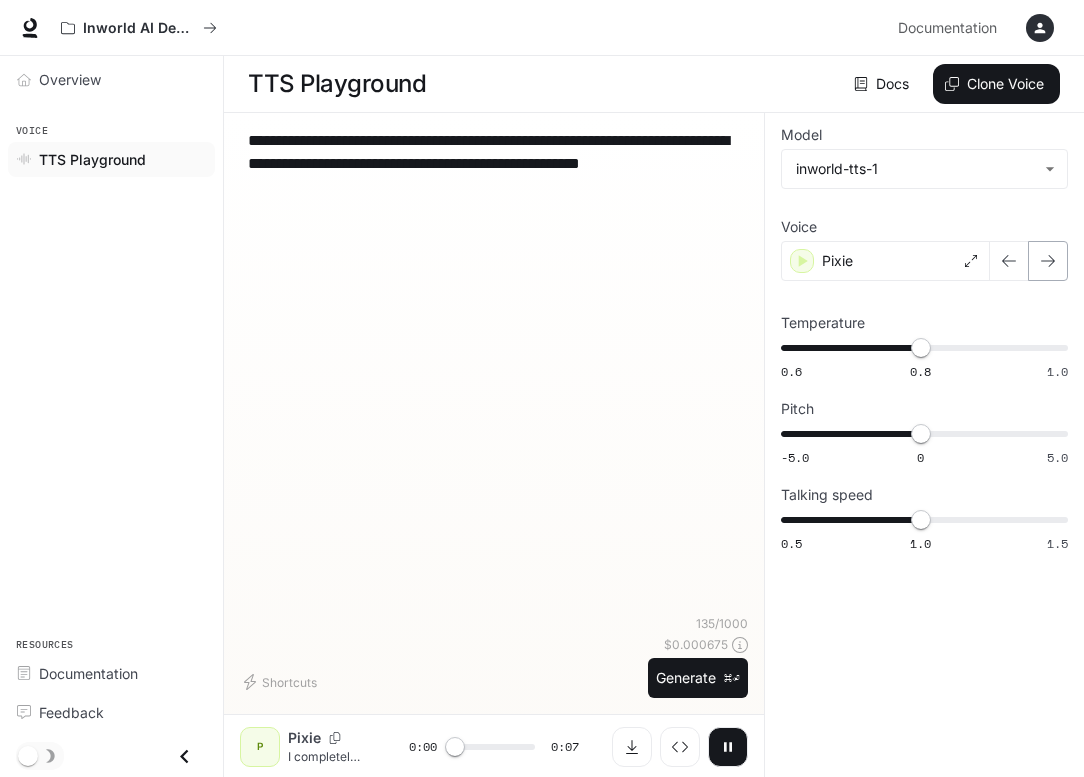 click at bounding box center (1048, 261) 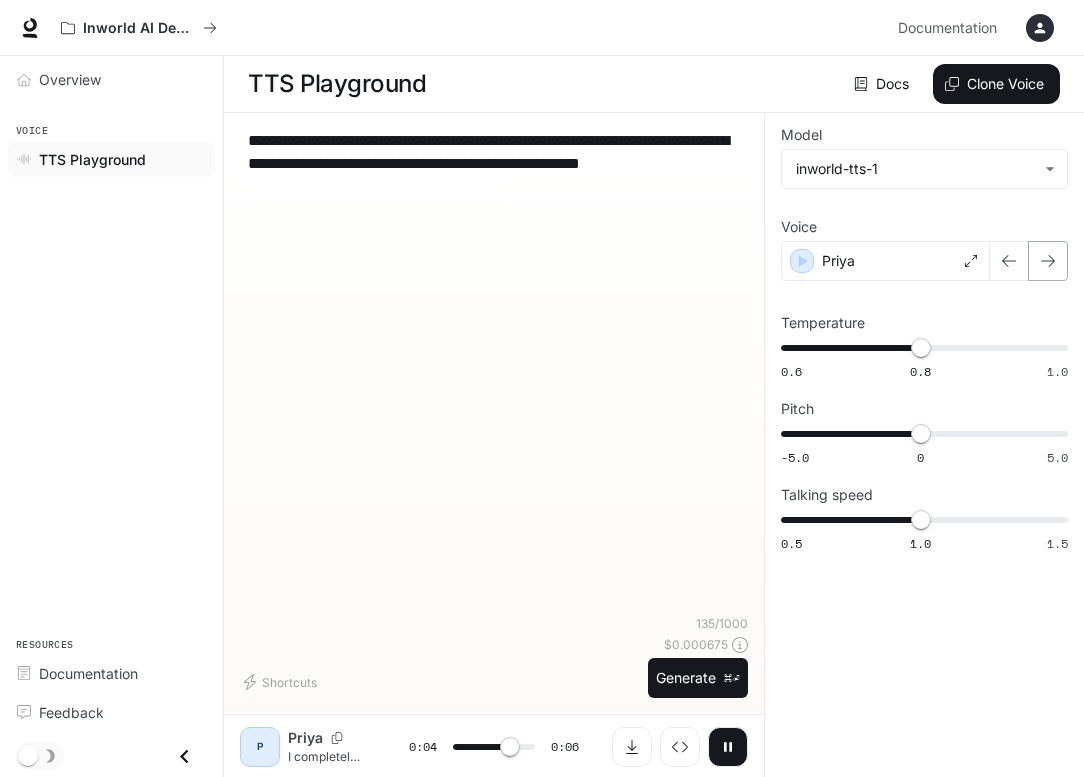 click at bounding box center (1048, 261) 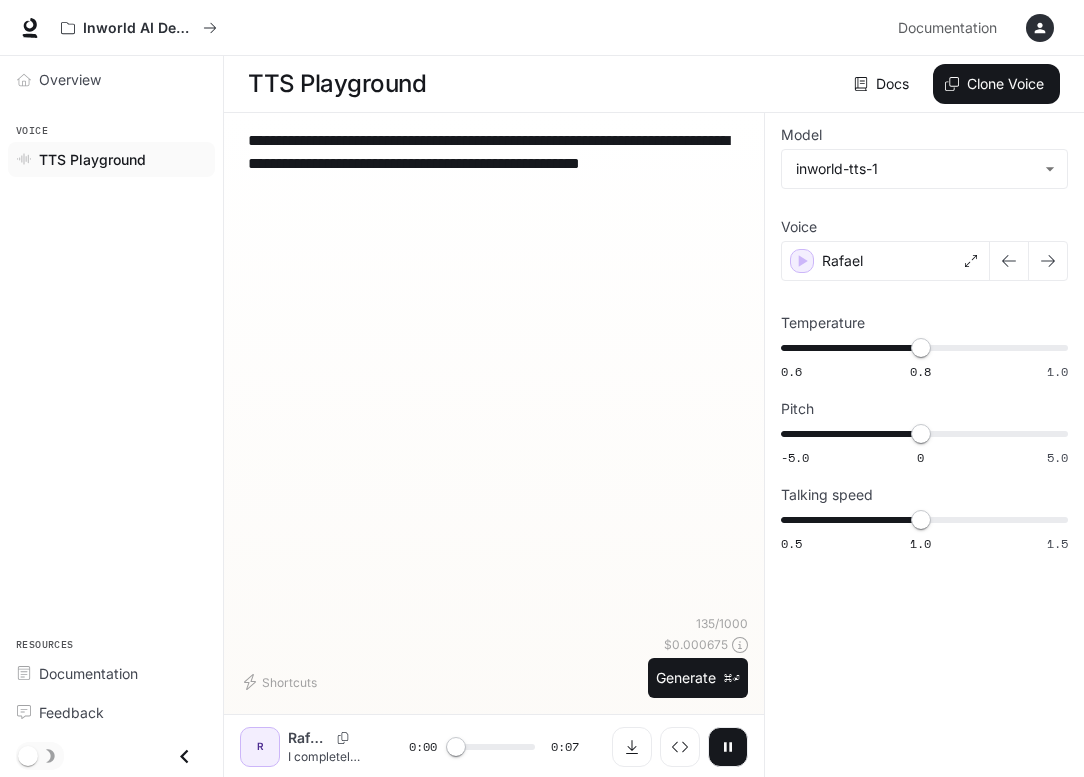 click at bounding box center [1048, 261] 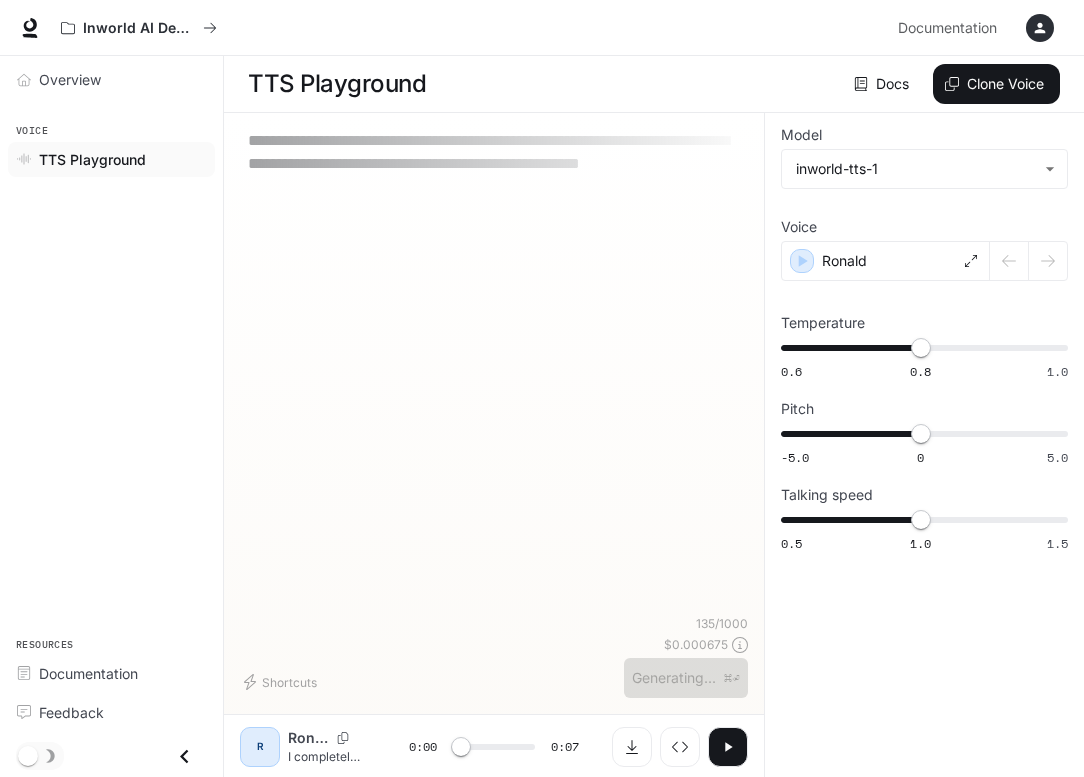 click at bounding box center [1029, 261] 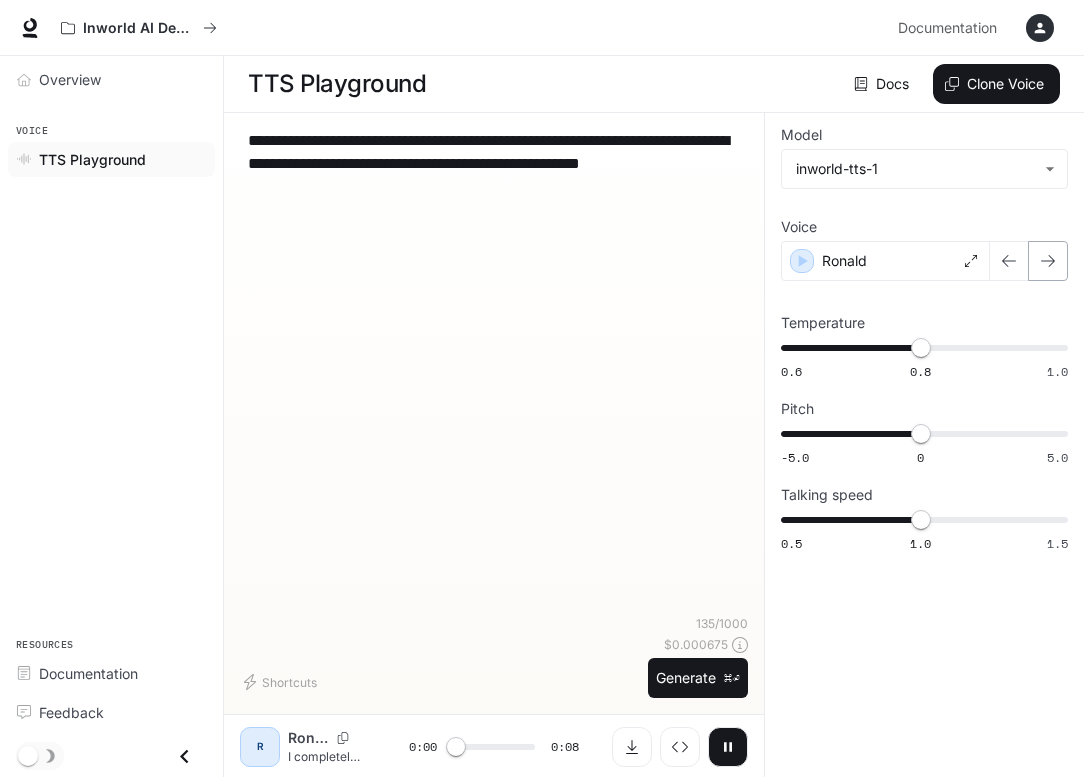 click at bounding box center [1048, 261] 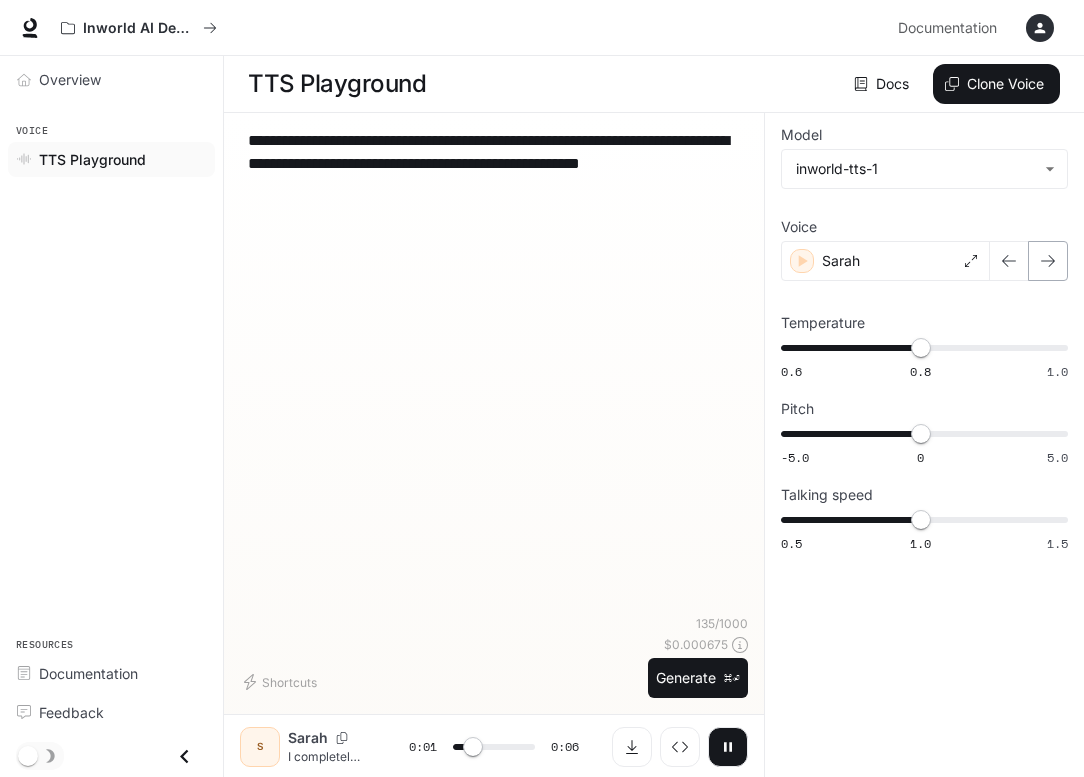 click at bounding box center [1048, 261] 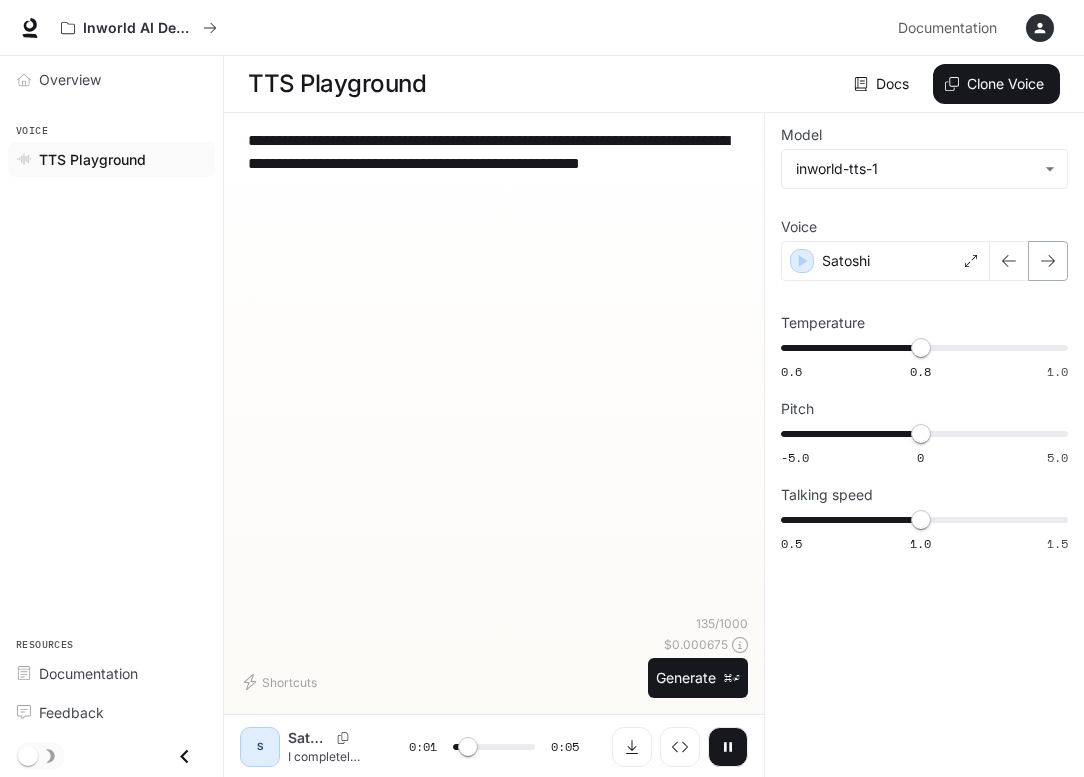 click at bounding box center [1048, 261] 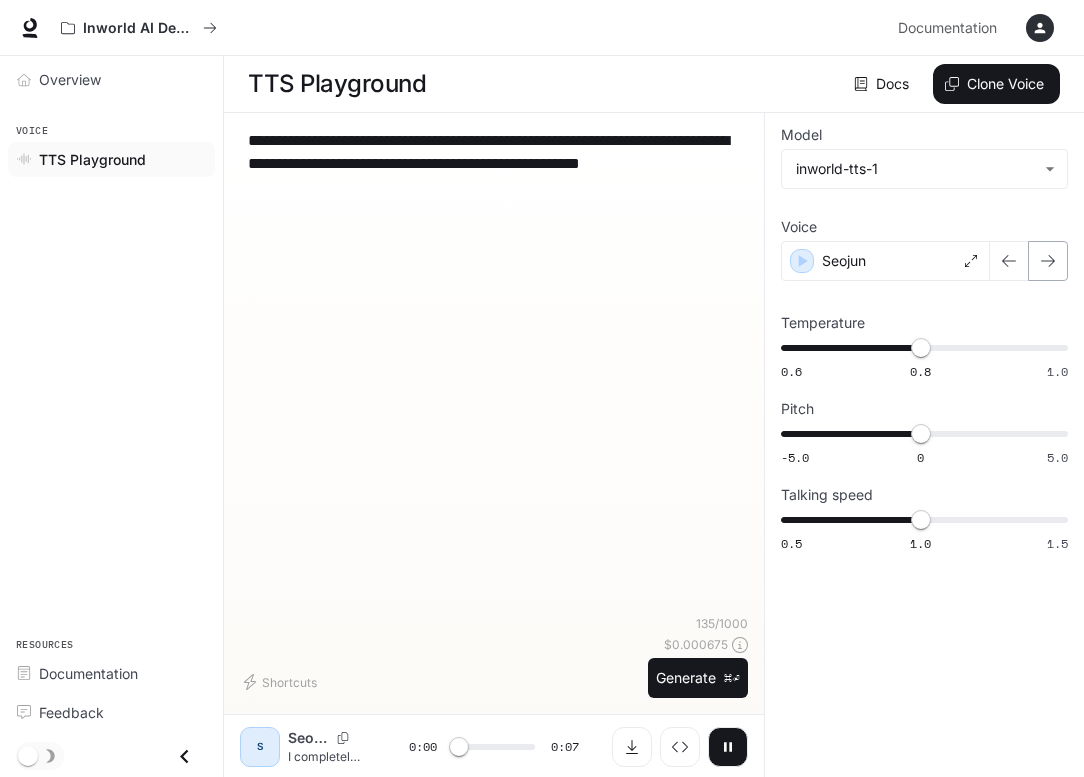 click at bounding box center [1048, 261] 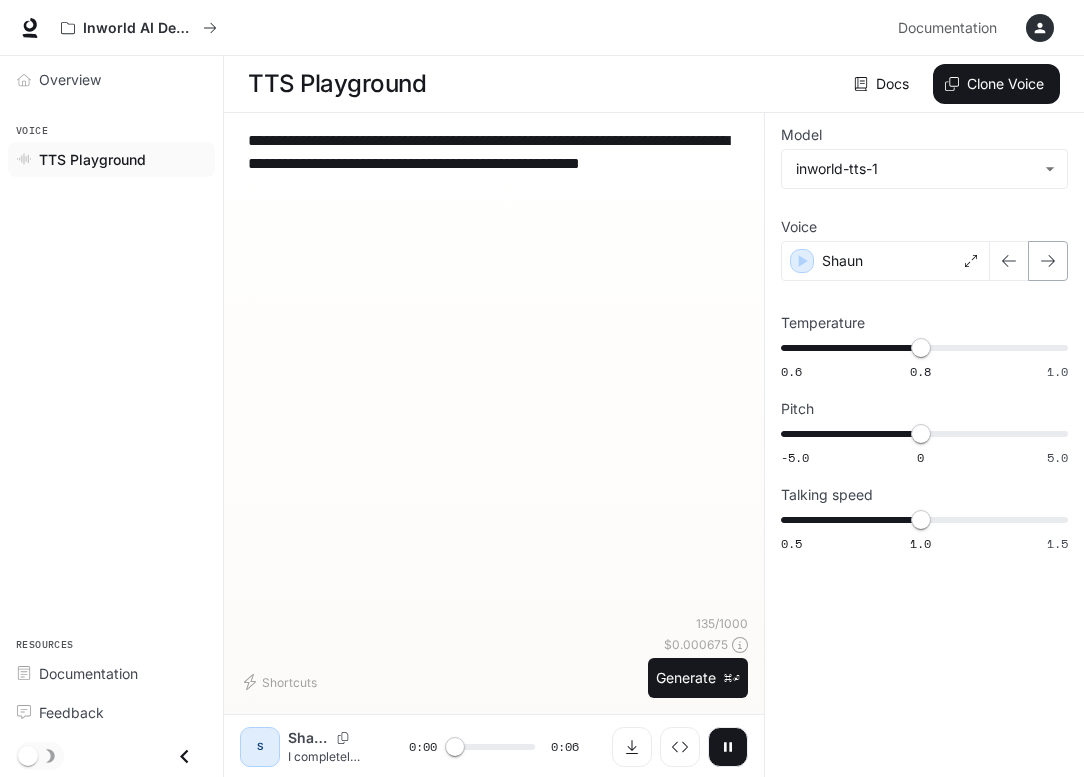 click at bounding box center (1048, 261) 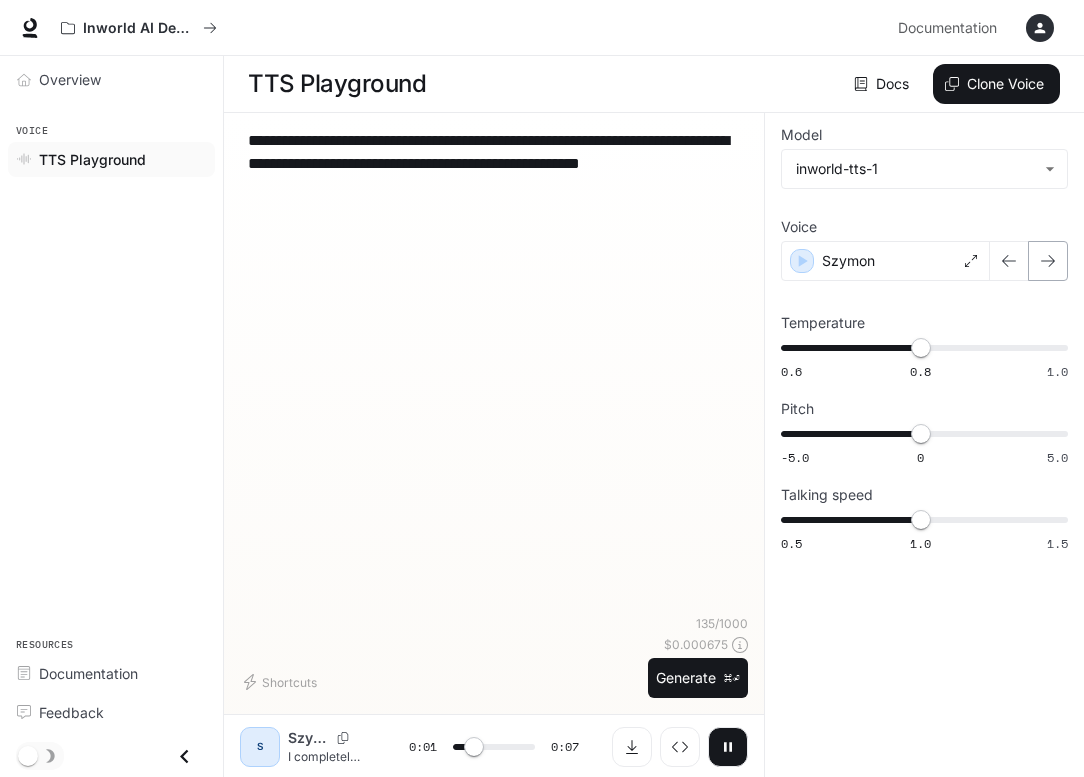 click at bounding box center (1048, 261) 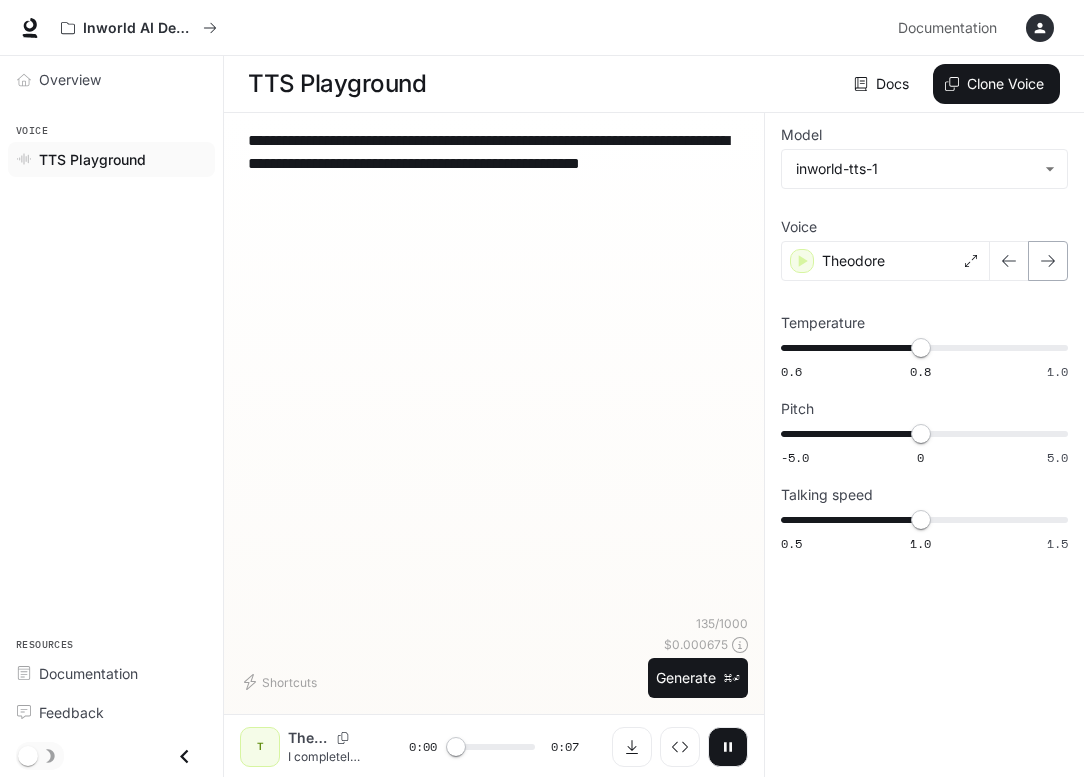 click at bounding box center (1048, 261) 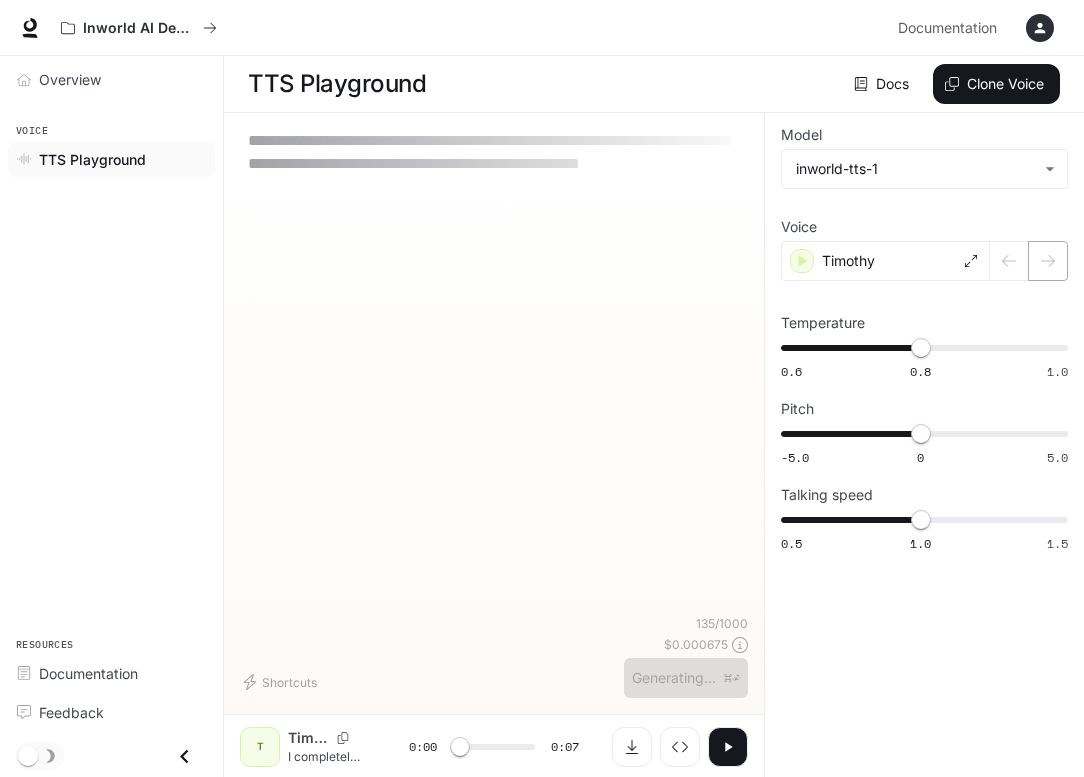 click at bounding box center [1029, 261] 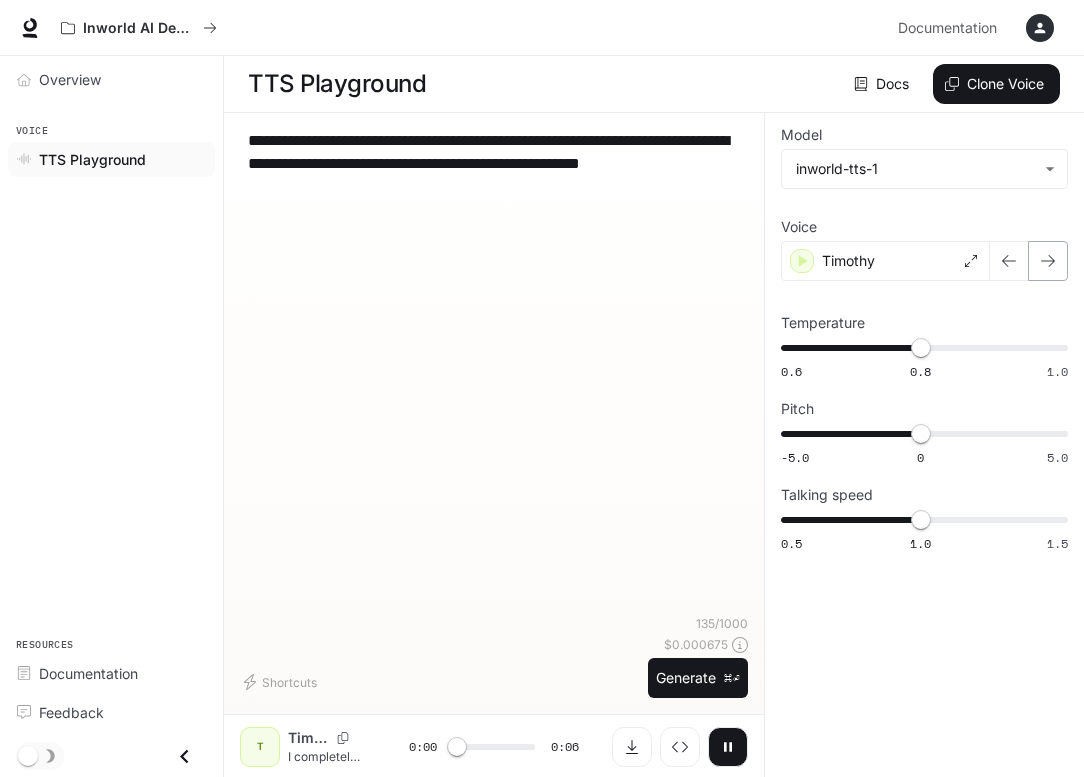 click at bounding box center (1048, 261) 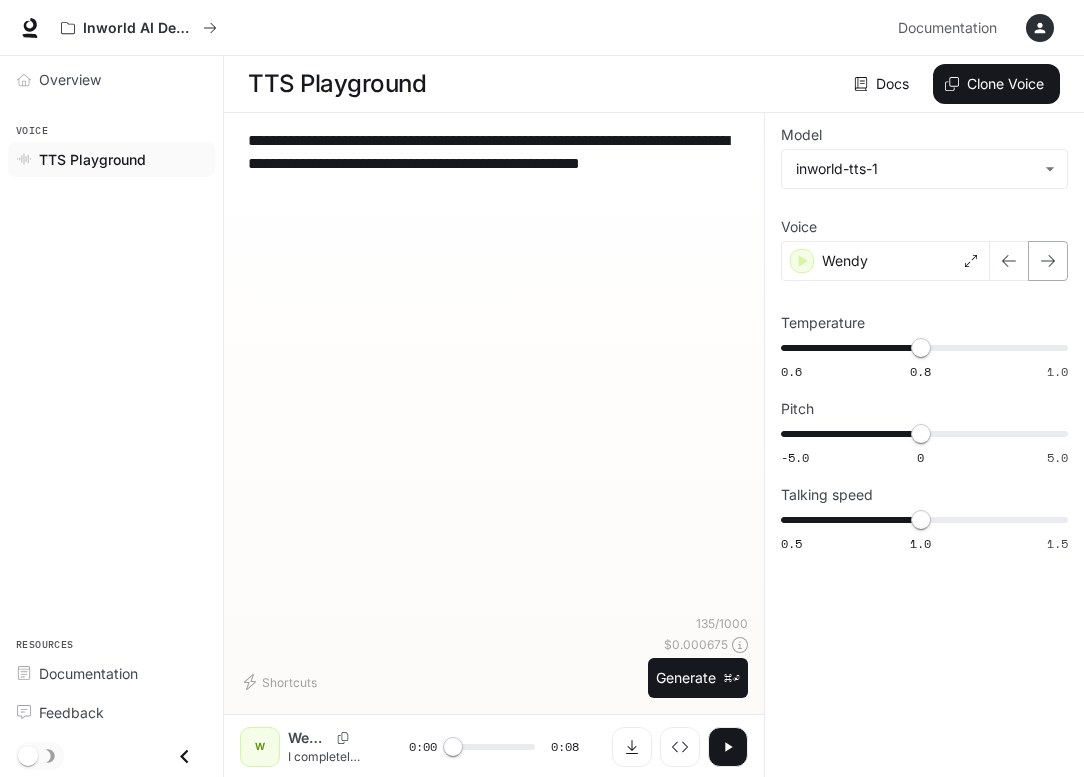 click 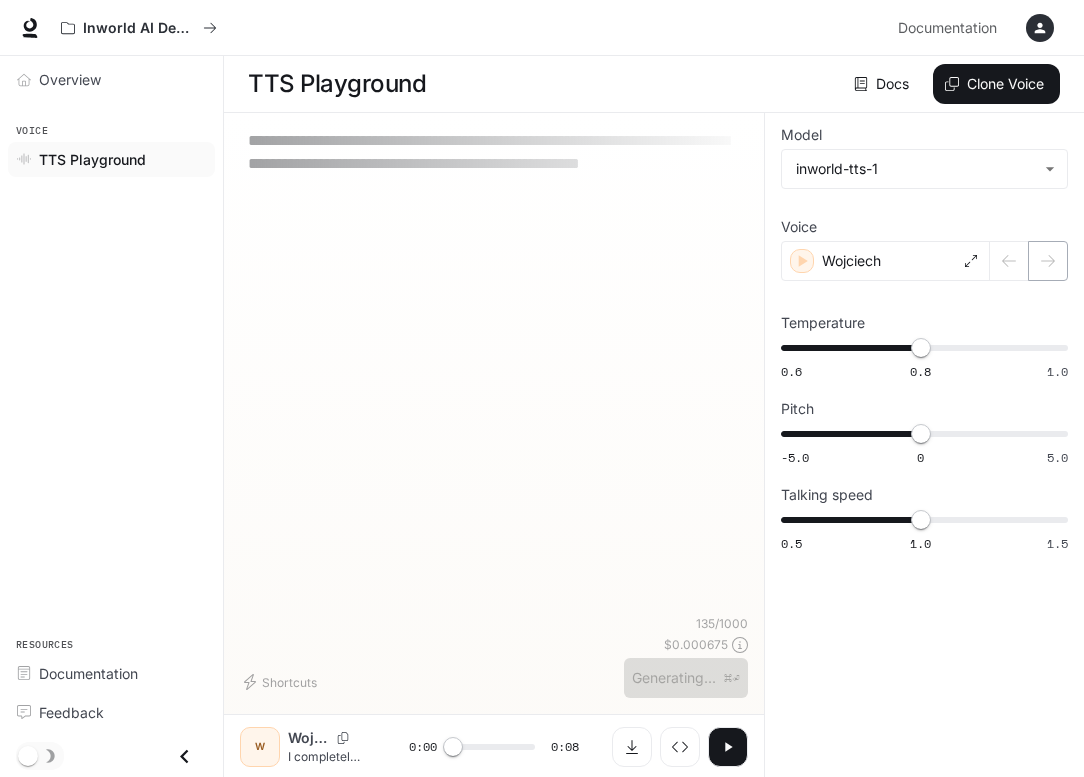 click at bounding box center [1029, 261] 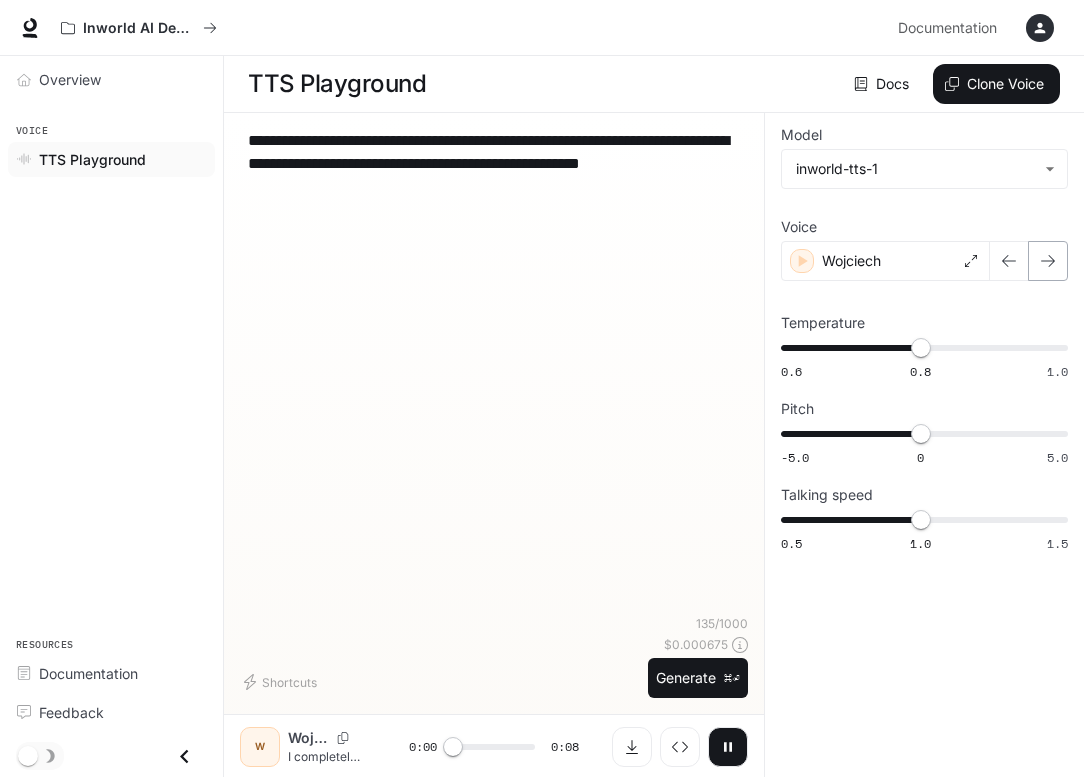 click 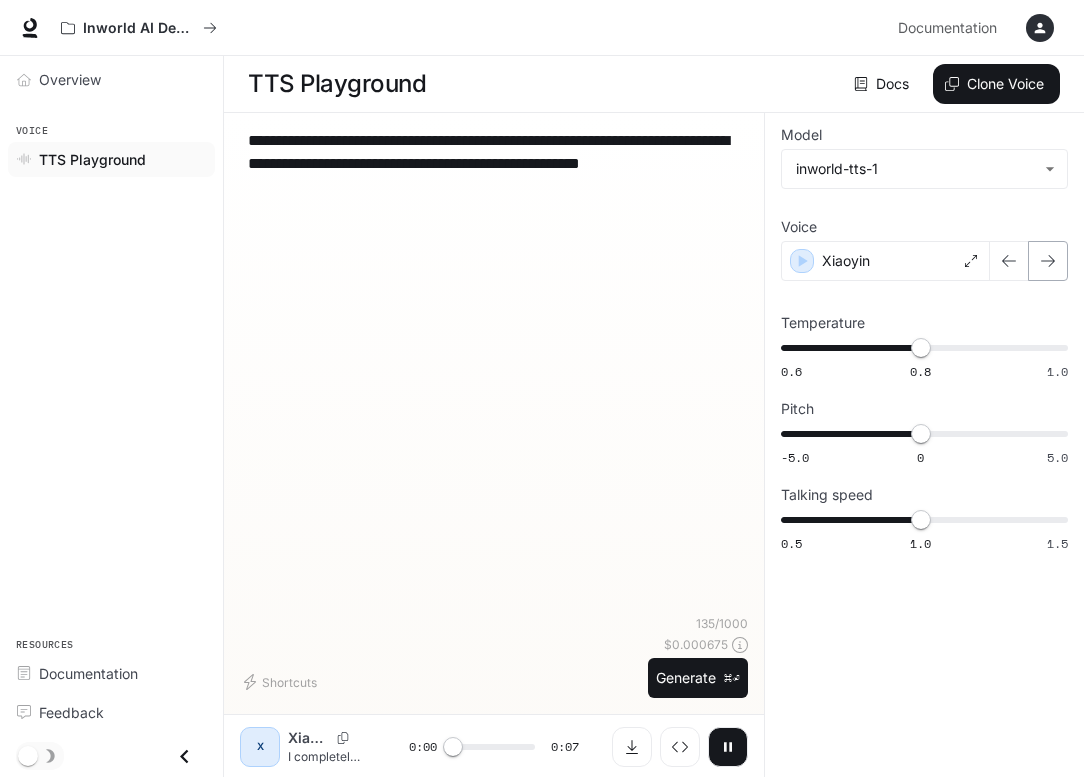 click 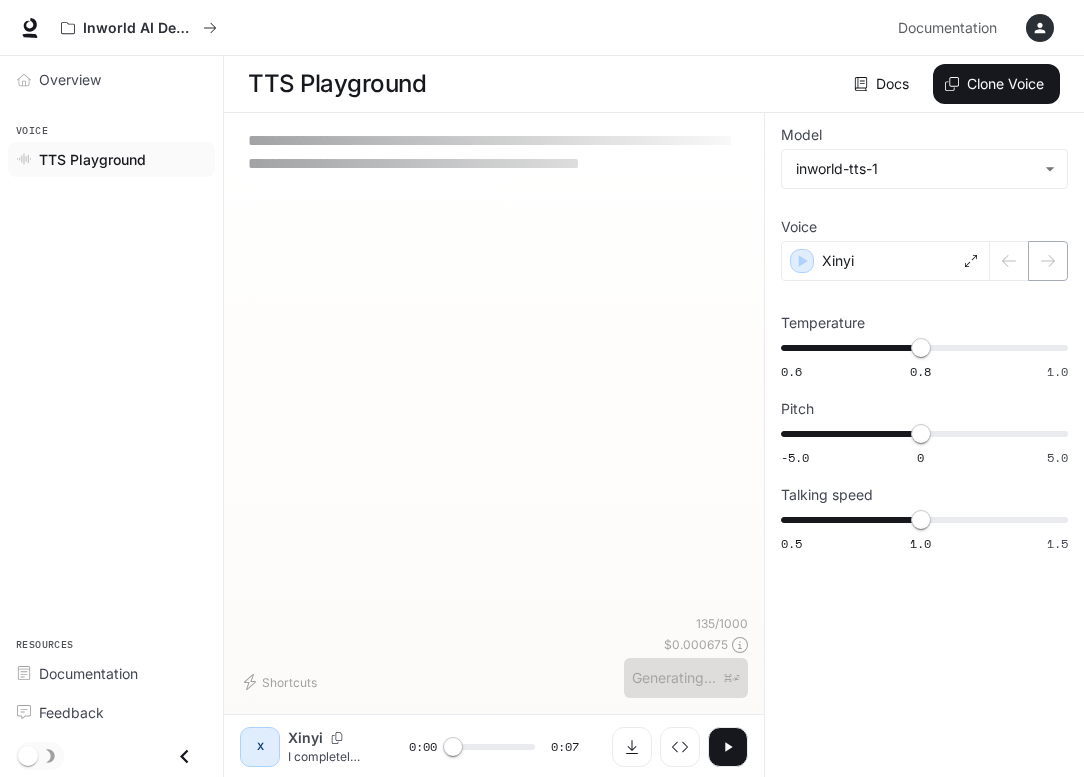 click at bounding box center (1029, 261) 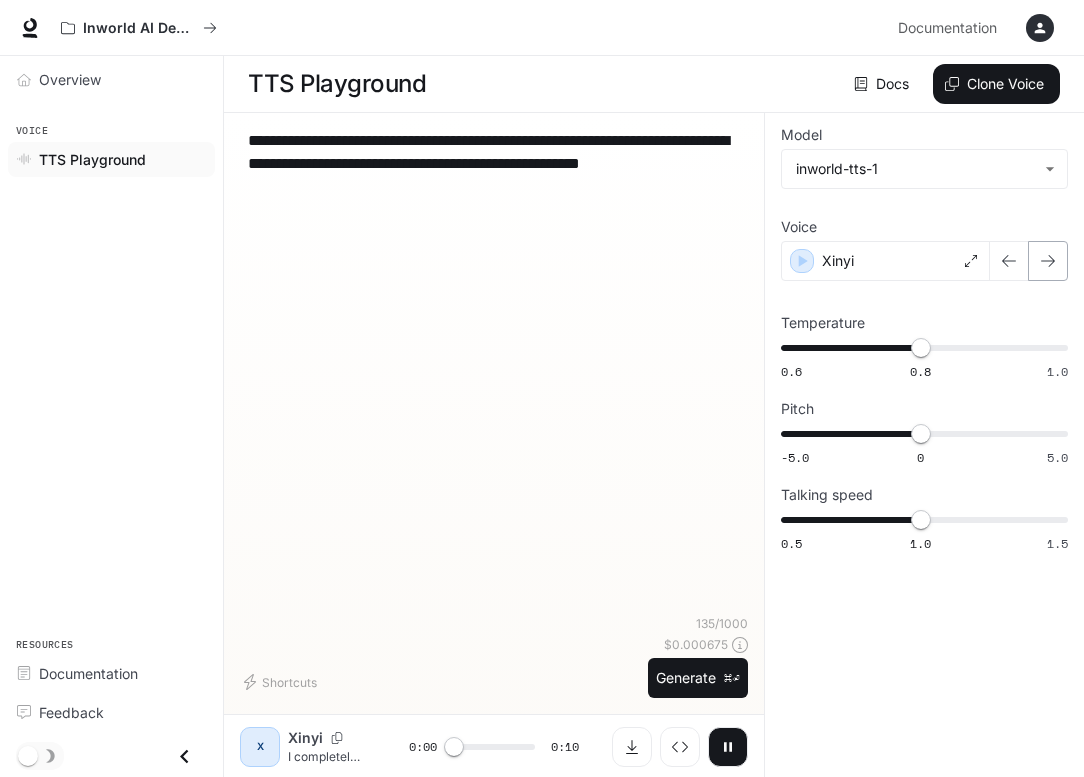 click 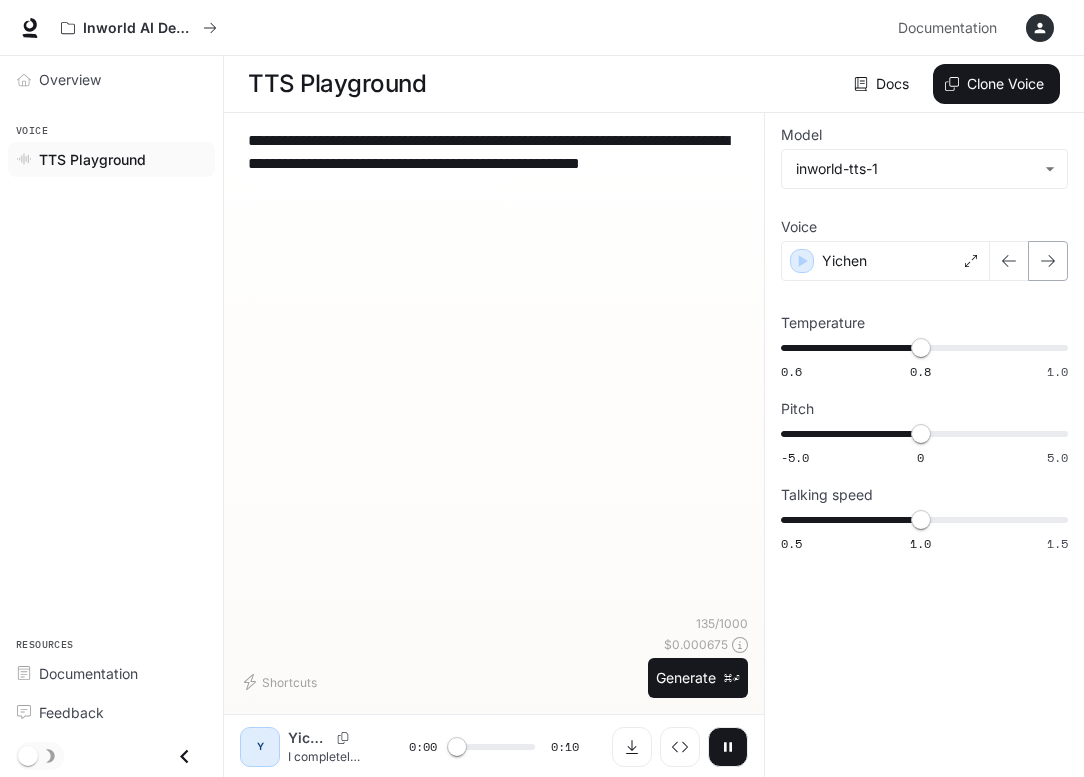 click at bounding box center (1029, 261) 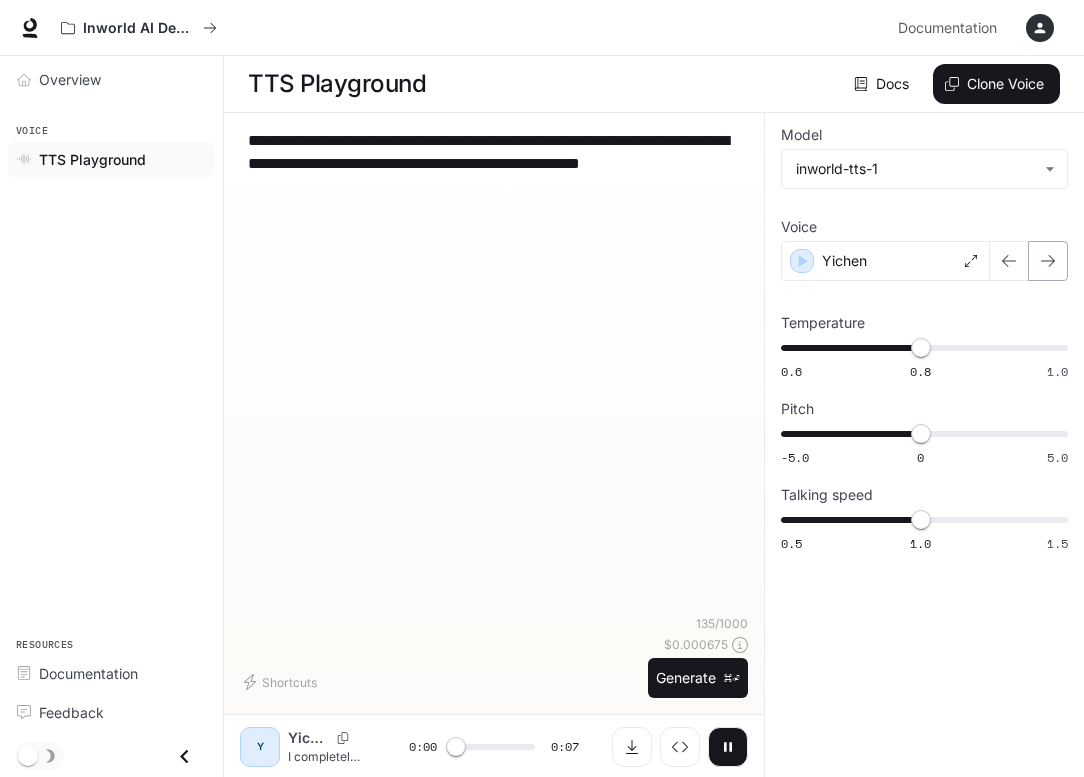 click 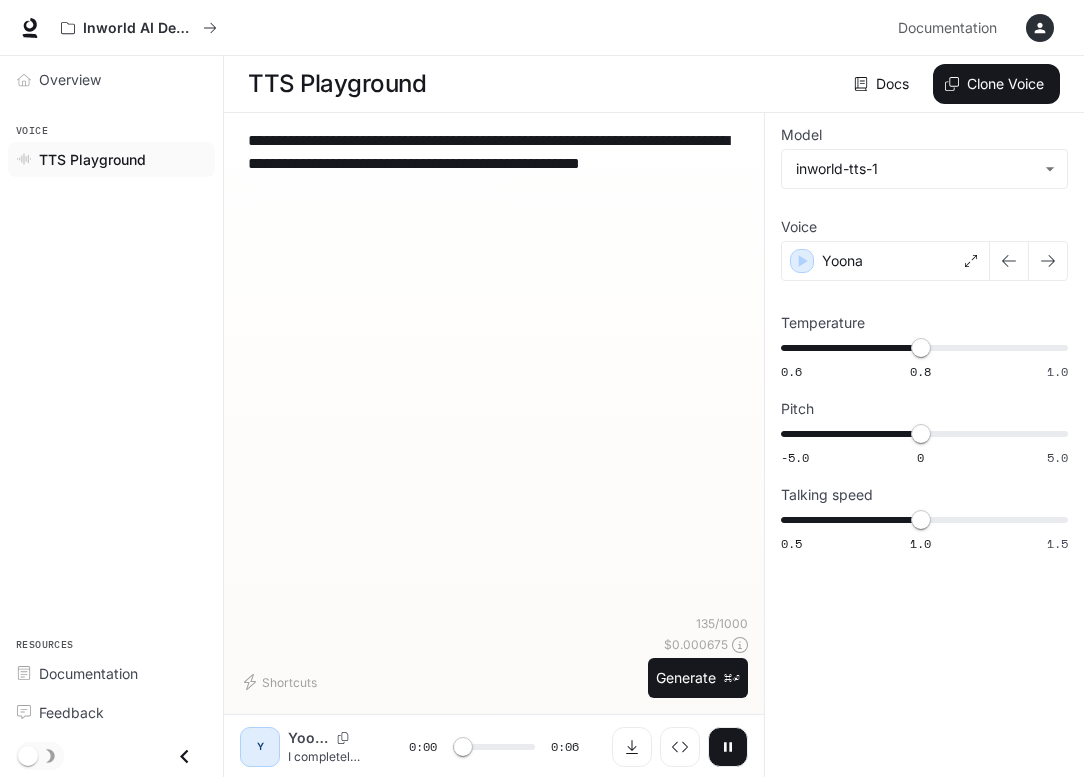 click 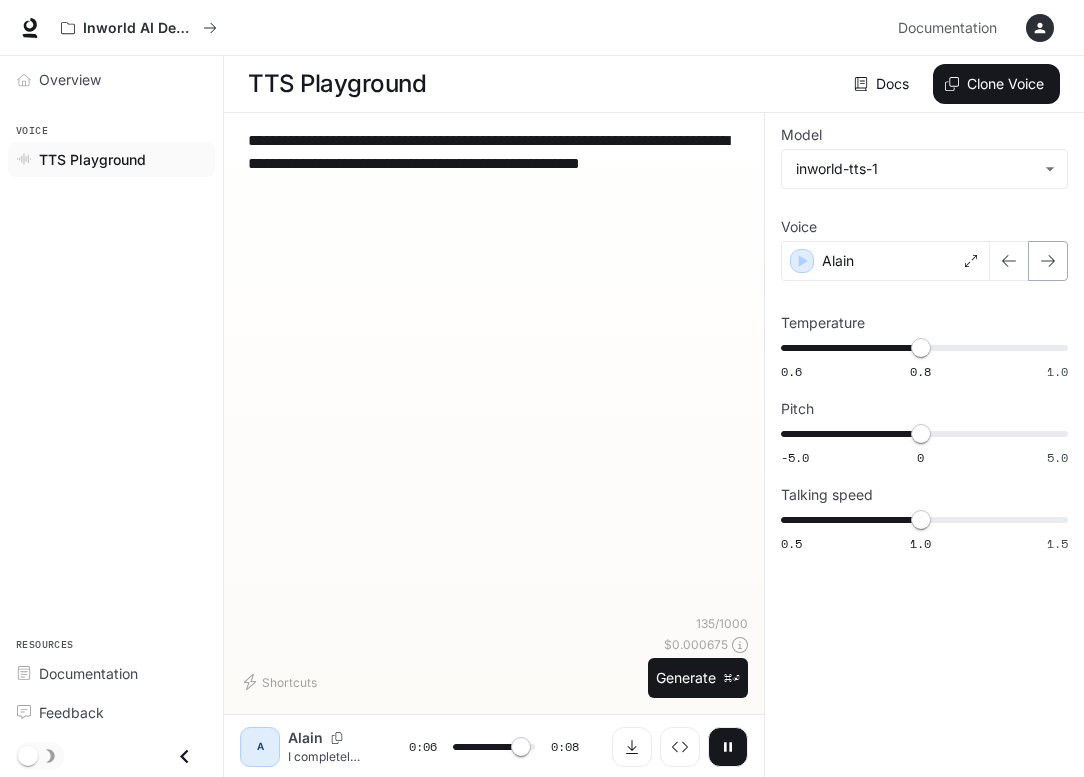 click 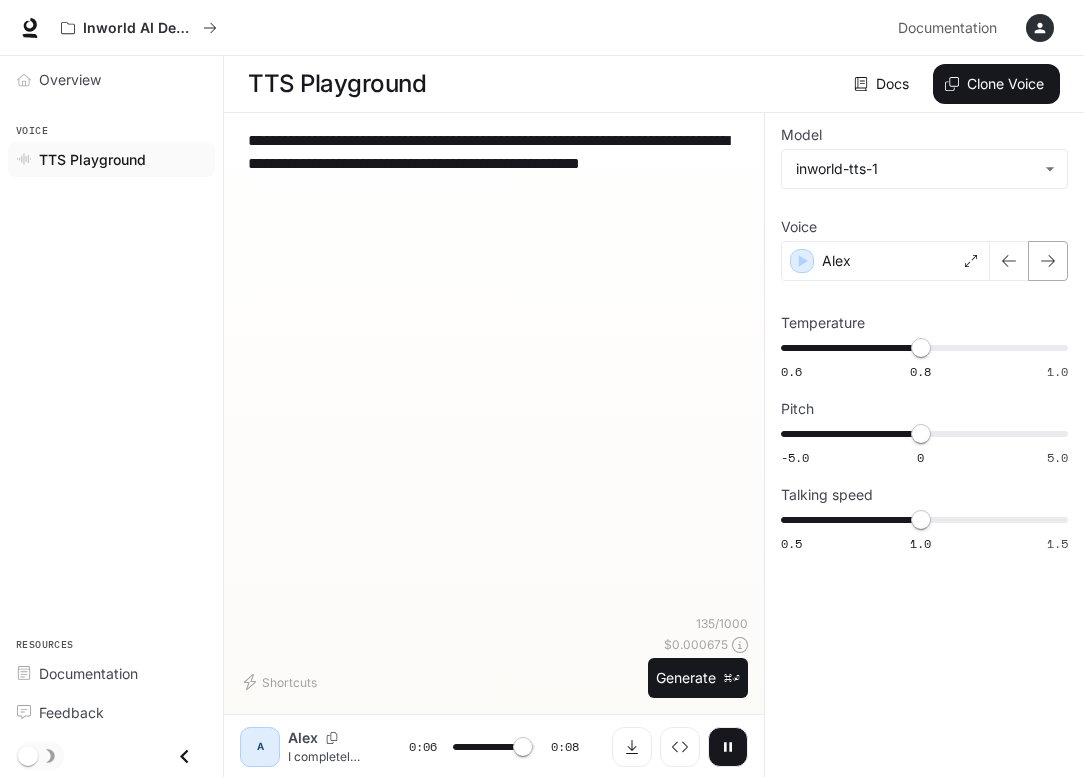click 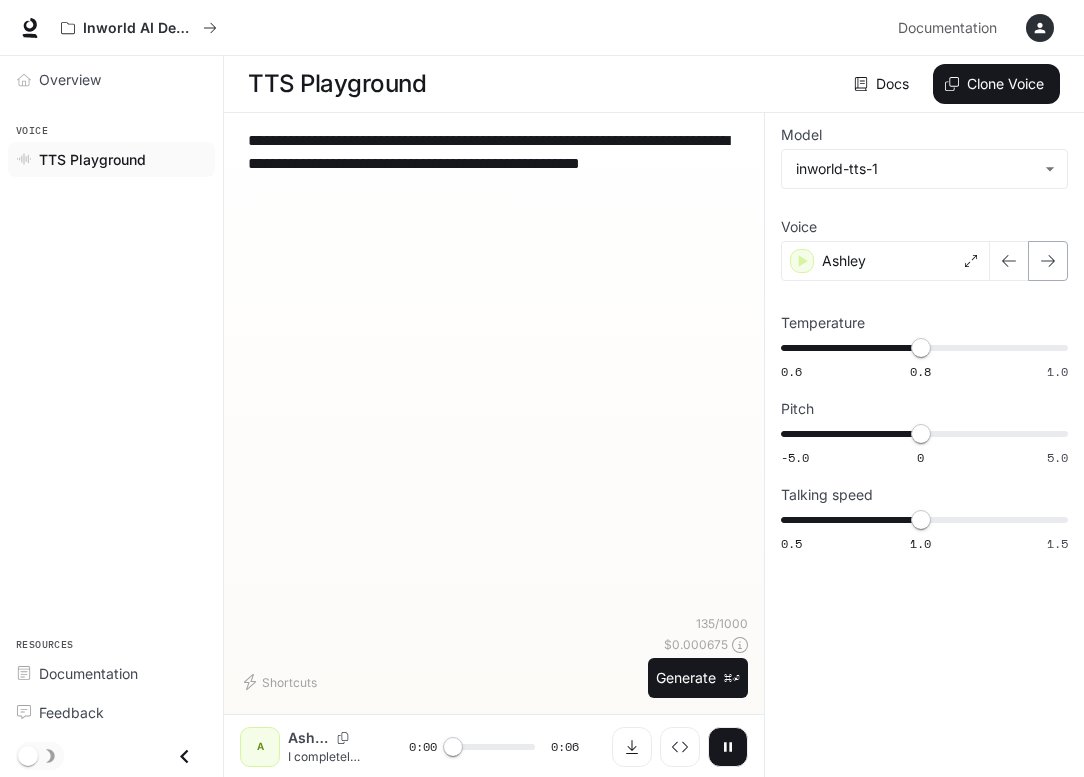 click 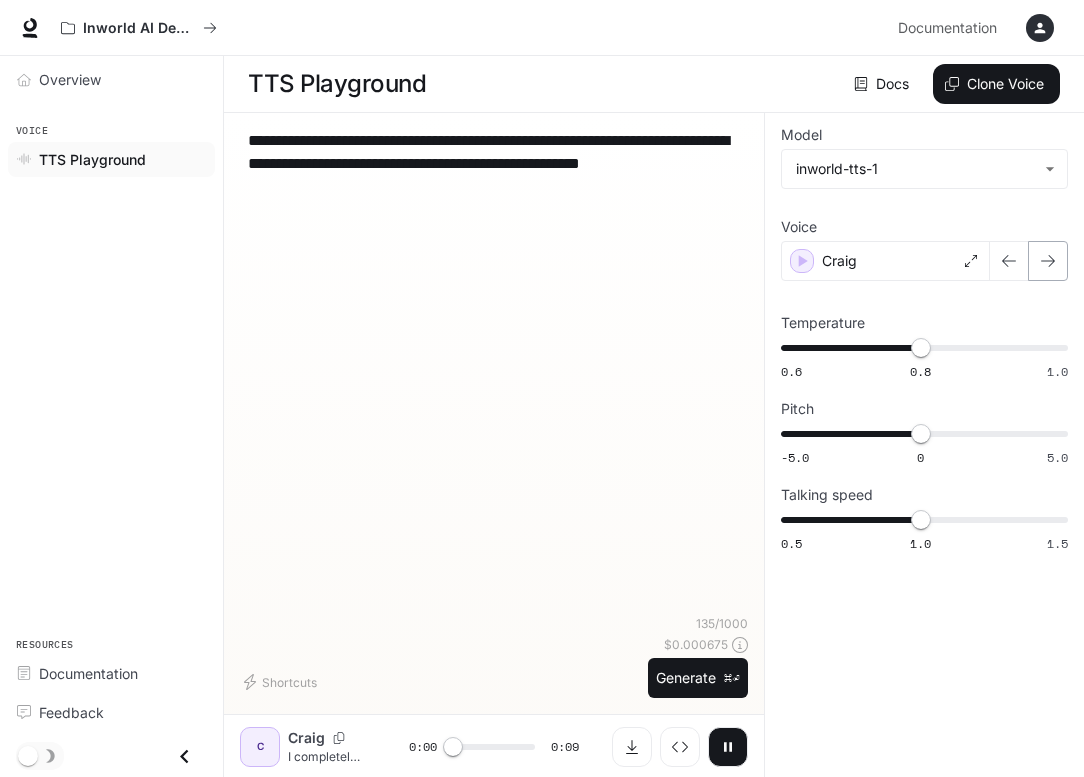 click 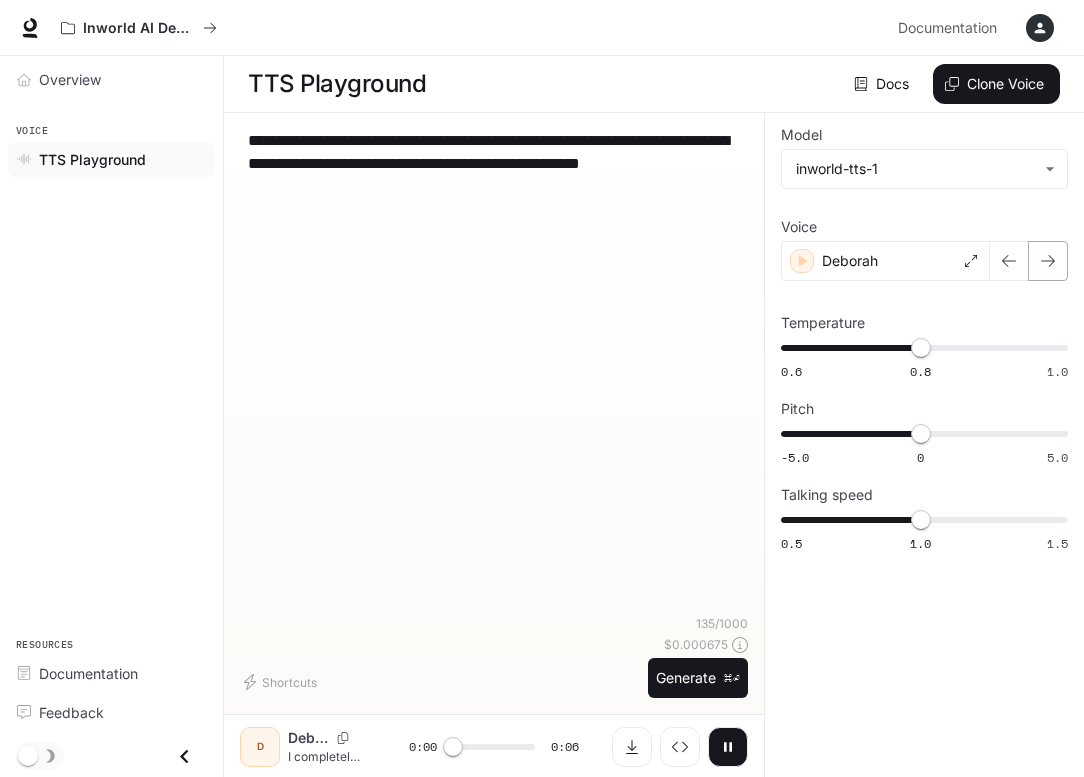 click 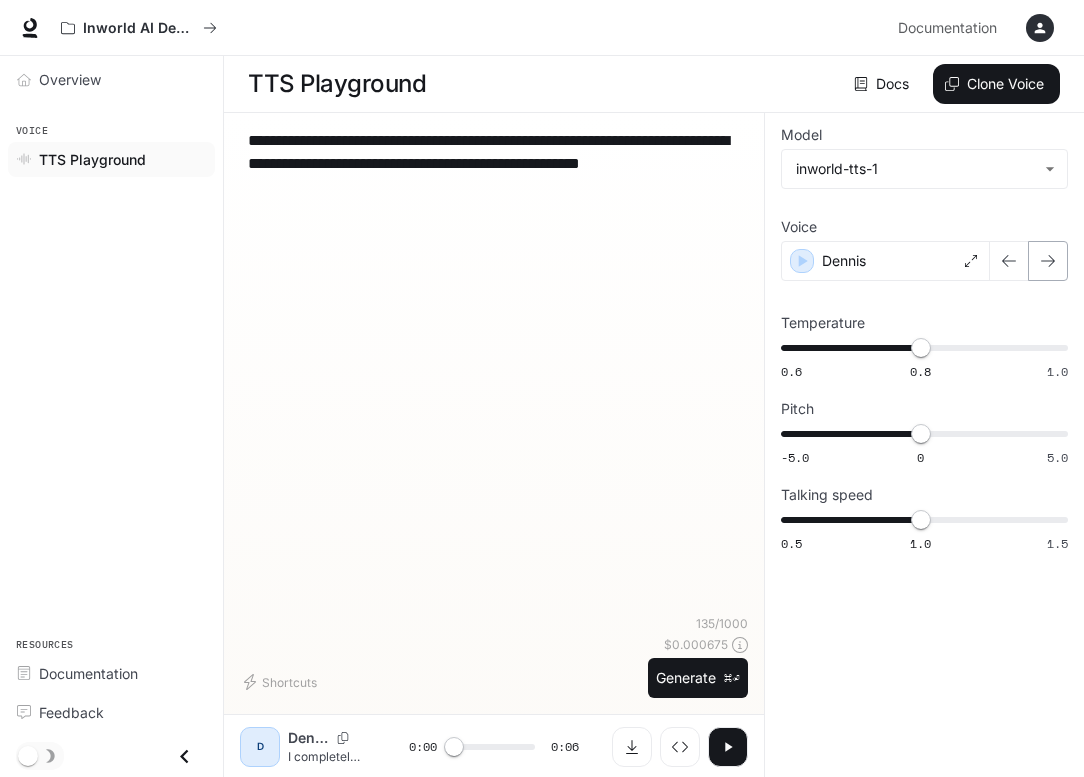 click 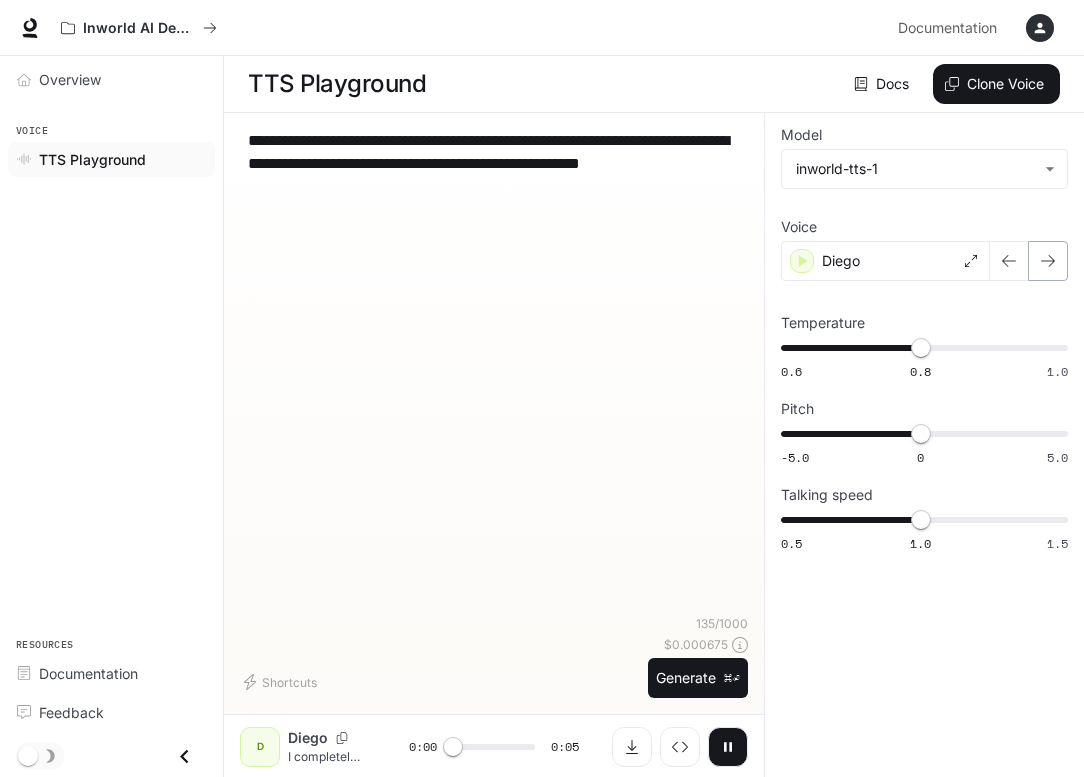click 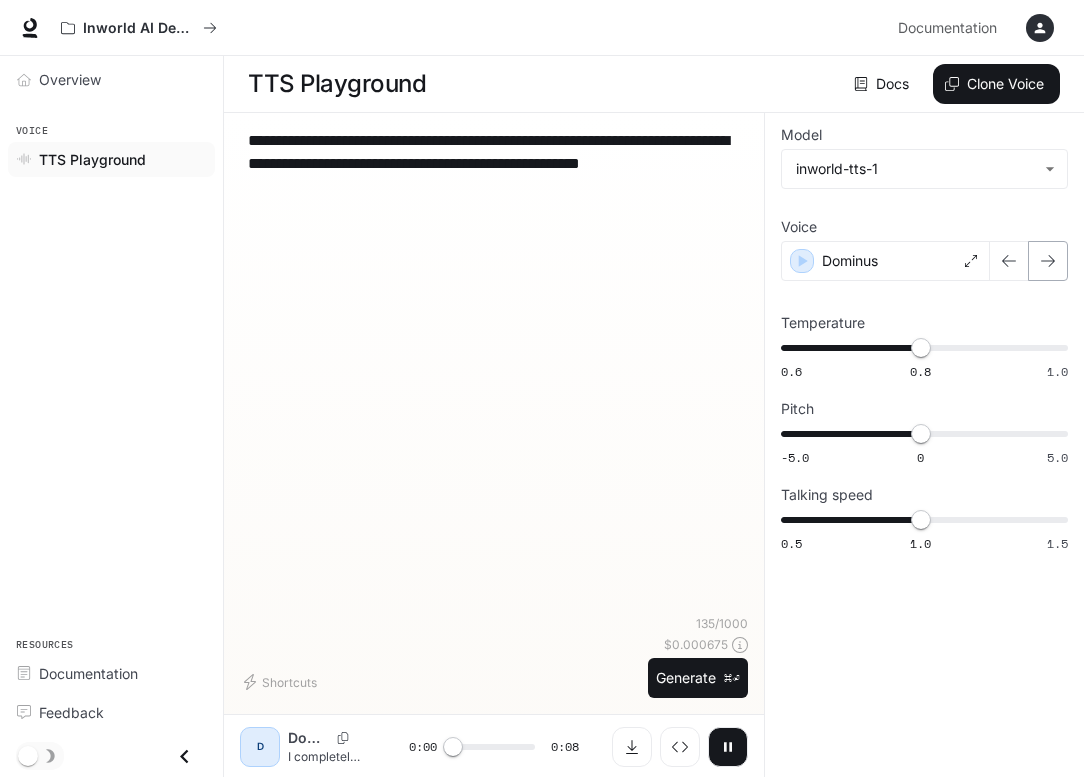 click 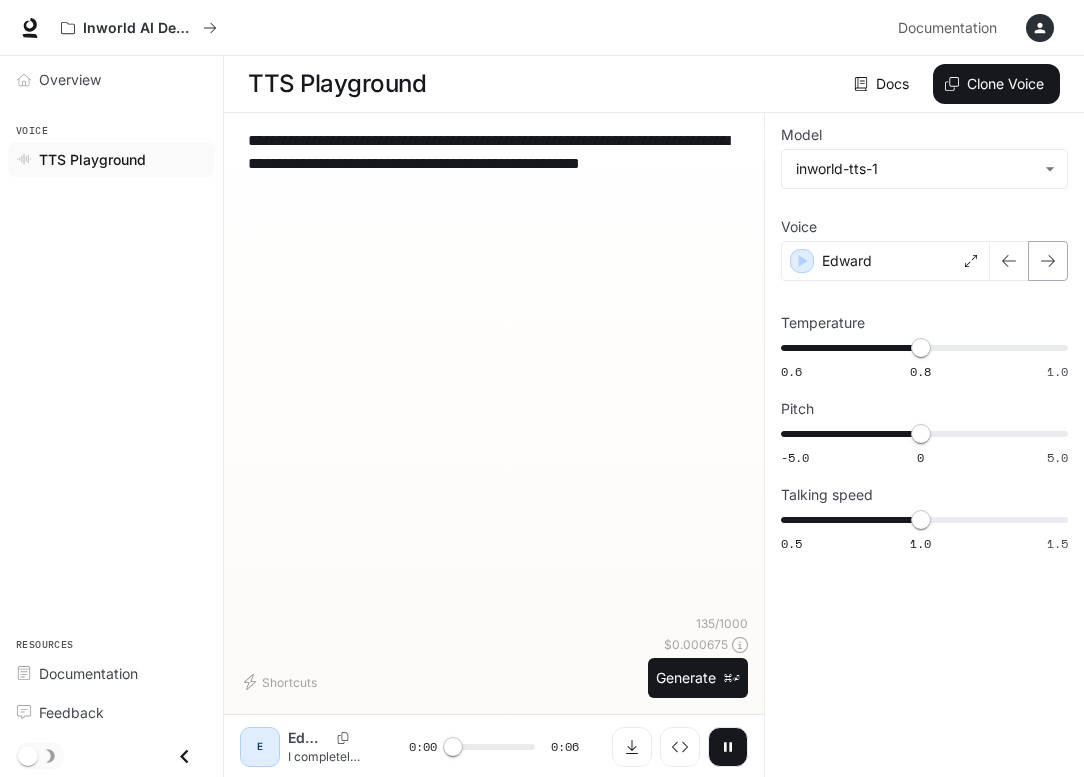 click 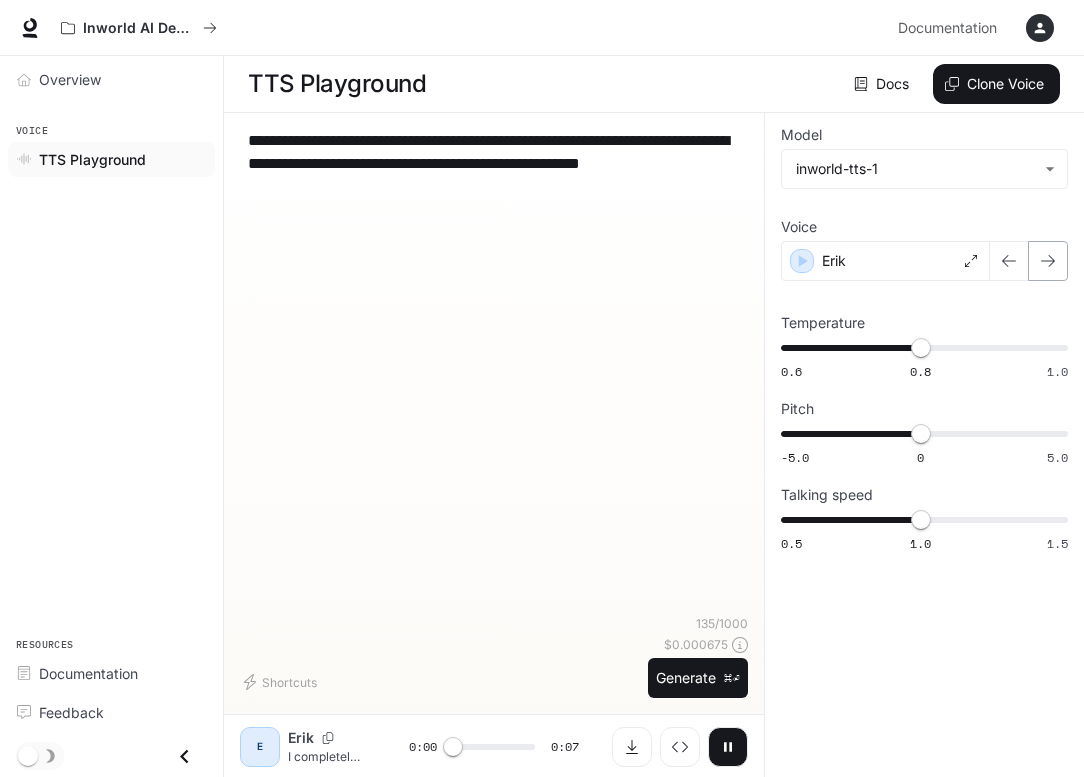 click 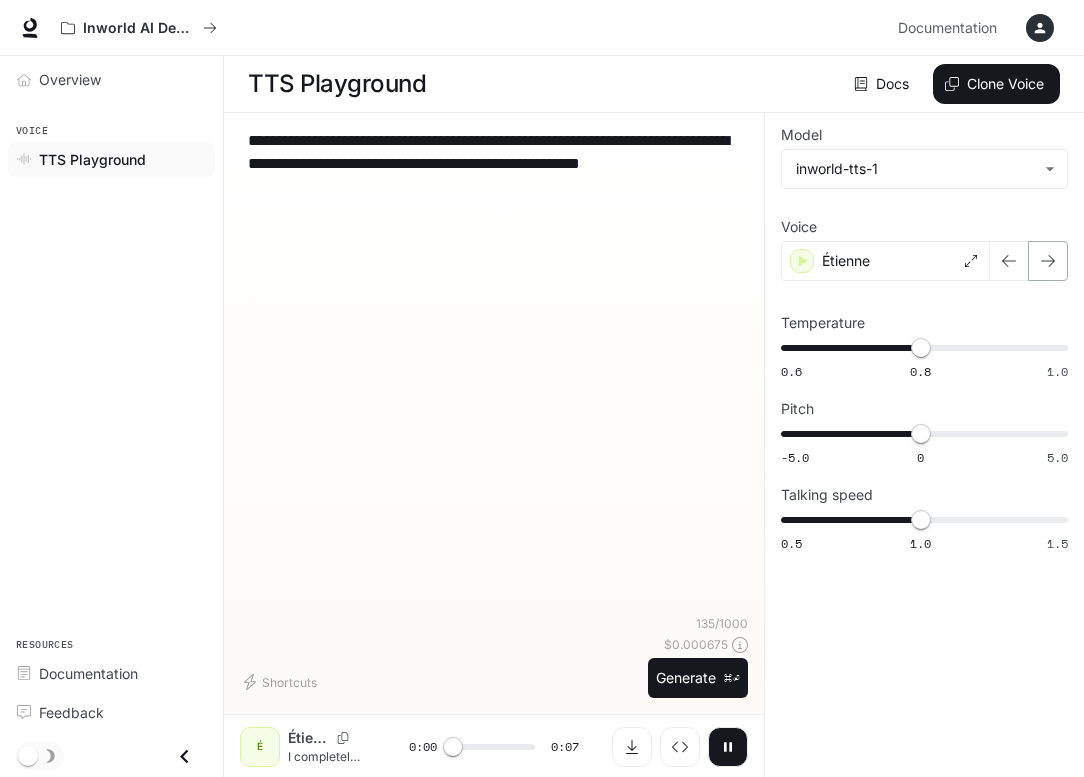 click 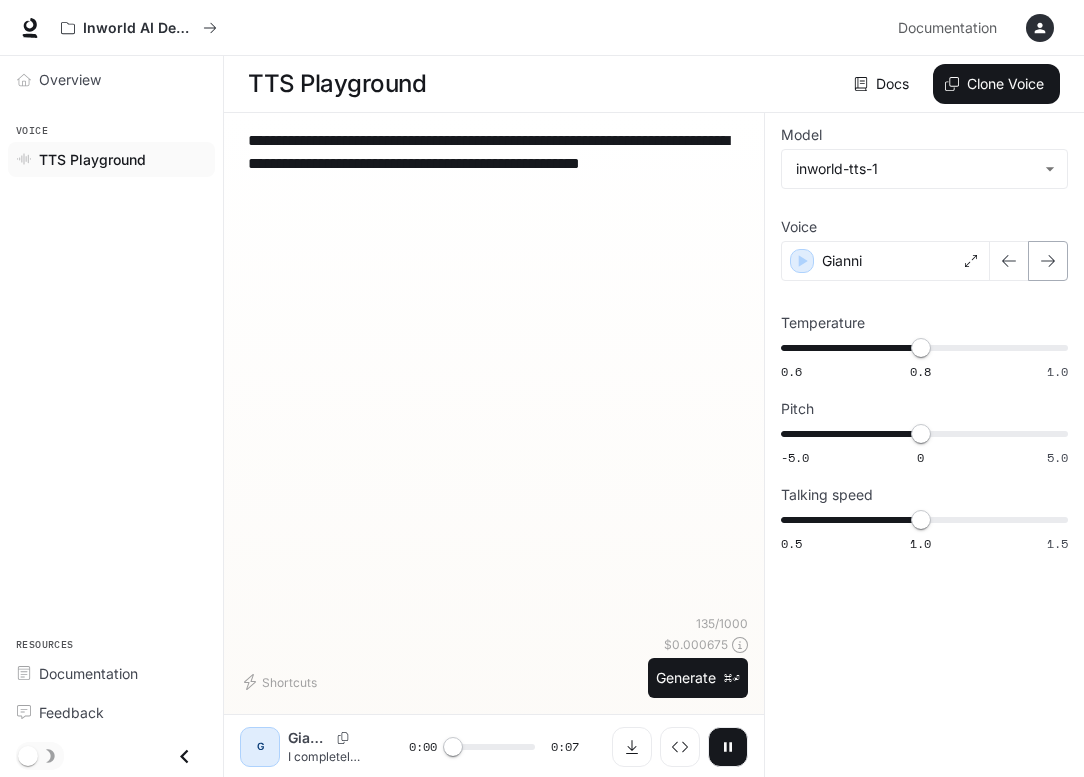 click 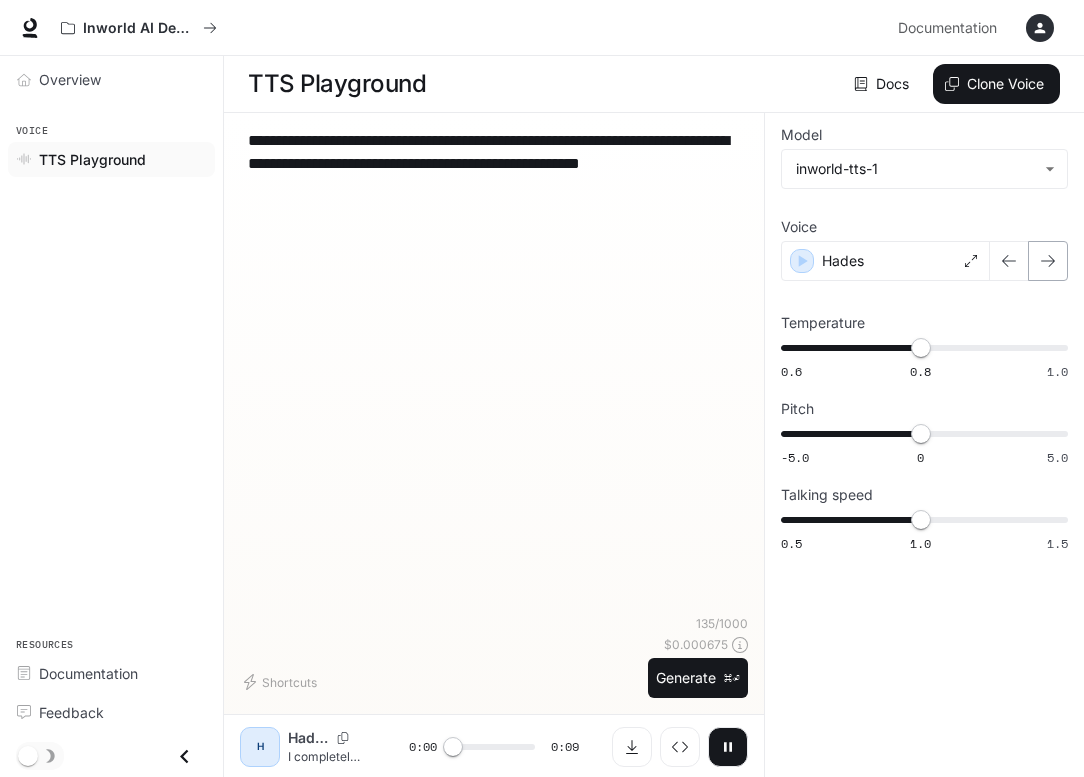 click 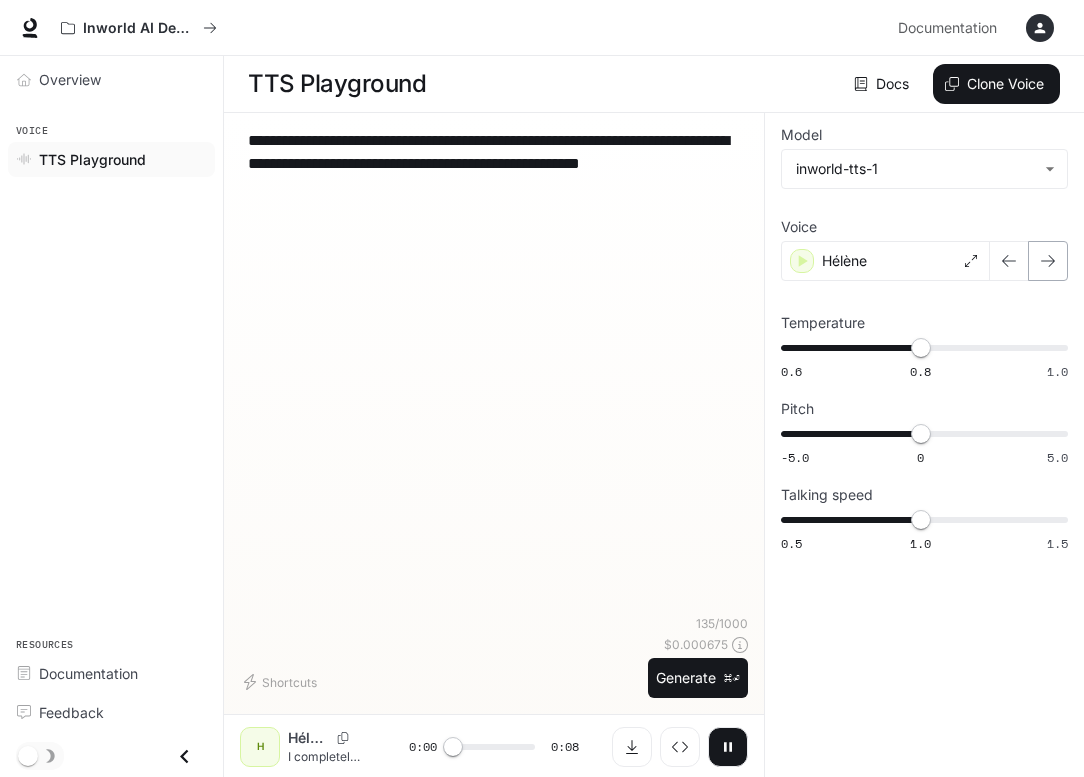 click 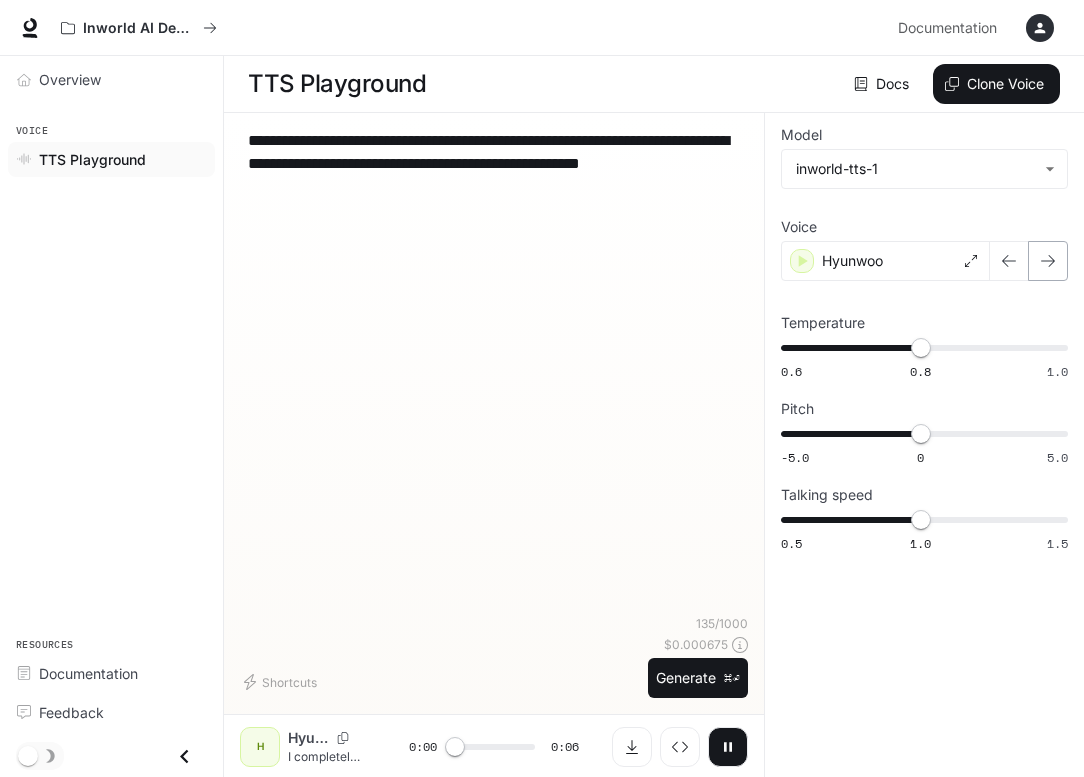 click 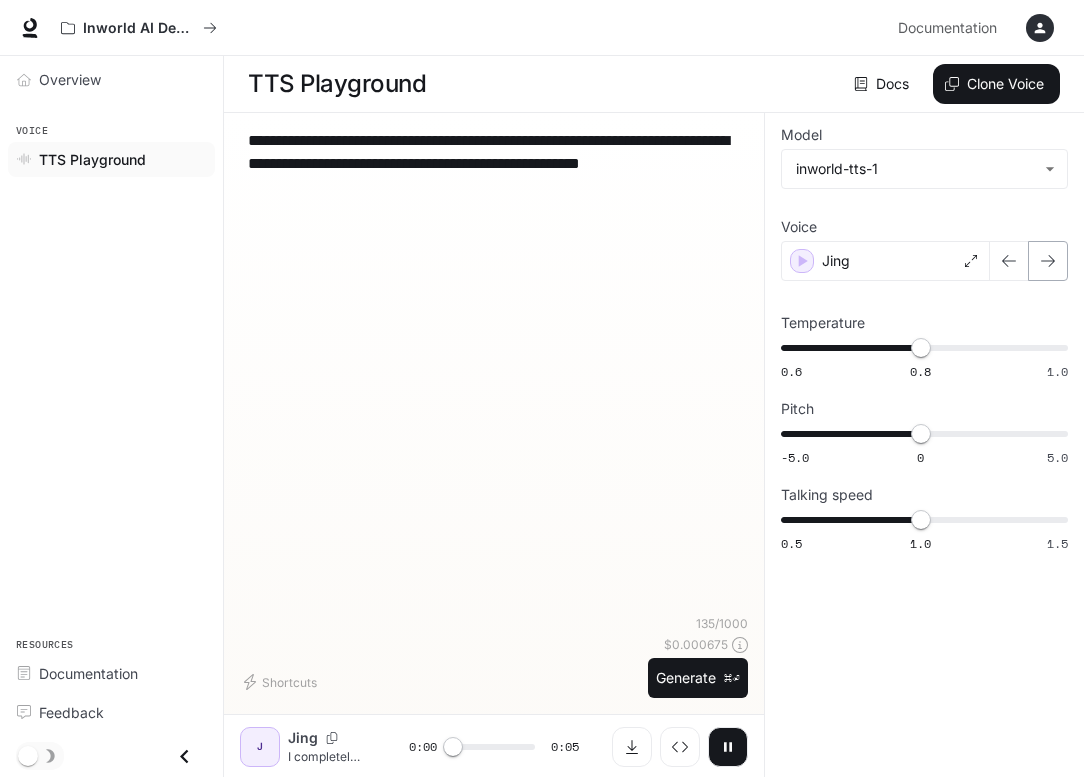 click 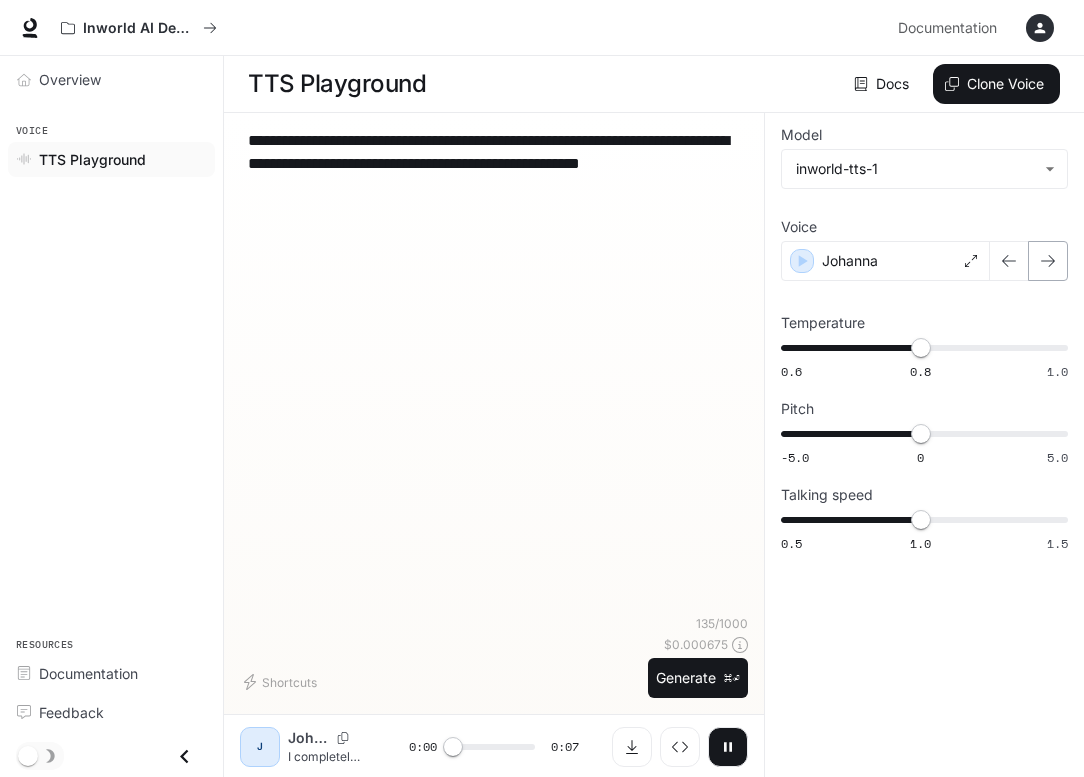 click 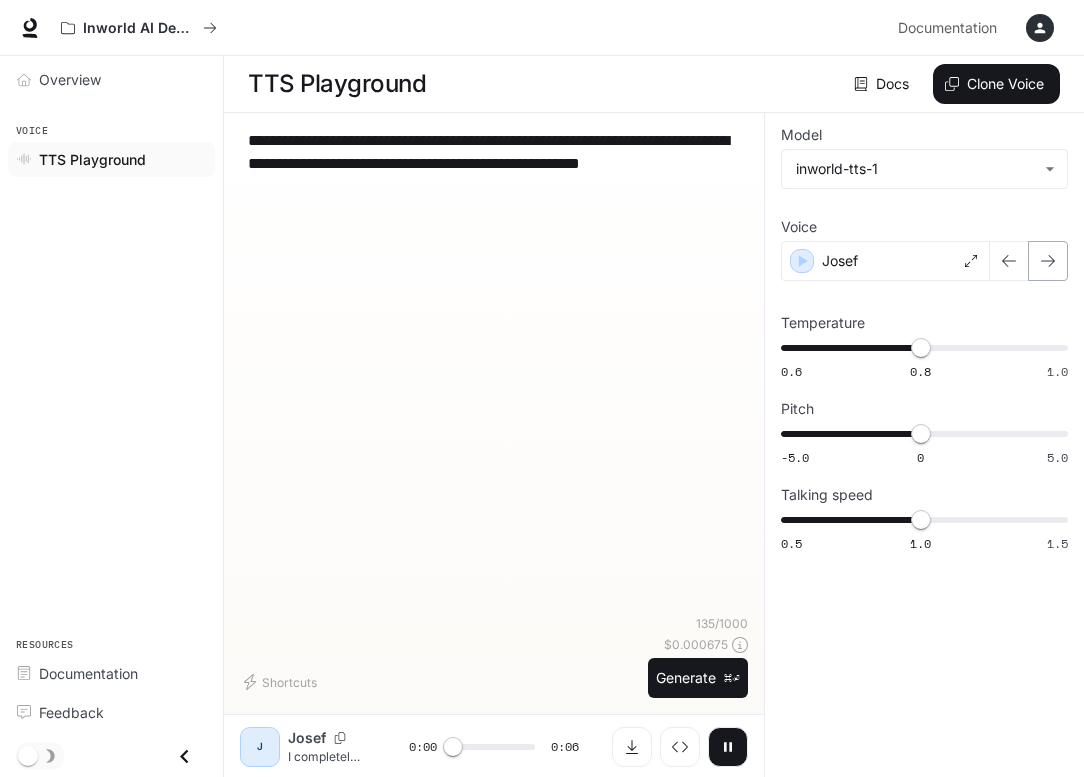 click 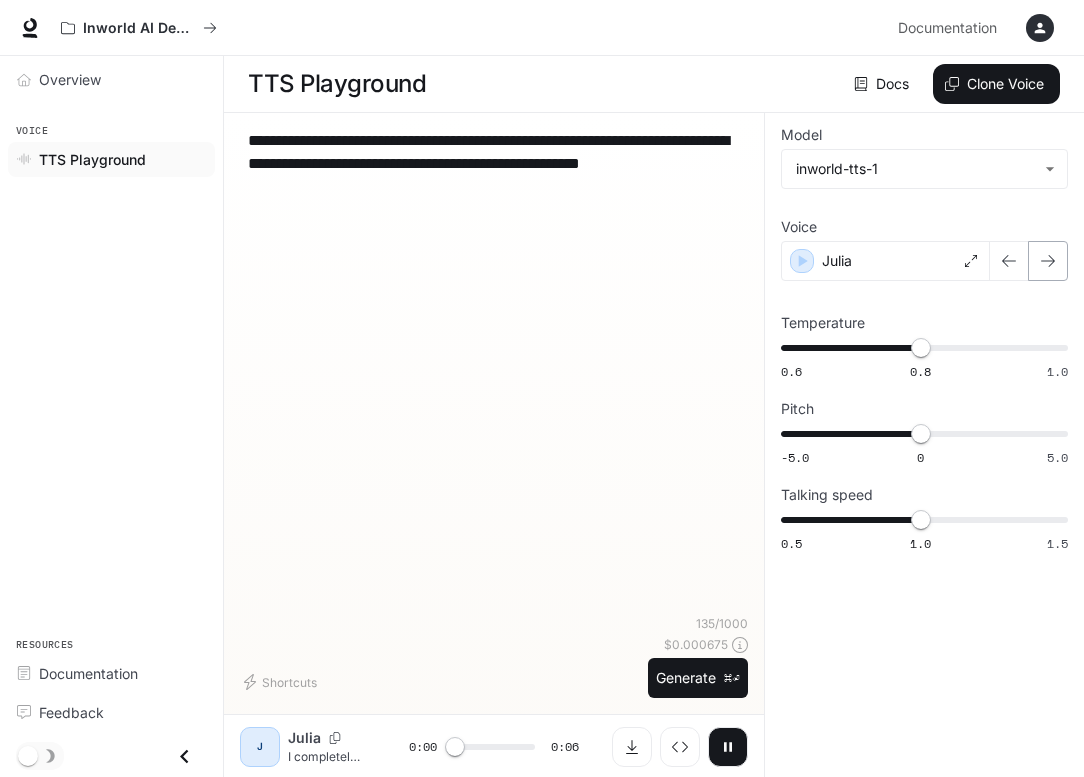 click 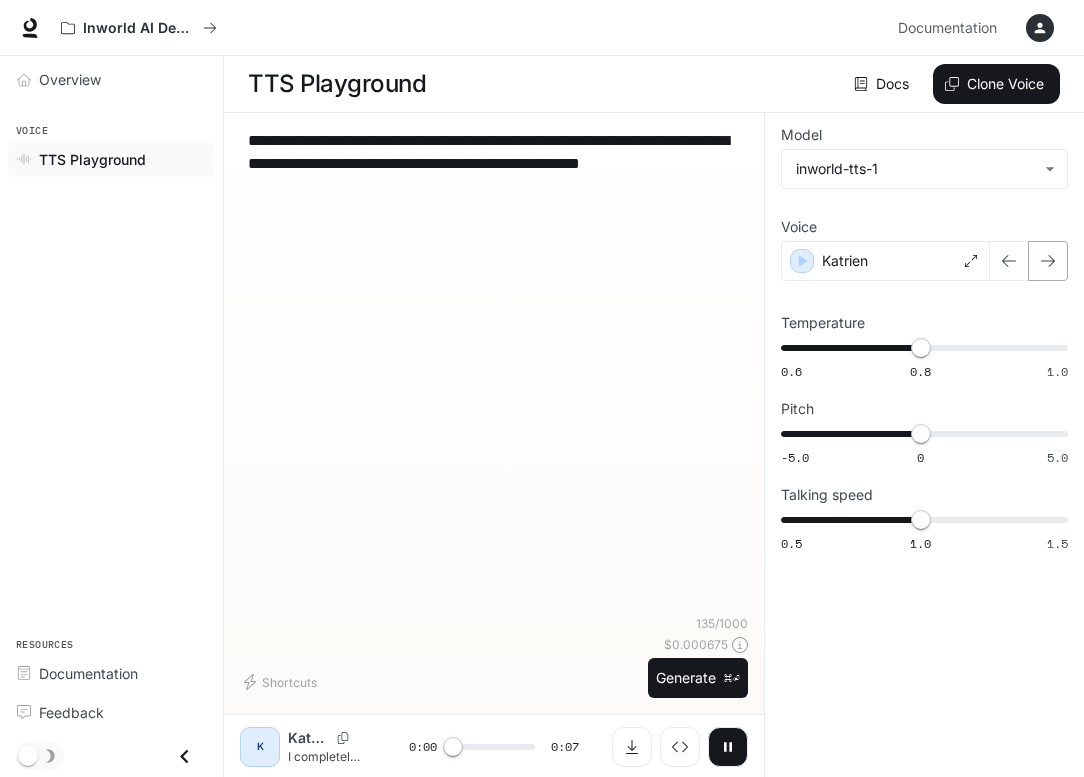 click 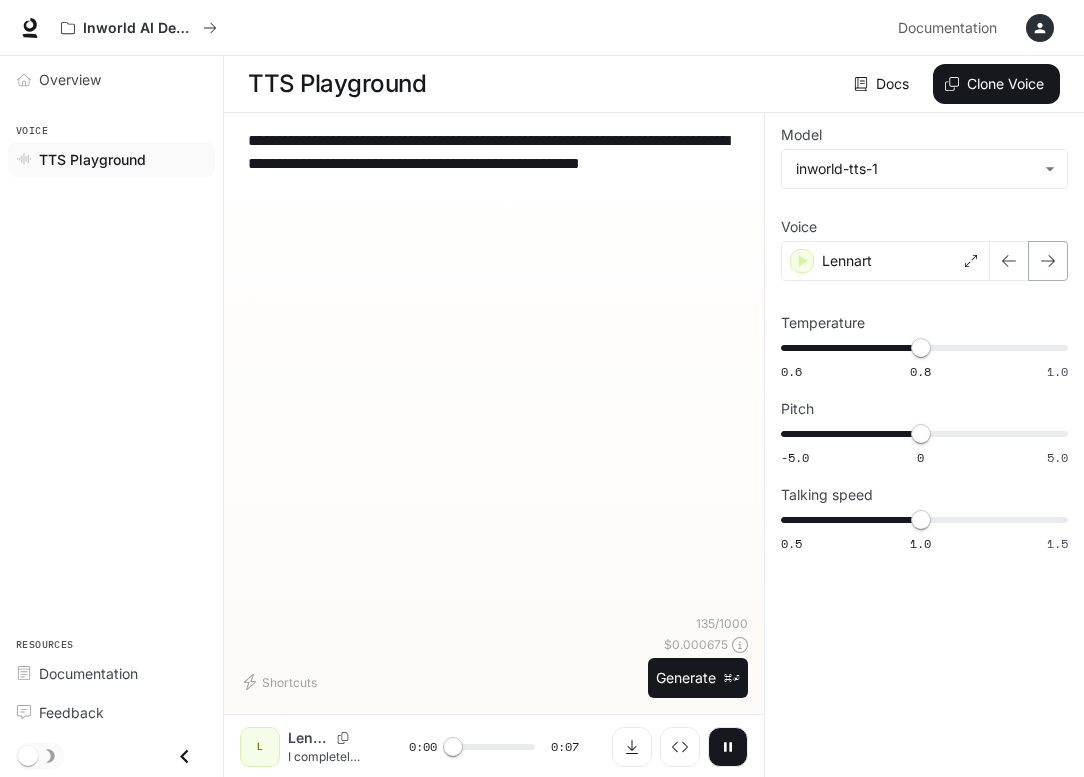 click 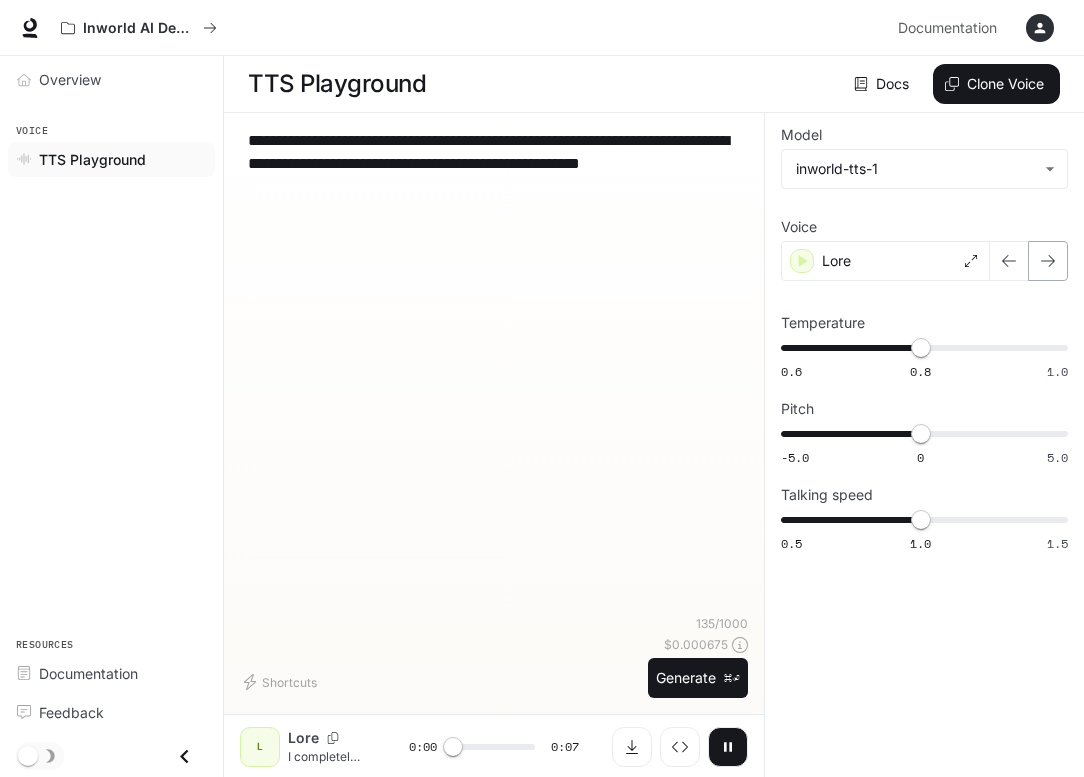 click 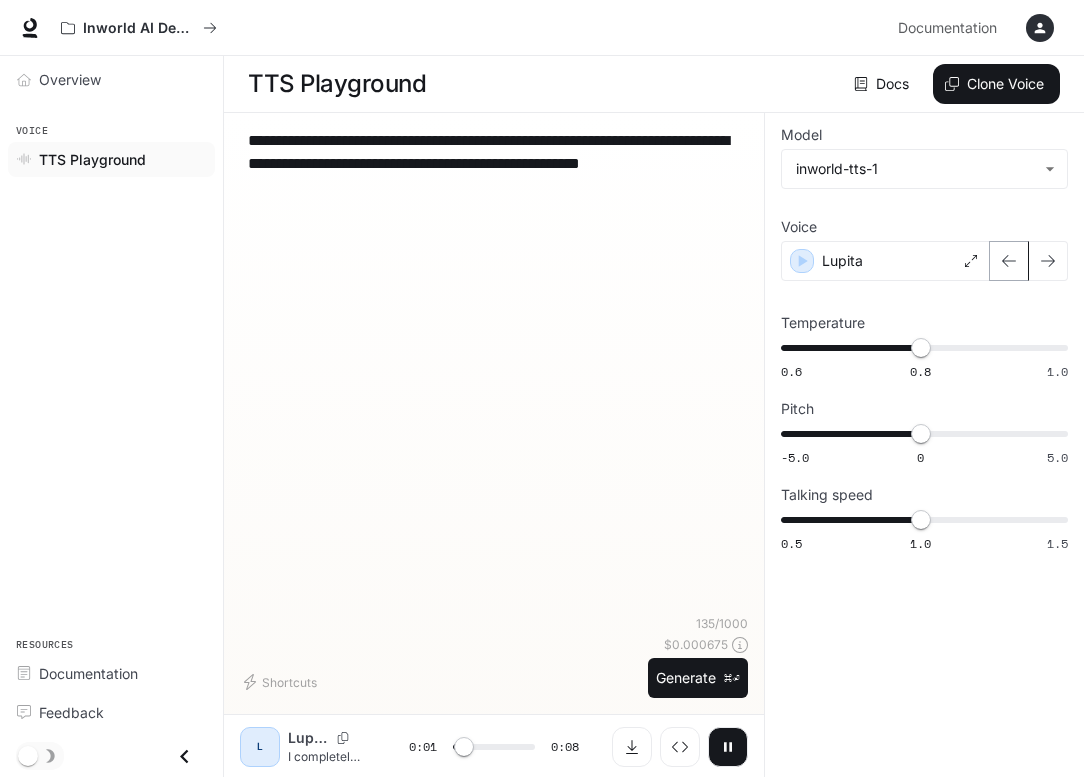 click at bounding box center (1009, 261) 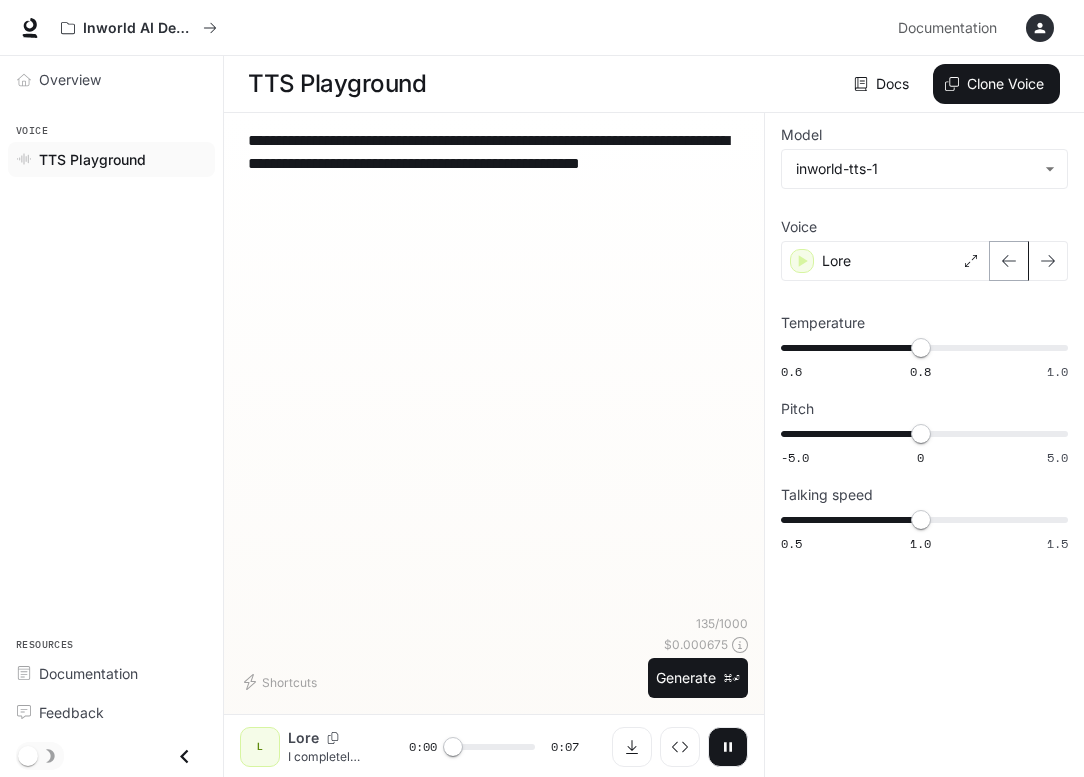 click 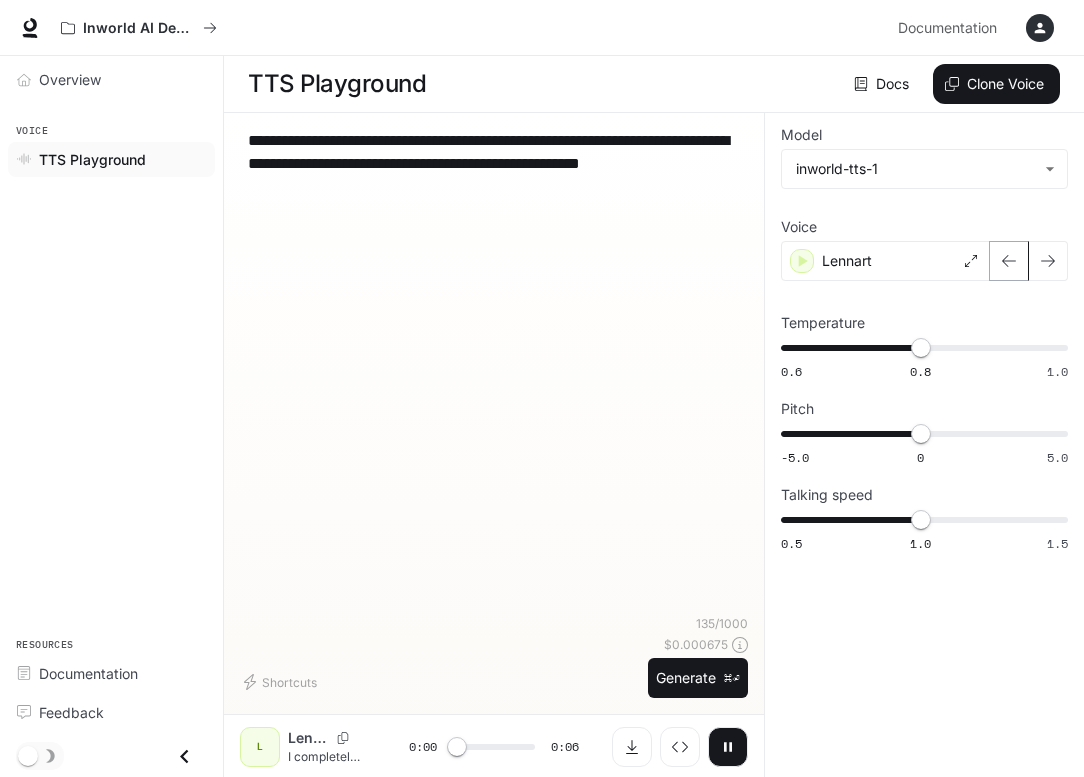 click at bounding box center (1009, 261) 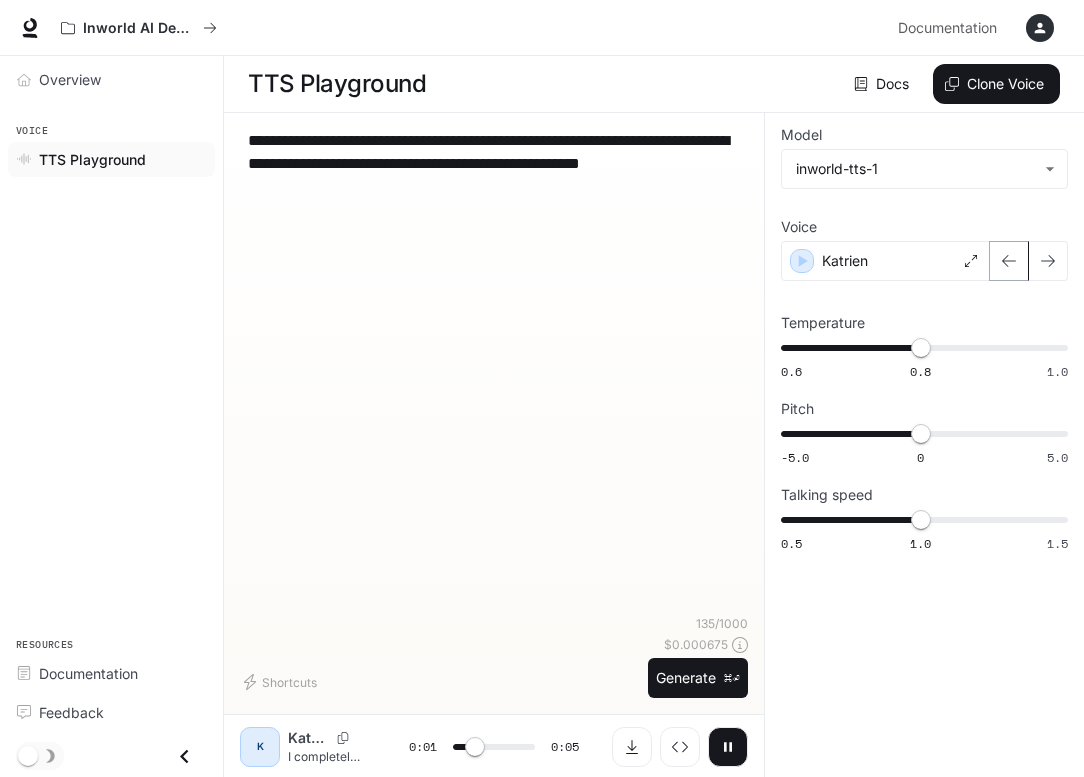 click 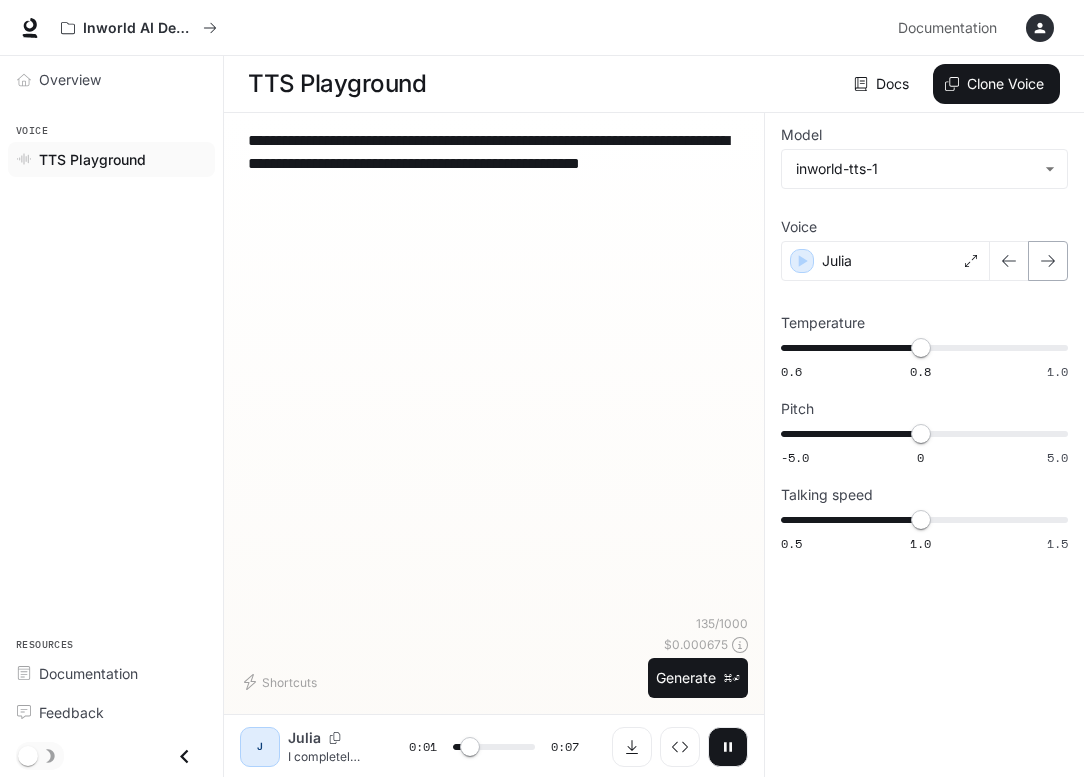 click at bounding box center [1048, 261] 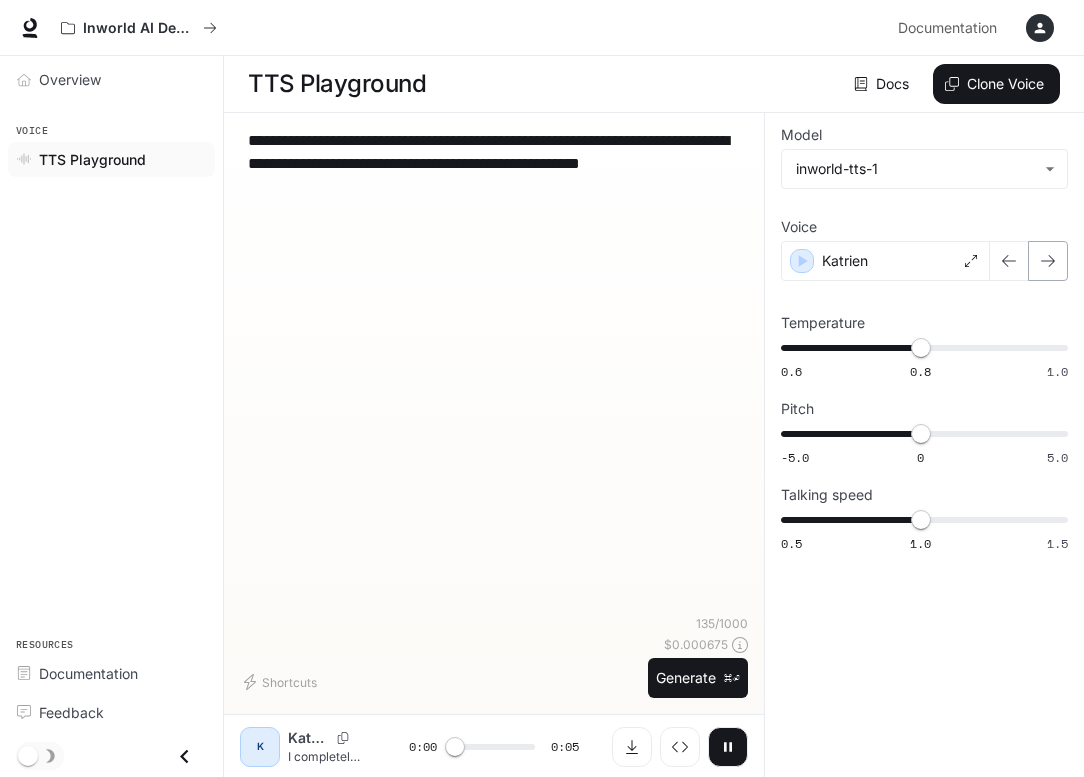 click at bounding box center [1048, 261] 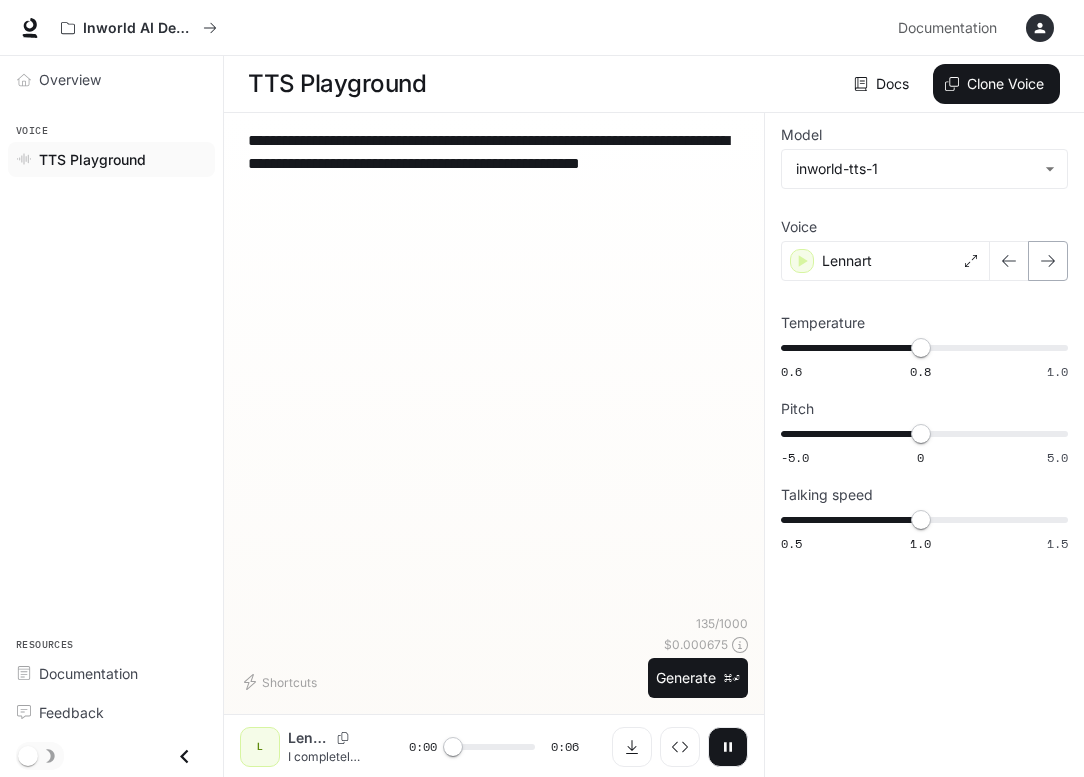 click at bounding box center (1048, 261) 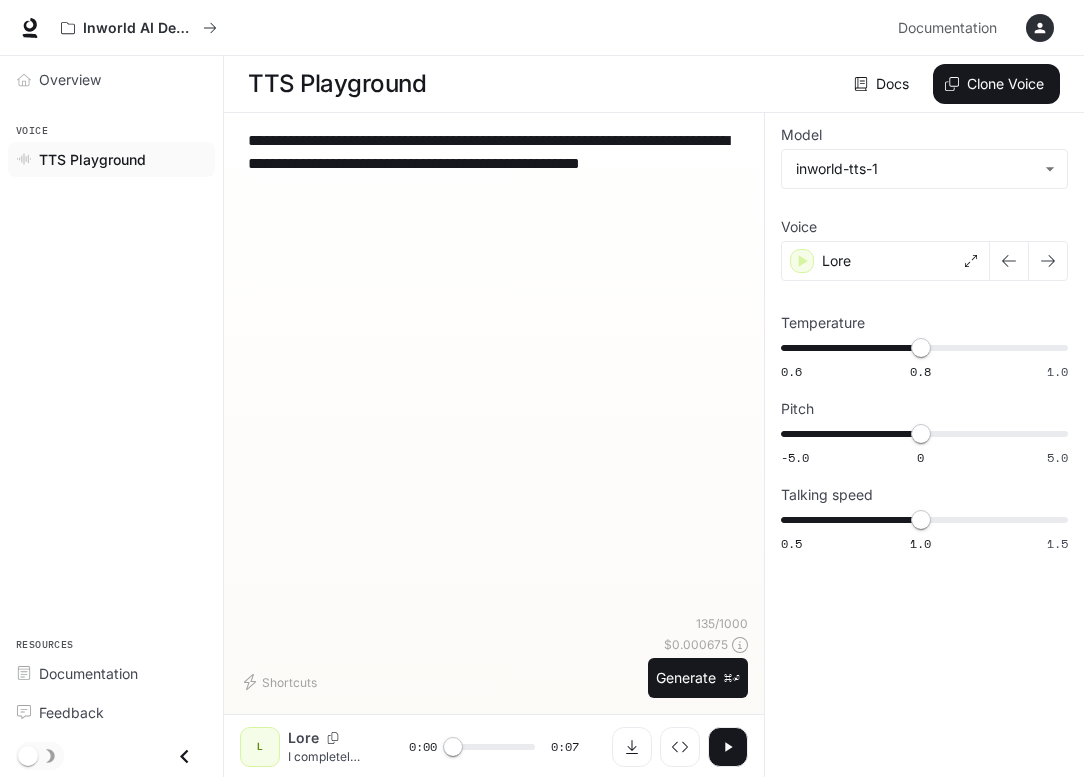 click 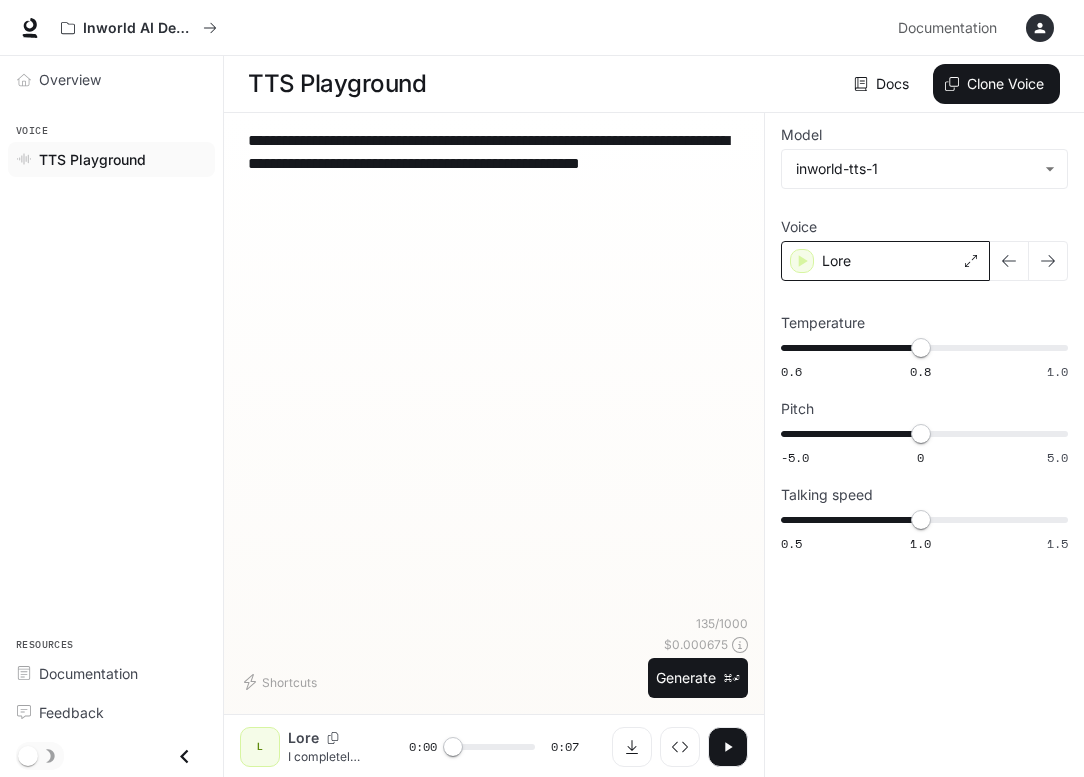 click on "Lore" at bounding box center [885, 261] 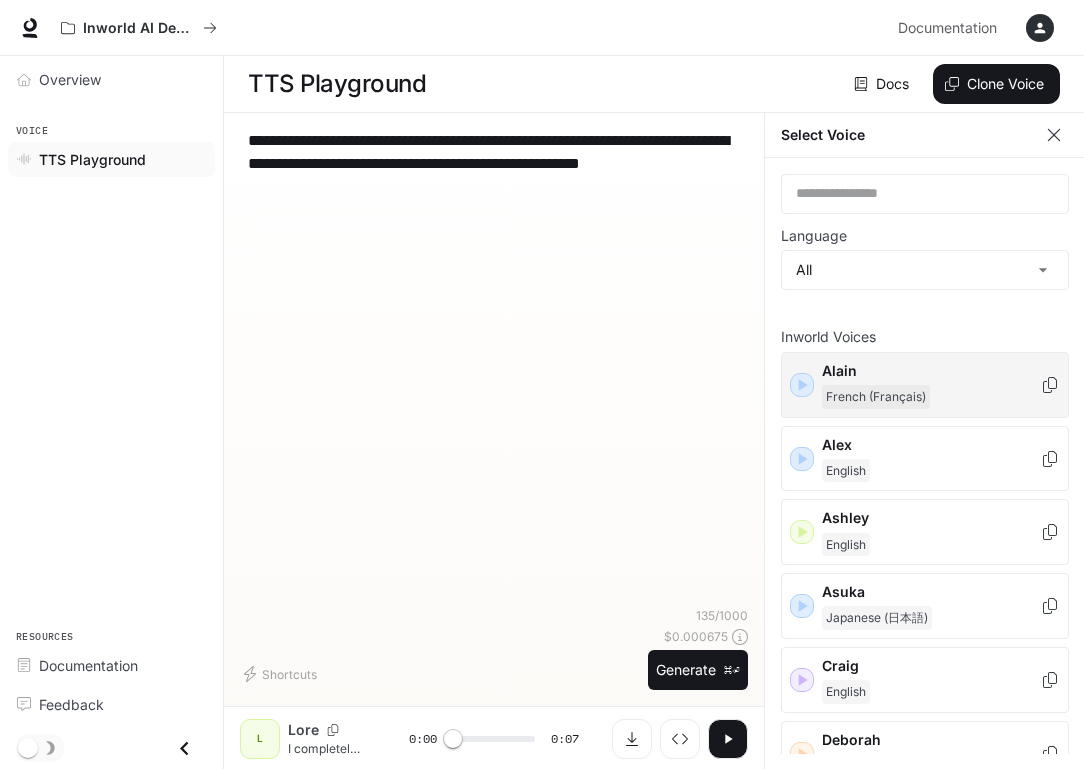 click on "French (Français)" at bounding box center [931, 397] 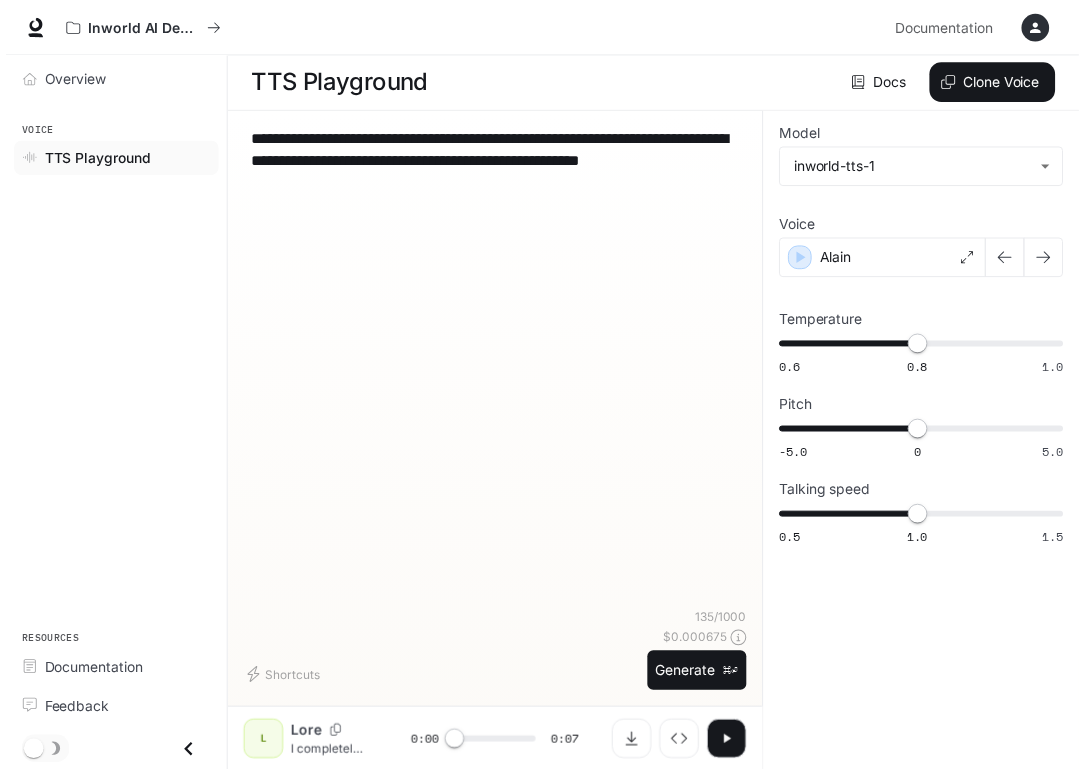 scroll, scrollTop: 1, scrollLeft: 0, axis: vertical 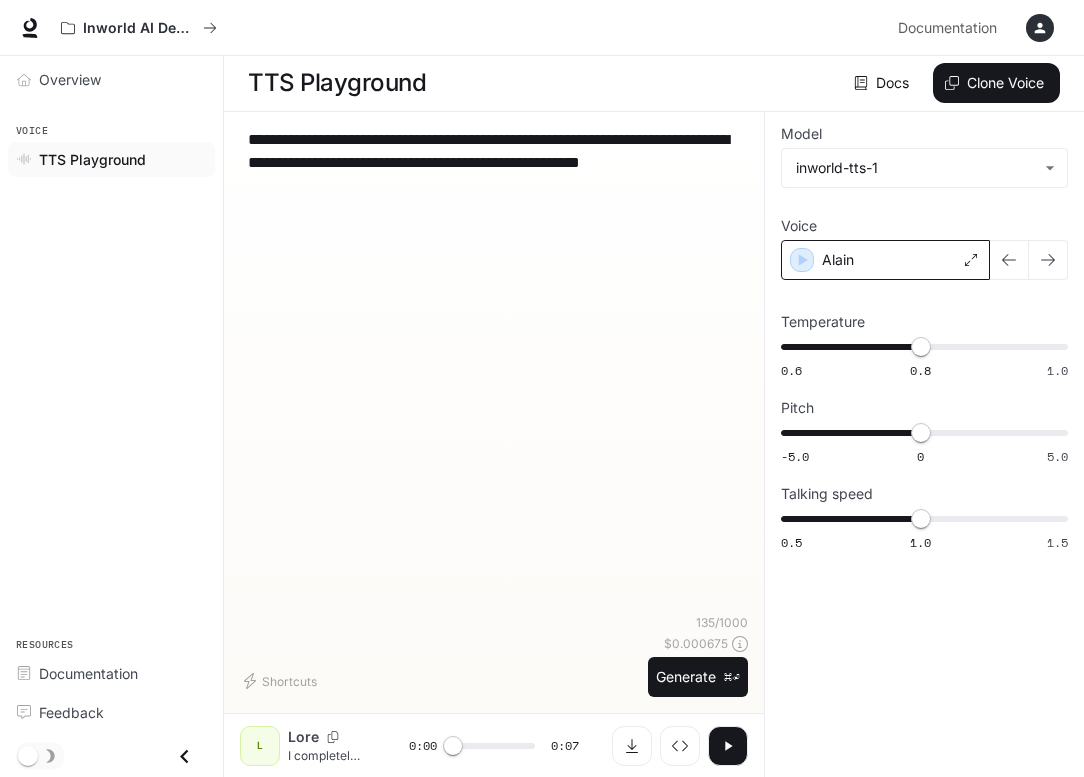 click on "Alain" at bounding box center (838, 260) 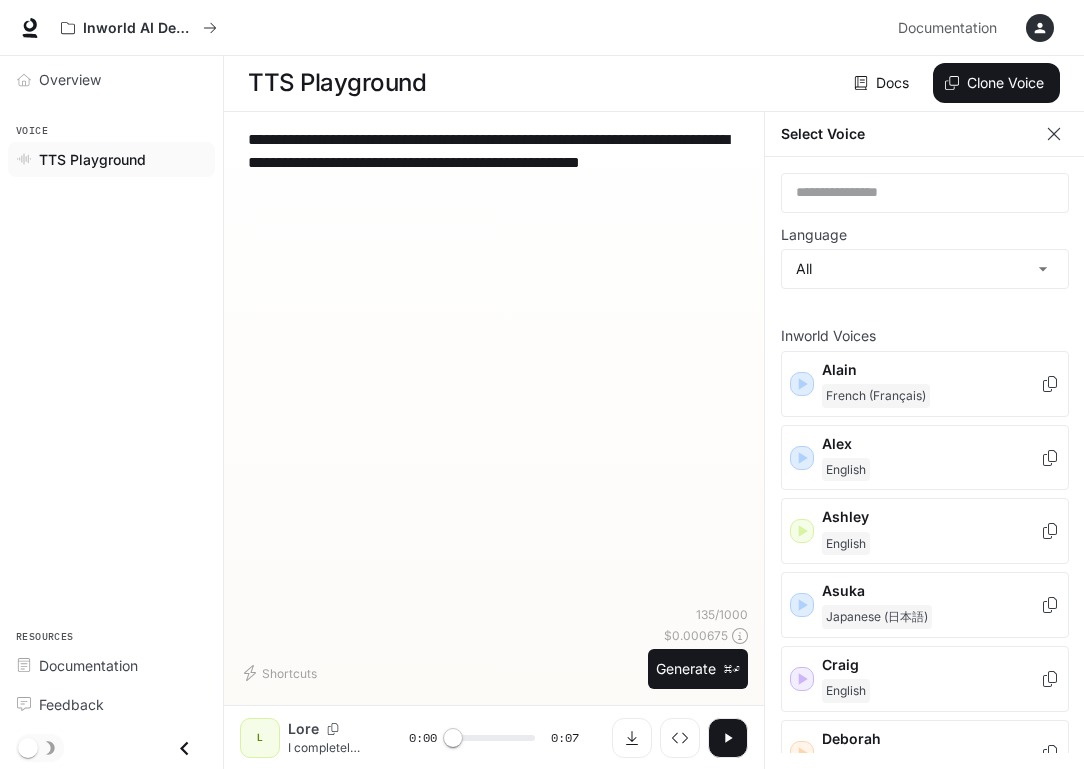 scroll, scrollTop: 9, scrollLeft: 0, axis: vertical 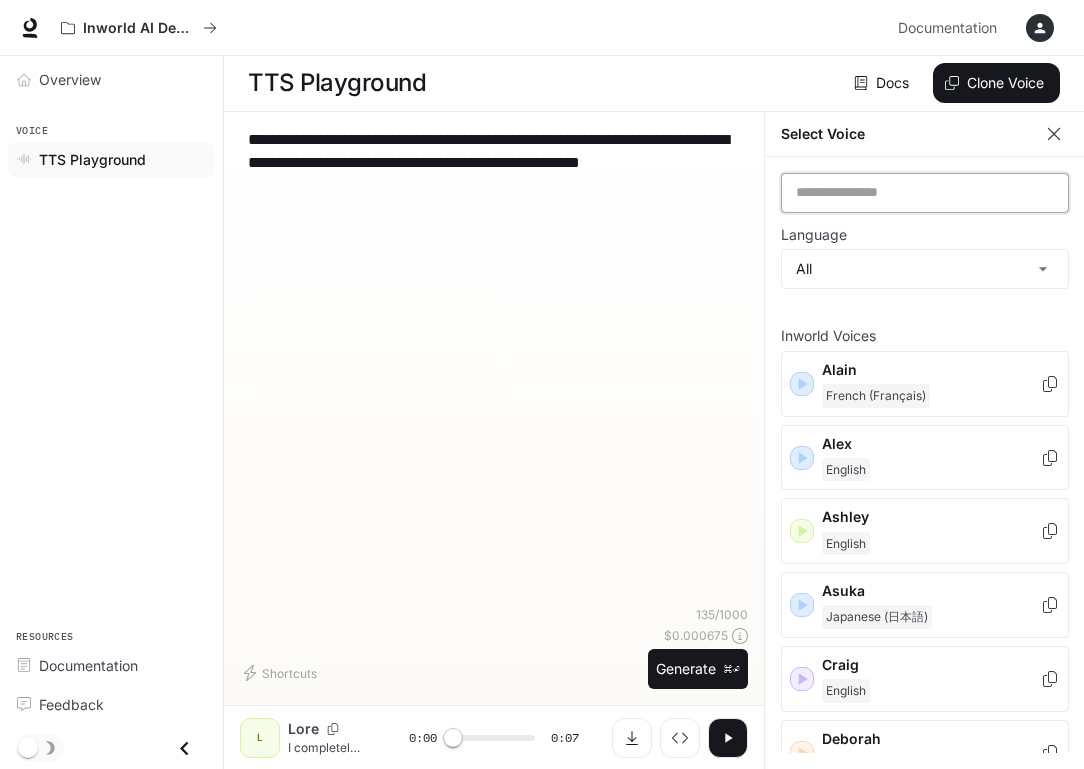 click at bounding box center (925, 193) 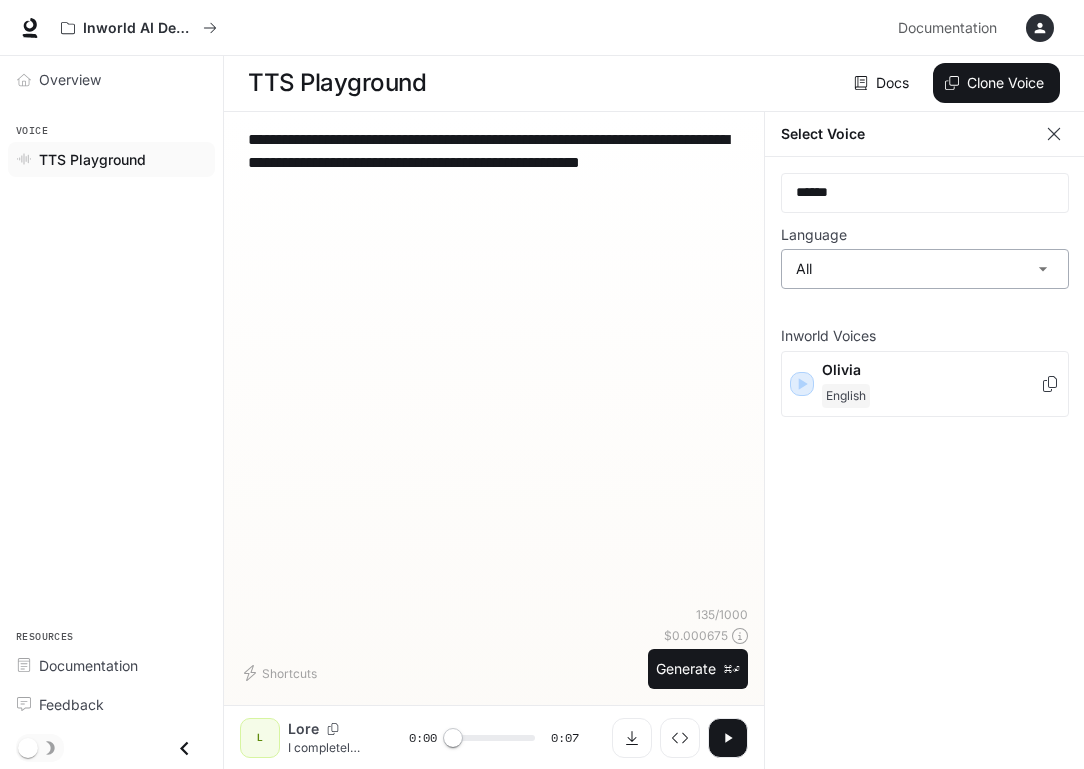 click on "**********" at bounding box center [542, 384] 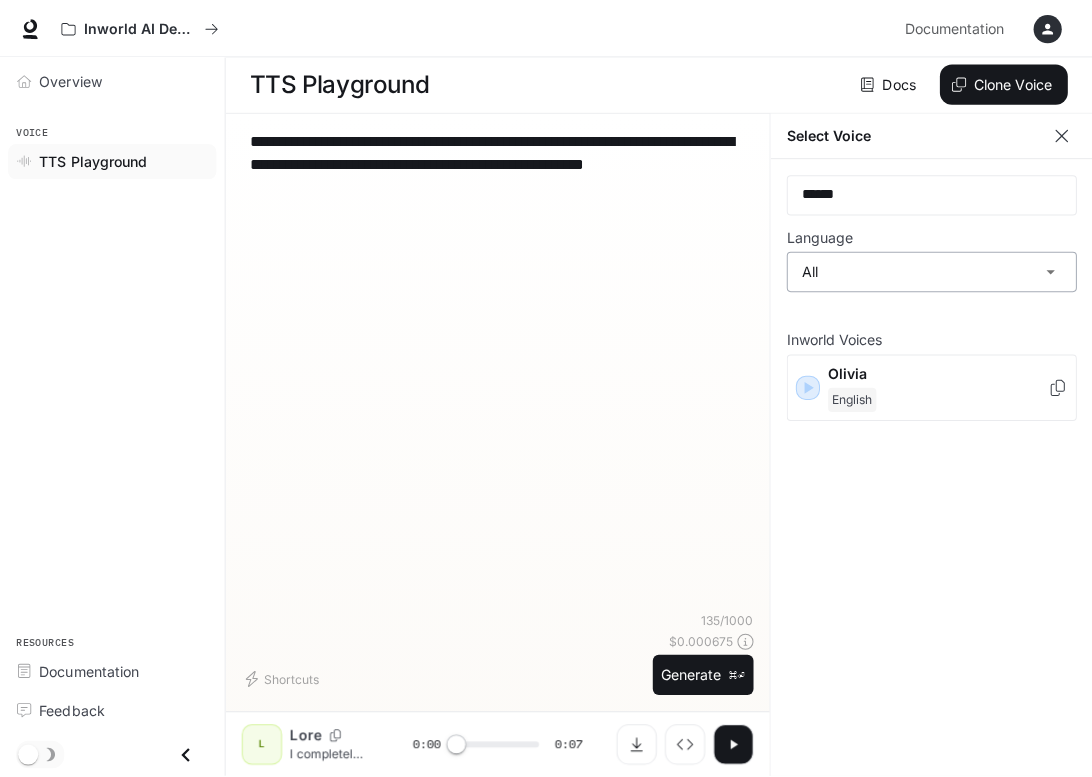 scroll, scrollTop: 1, scrollLeft: 0, axis: vertical 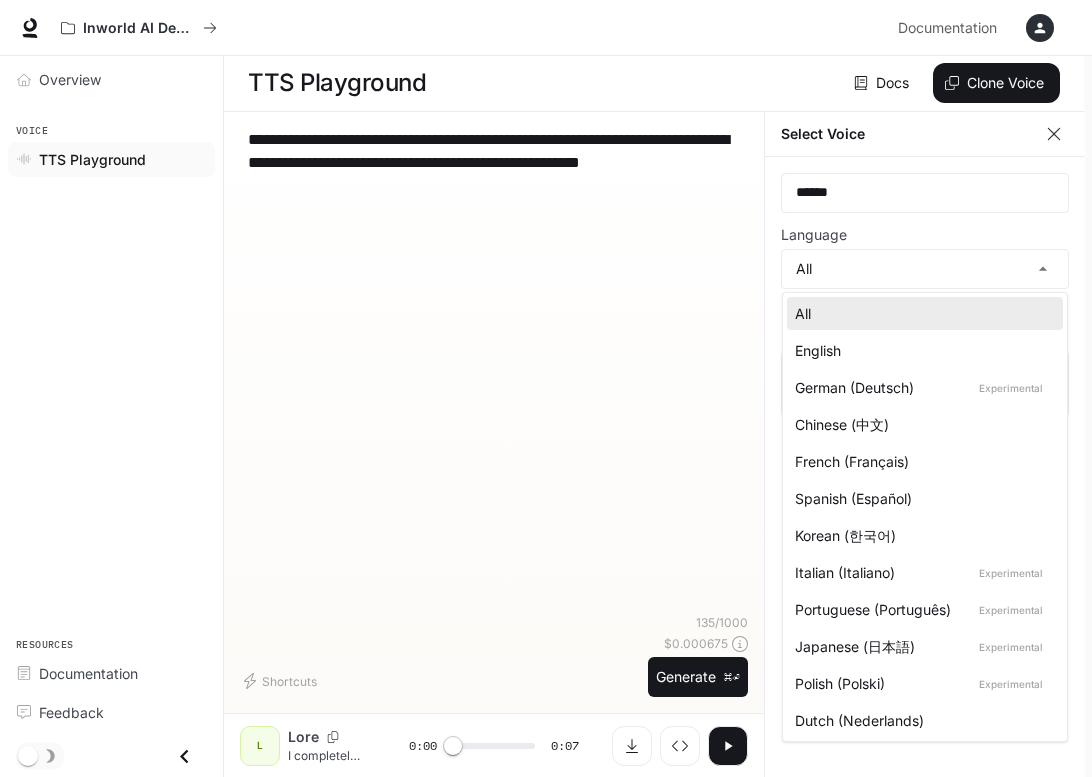 click at bounding box center [546, 388] 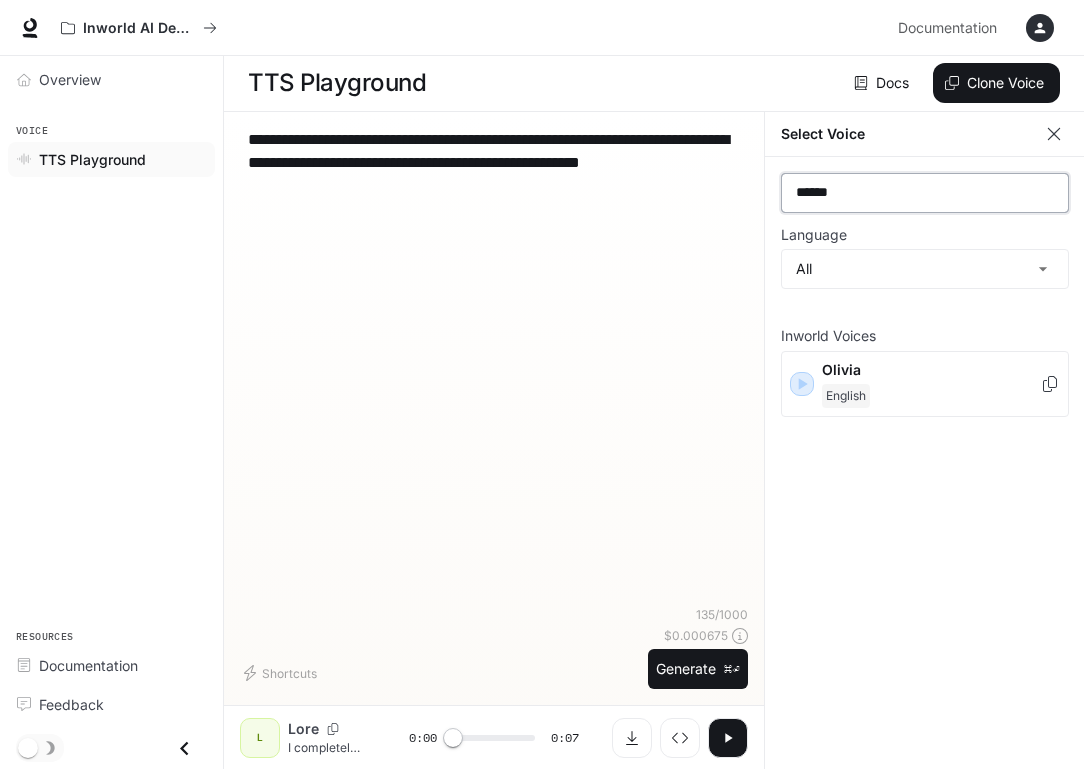 click on "******" at bounding box center (925, 193) 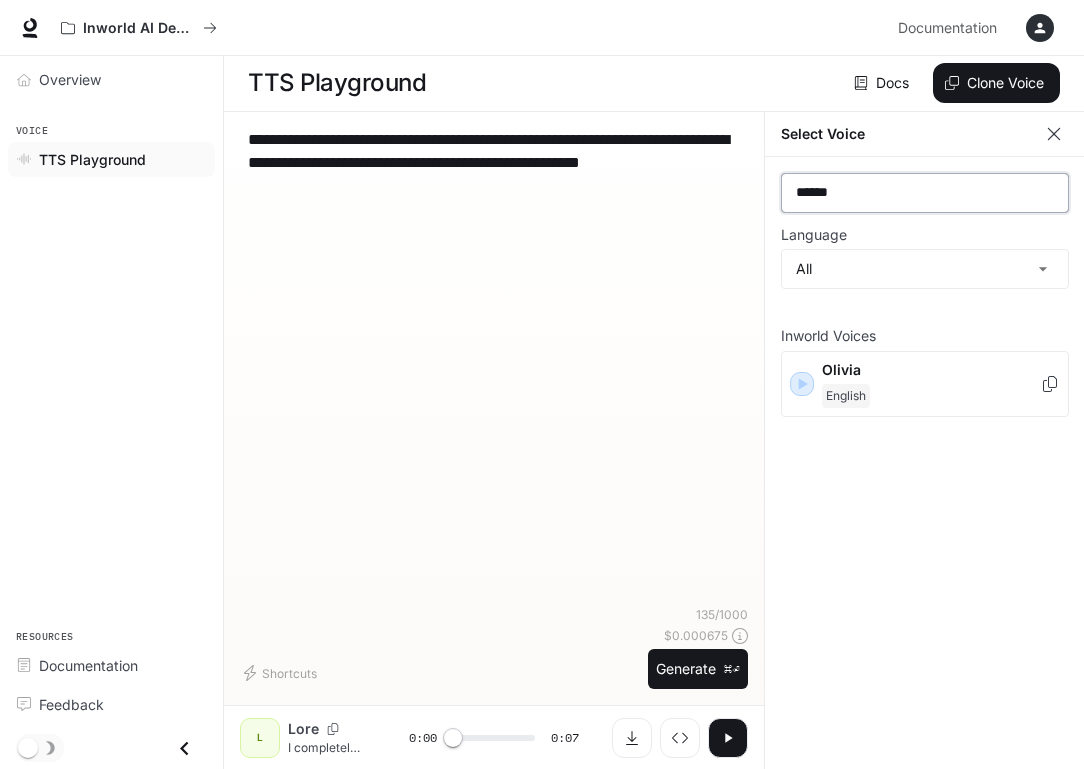 drag, startPoint x: 904, startPoint y: 188, endPoint x: 821, endPoint y: 191, distance: 83.0542 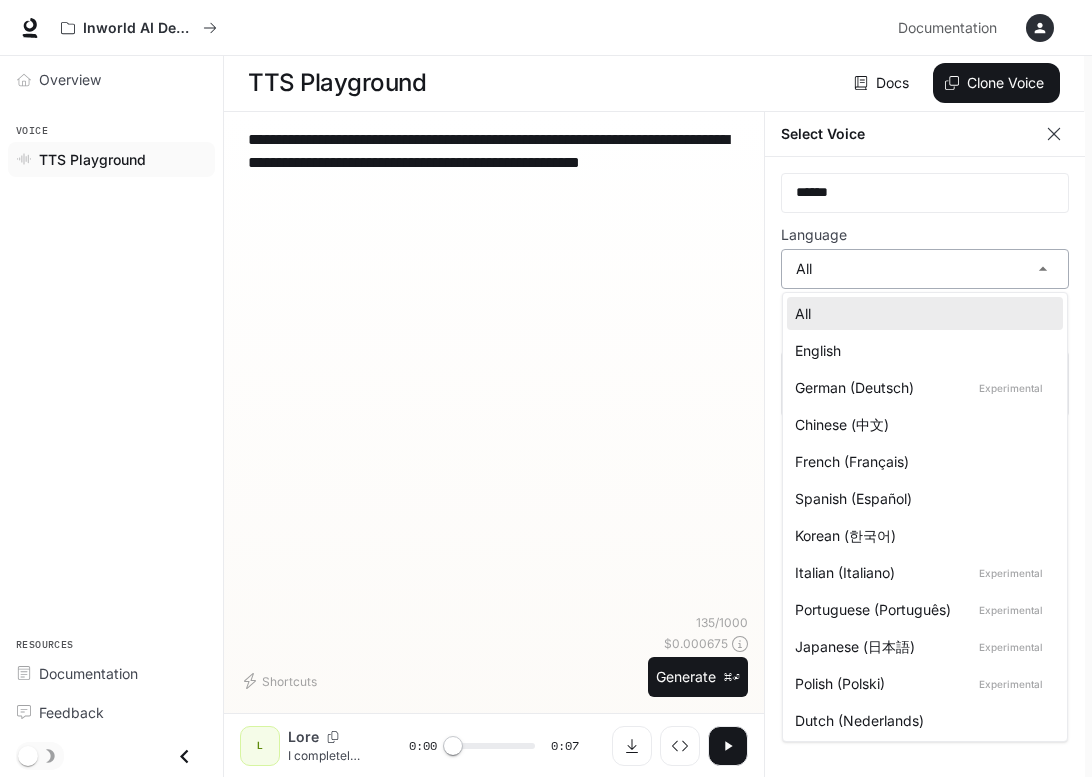 click on "**********" at bounding box center [546, 388] 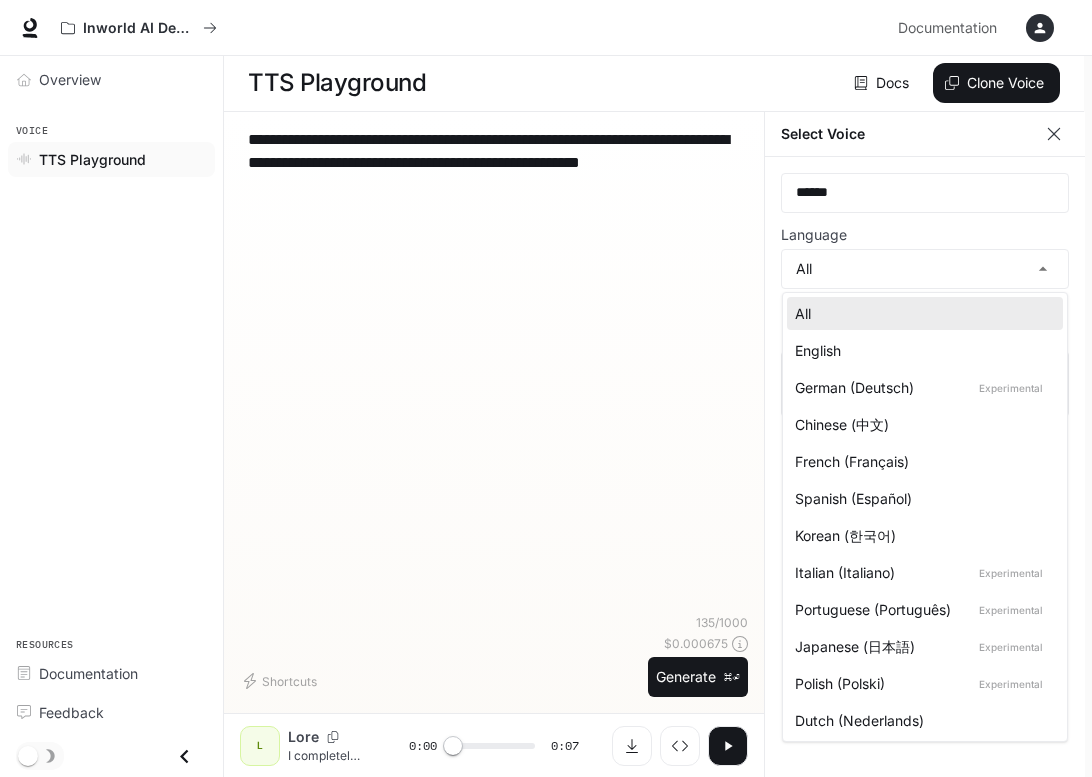 click at bounding box center [546, 388] 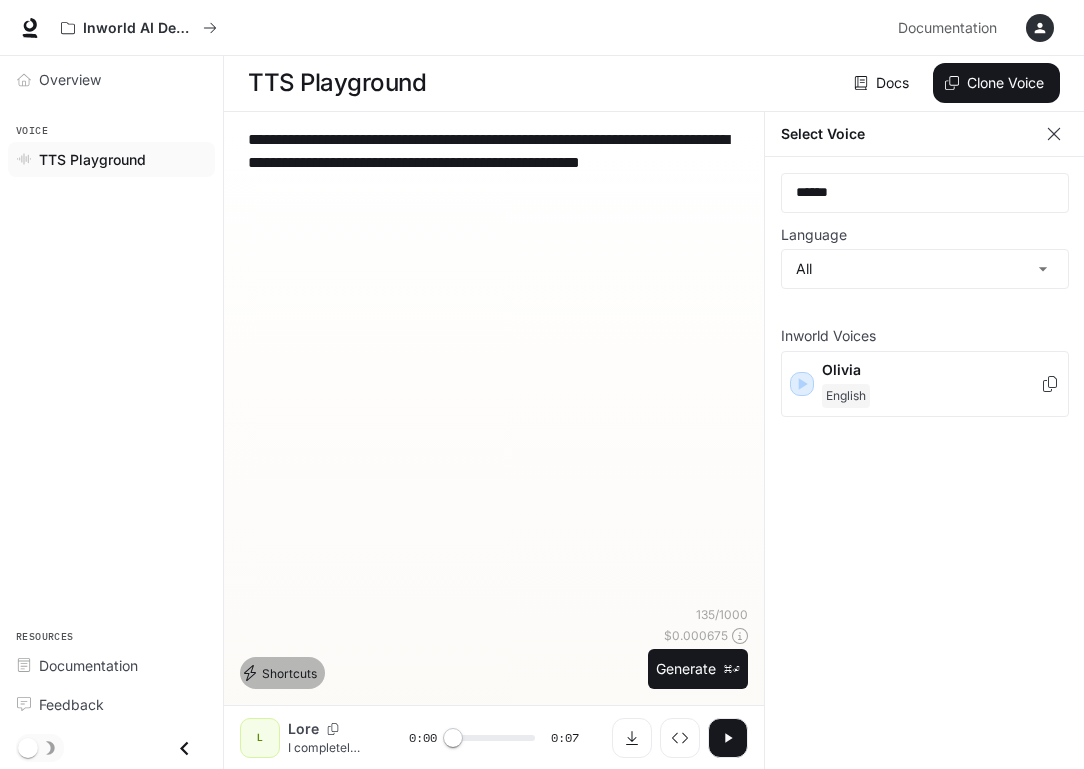 click 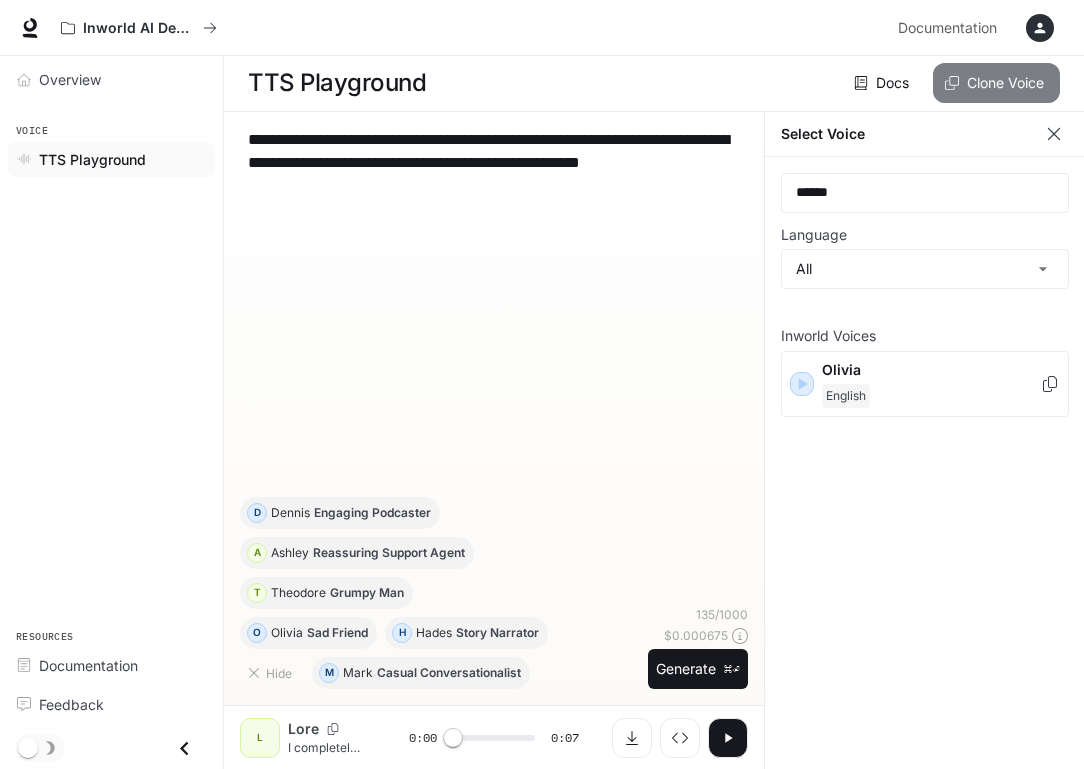 click on "Clone Voice" at bounding box center (996, 83) 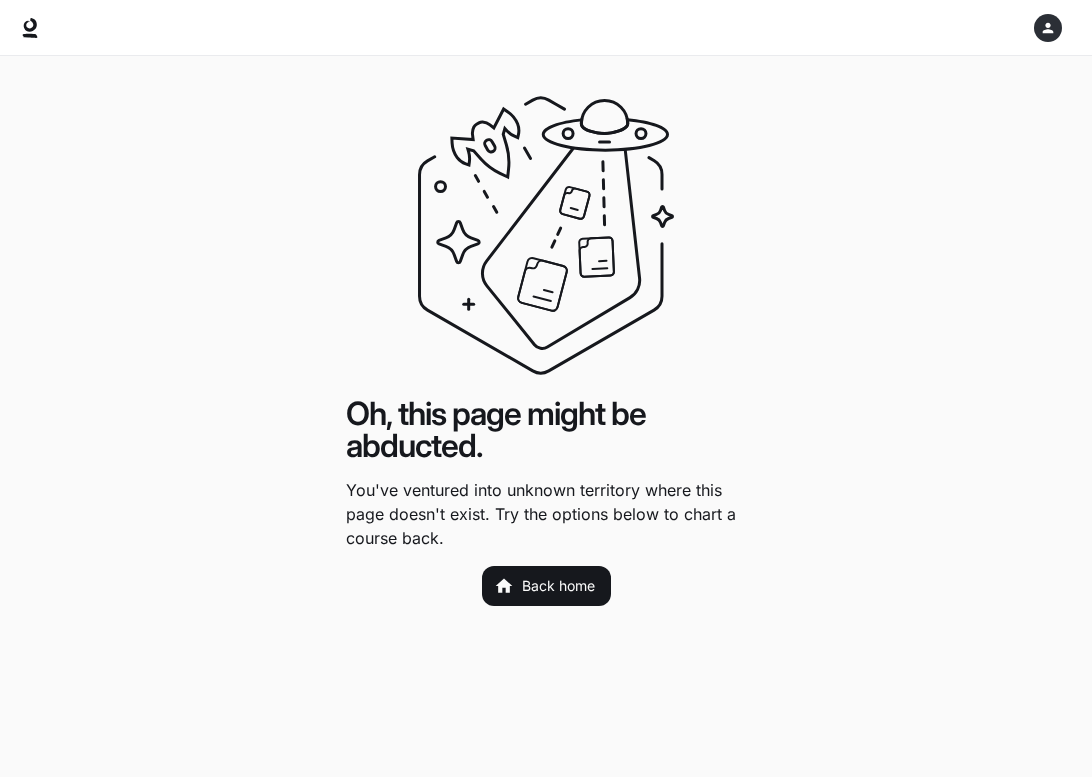 scroll, scrollTop: 0, scrollLeft: 0, axis: both 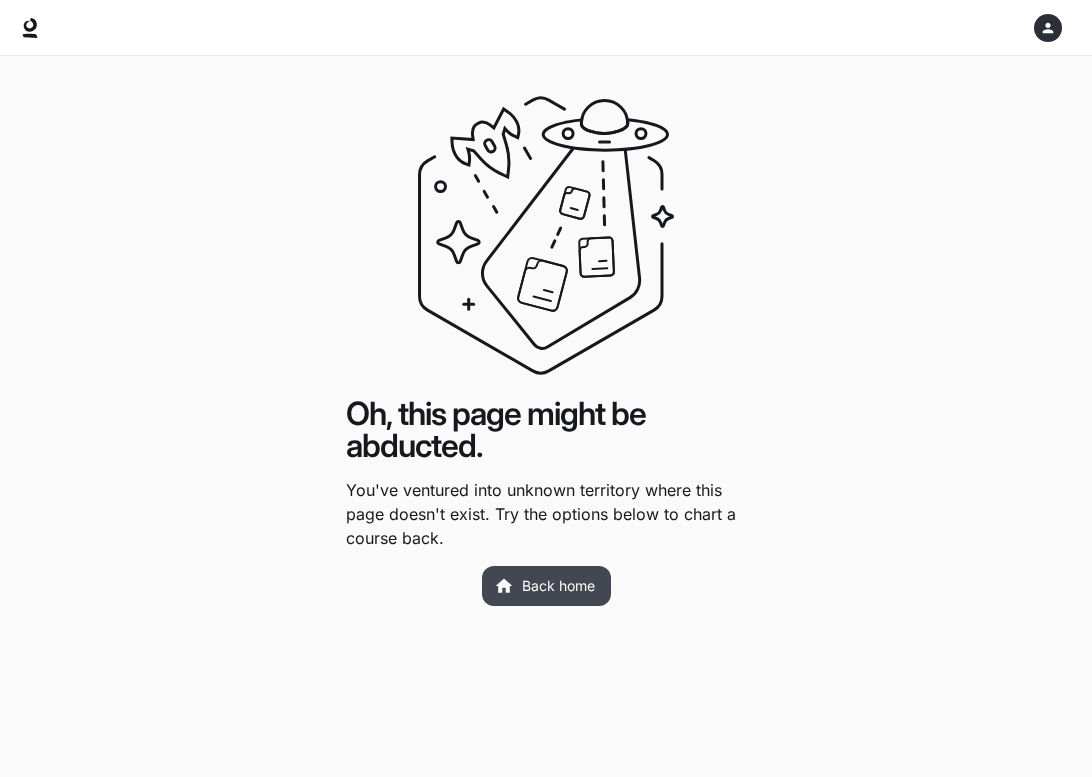 click on "Back home" at bounding box center [546, 586] 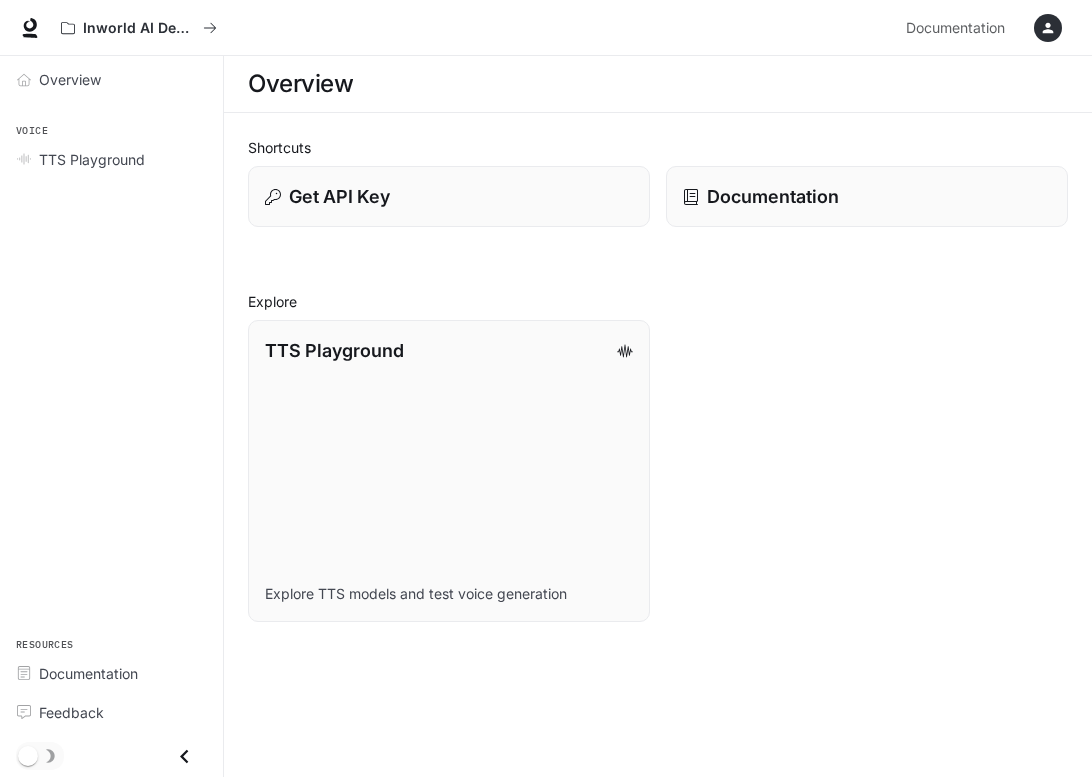 scroll, scrollTop: 0, scrollLeft: 0, axis: both 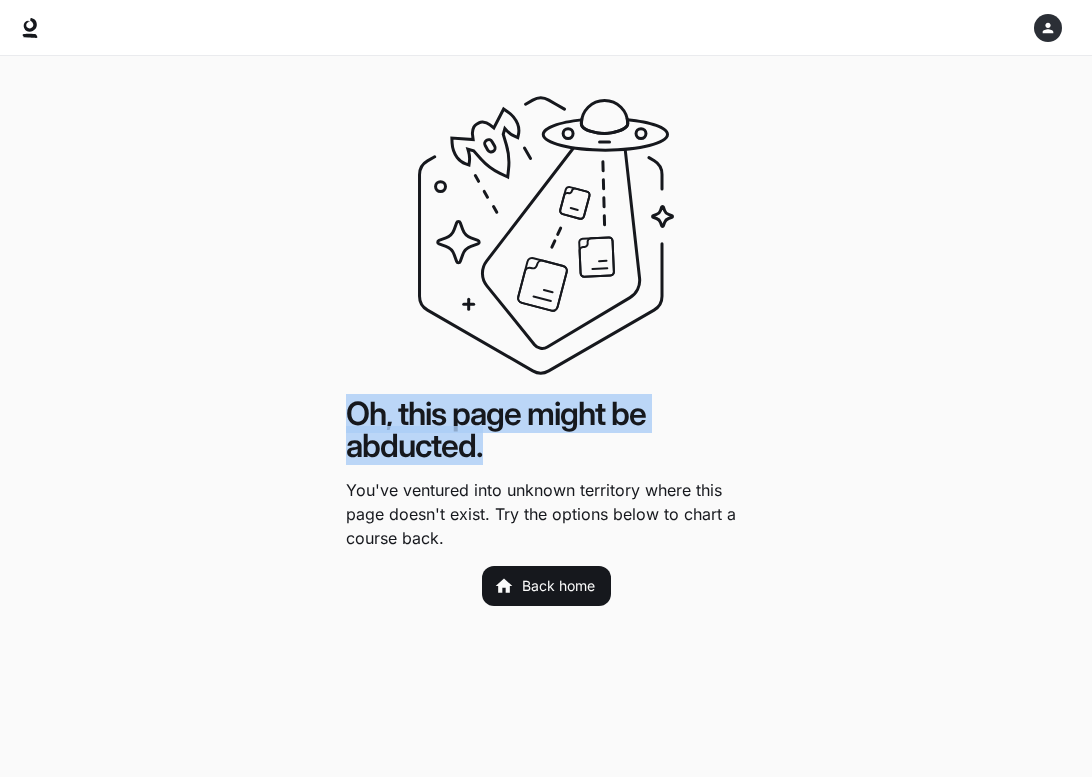 drag, startPoint x: 197, startPoint y: 114, endPoint x: 740, endPoint y: 479, distance: 654.2736 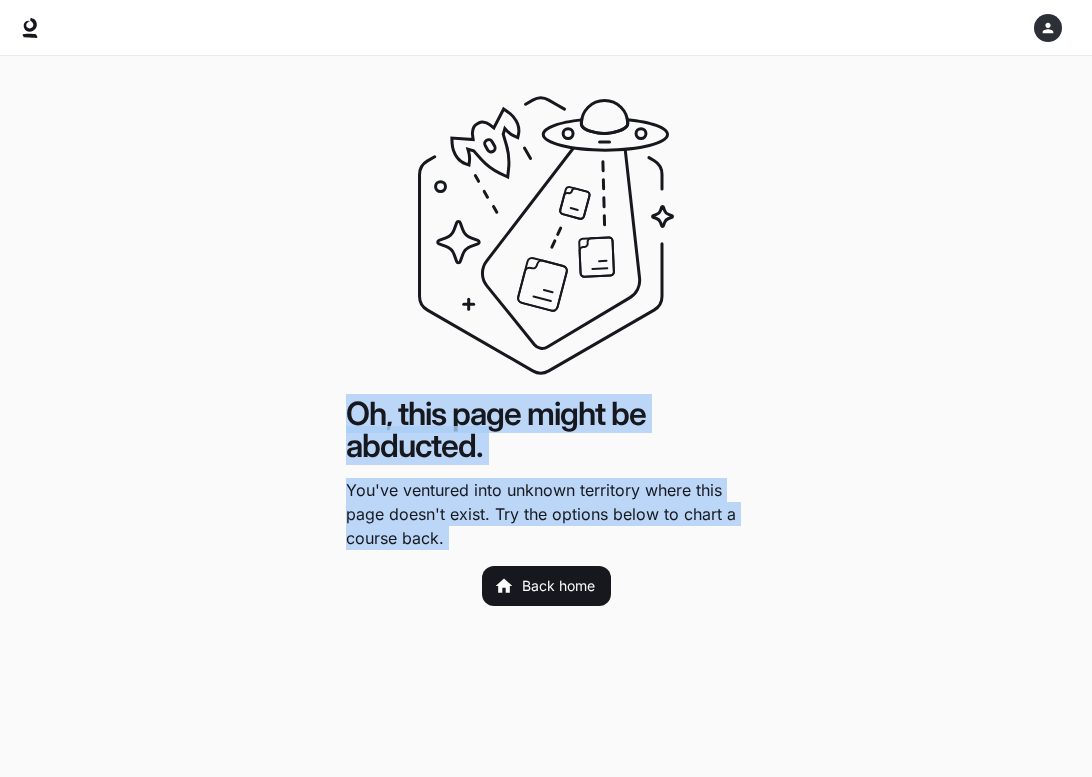 drag, startPoint x: 711, startPoint y: 625, endPoint x: 284, endPoint y: 43, distance: 721.84 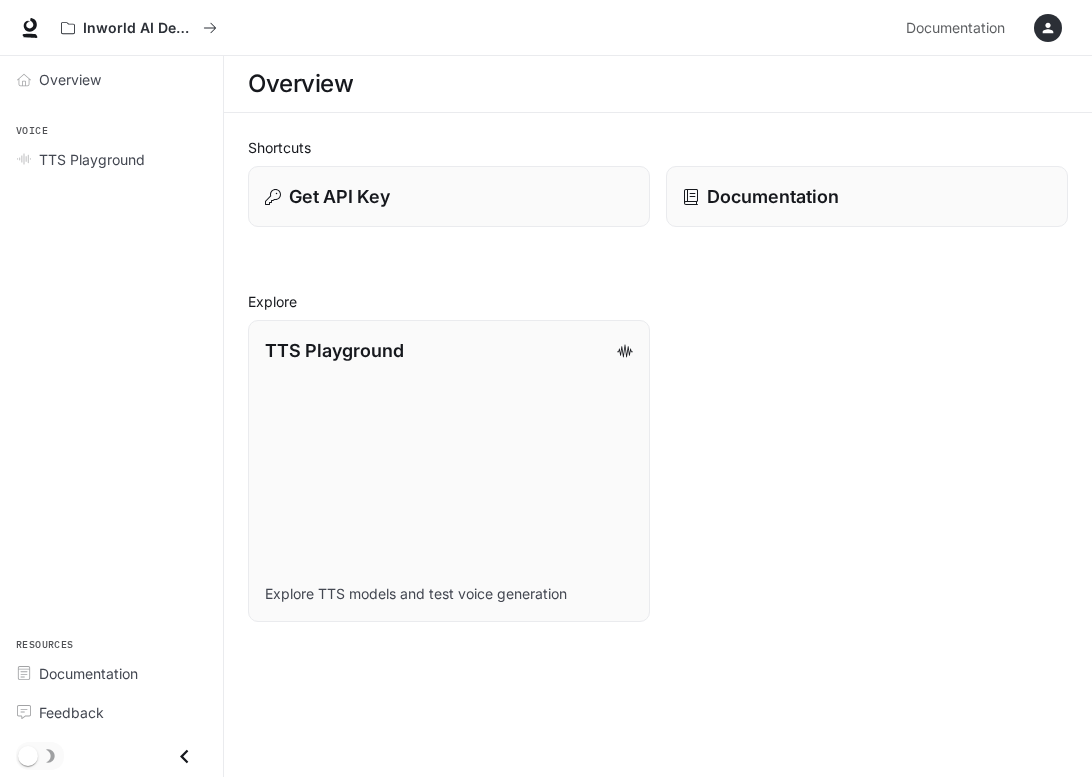 scroll, scrollTop: 0, scrollLeft: 0, axis: both 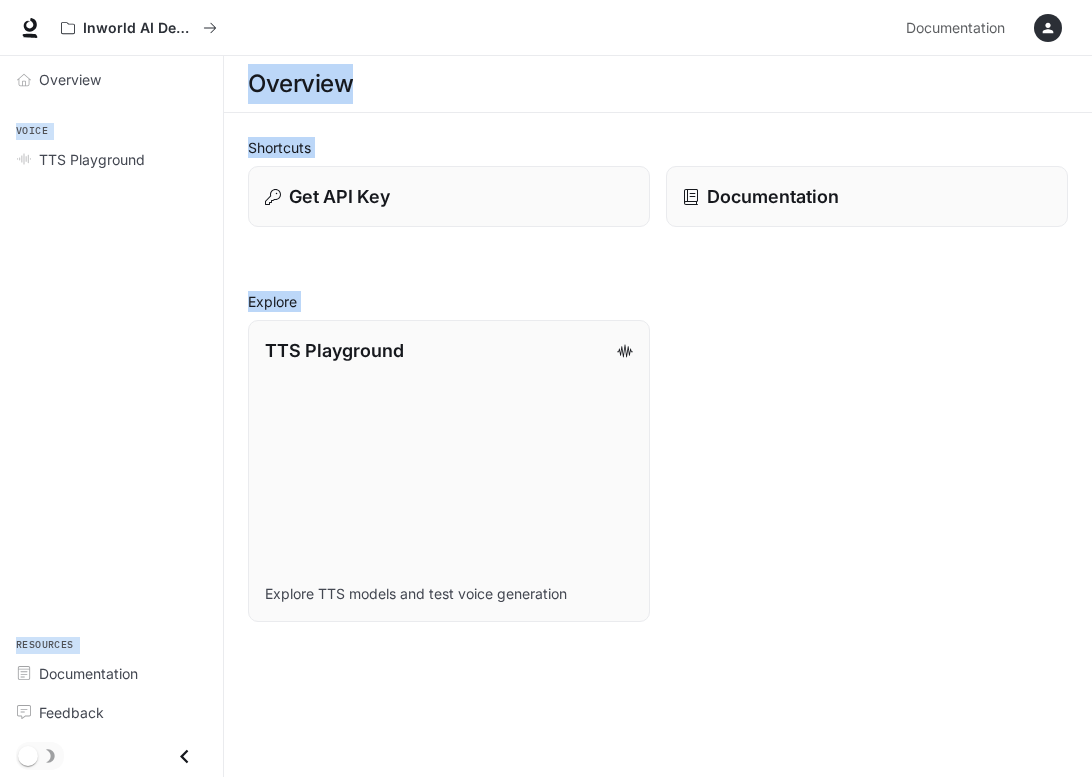 click on "Overview" at bounding box center [658, 84] 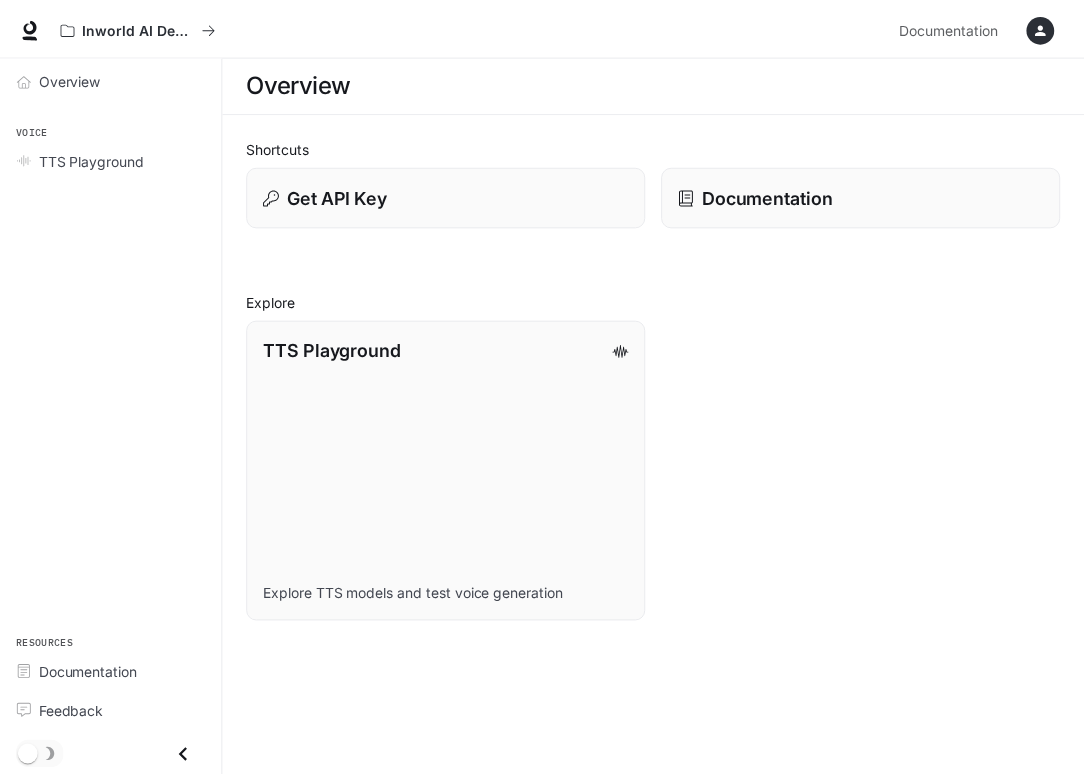 scroll, scrollTop: 0, scrollLeft: 0, axis: both 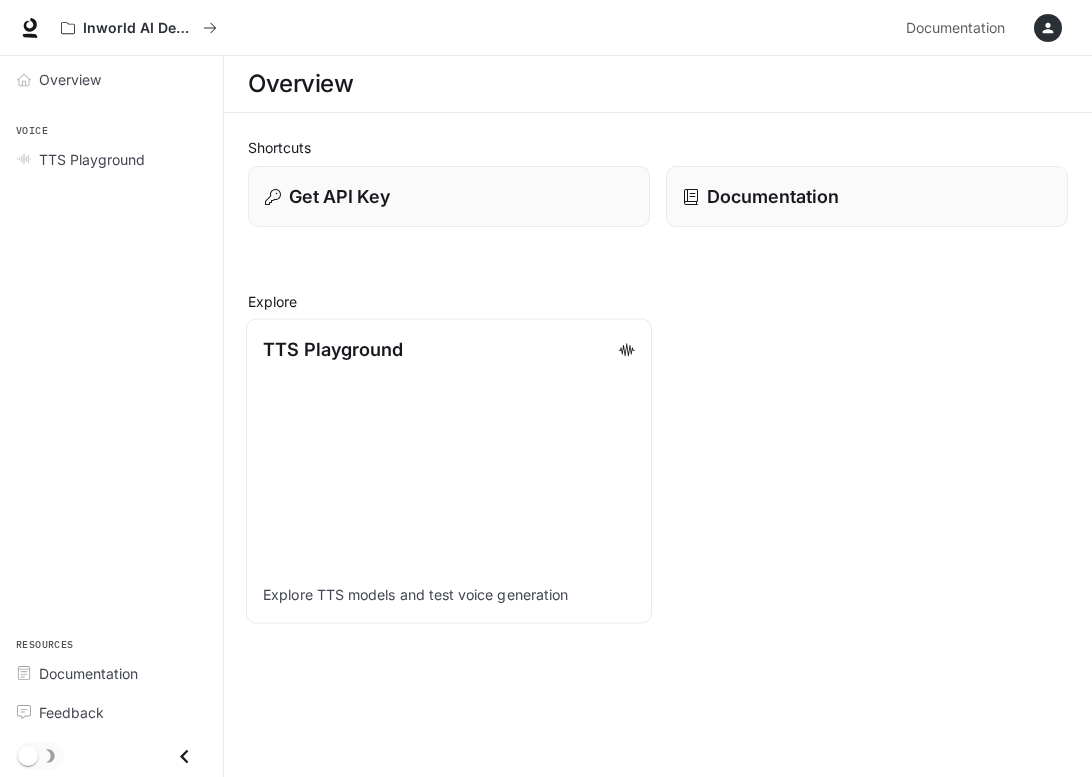 click on "TTS Playground" at bounding box center (333, 349) 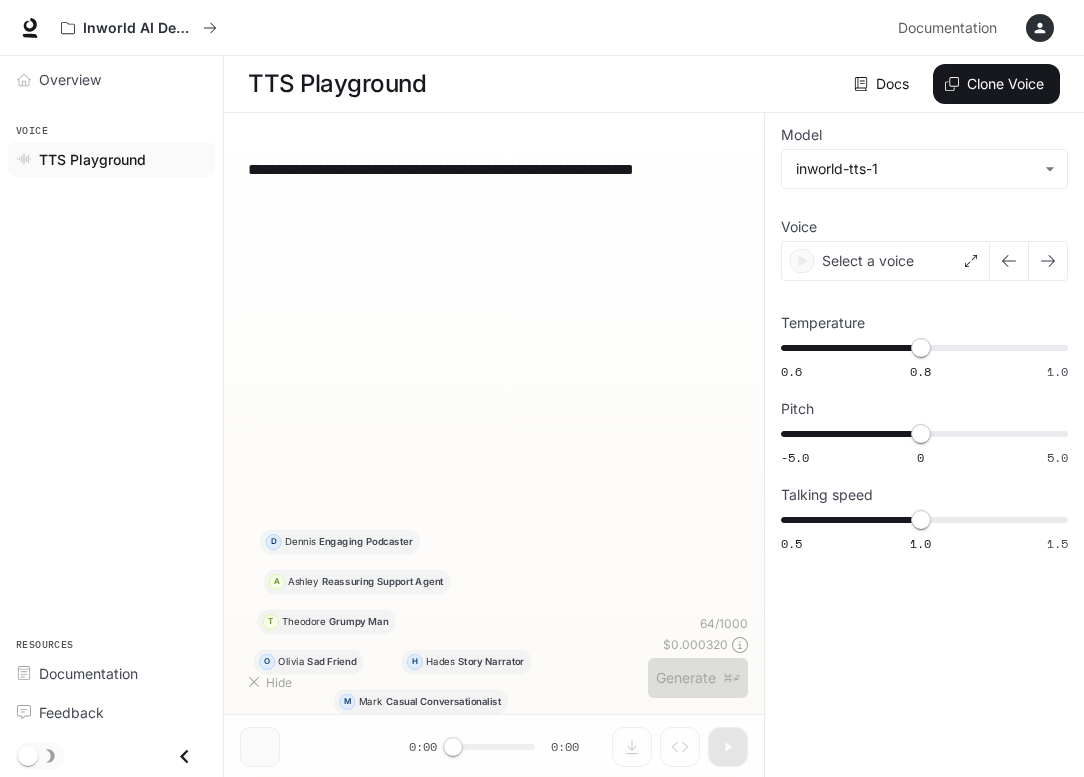 type on "**********" 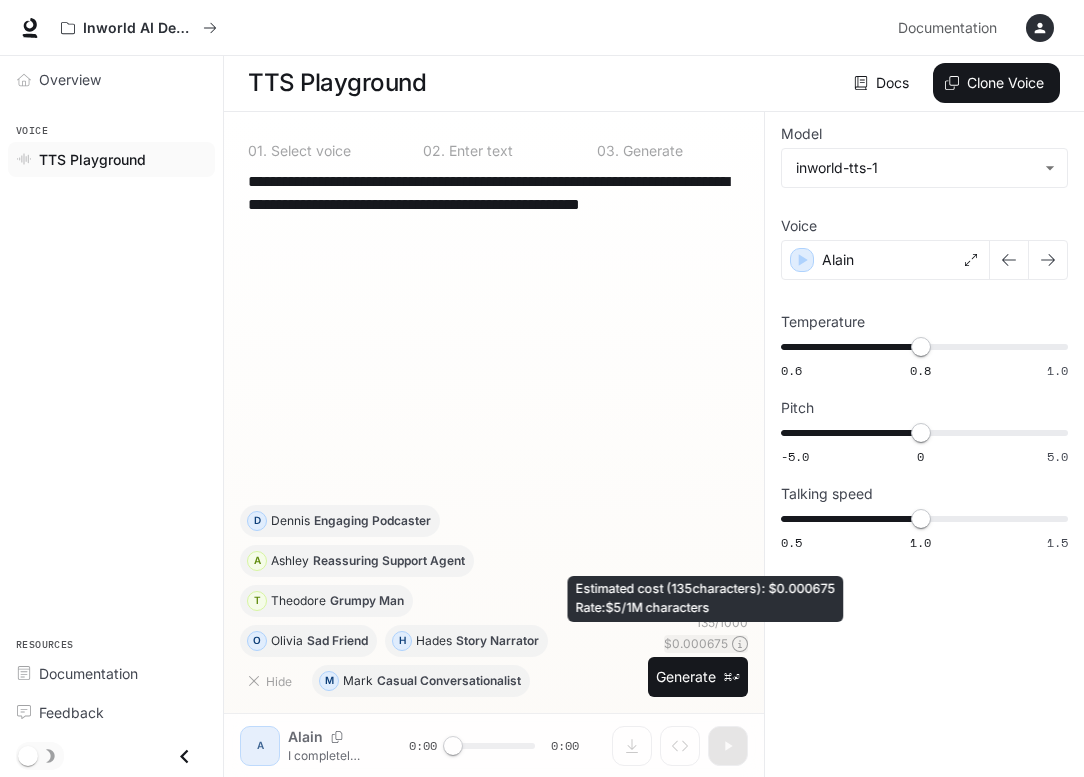 scroll, scrollTop: 1, scrollLeft: 0, axis: vertical 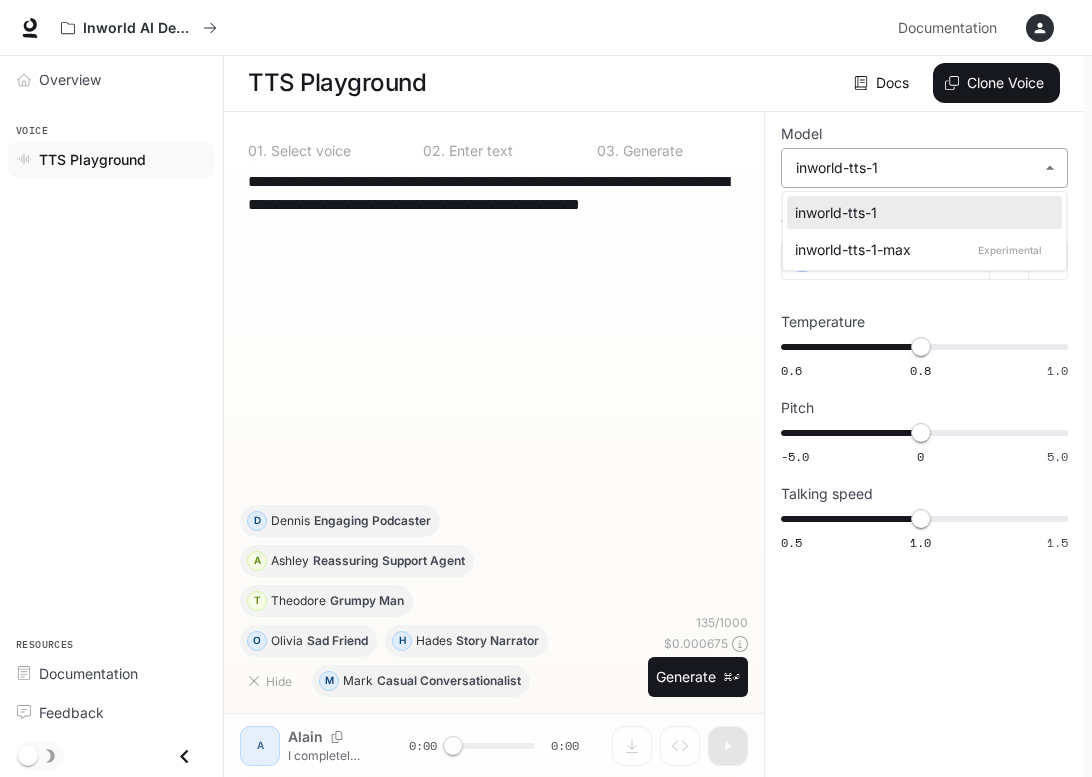 click on "**********" at bounding box center (546, 388) 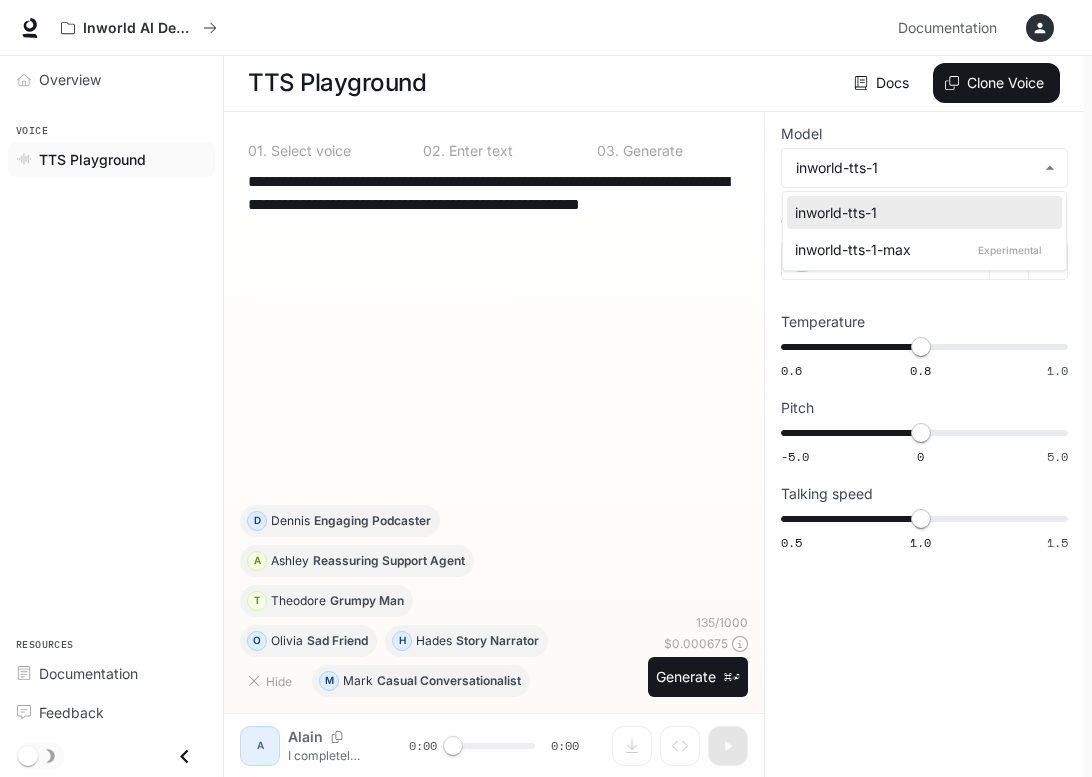 click at bounding box center (546, 388) 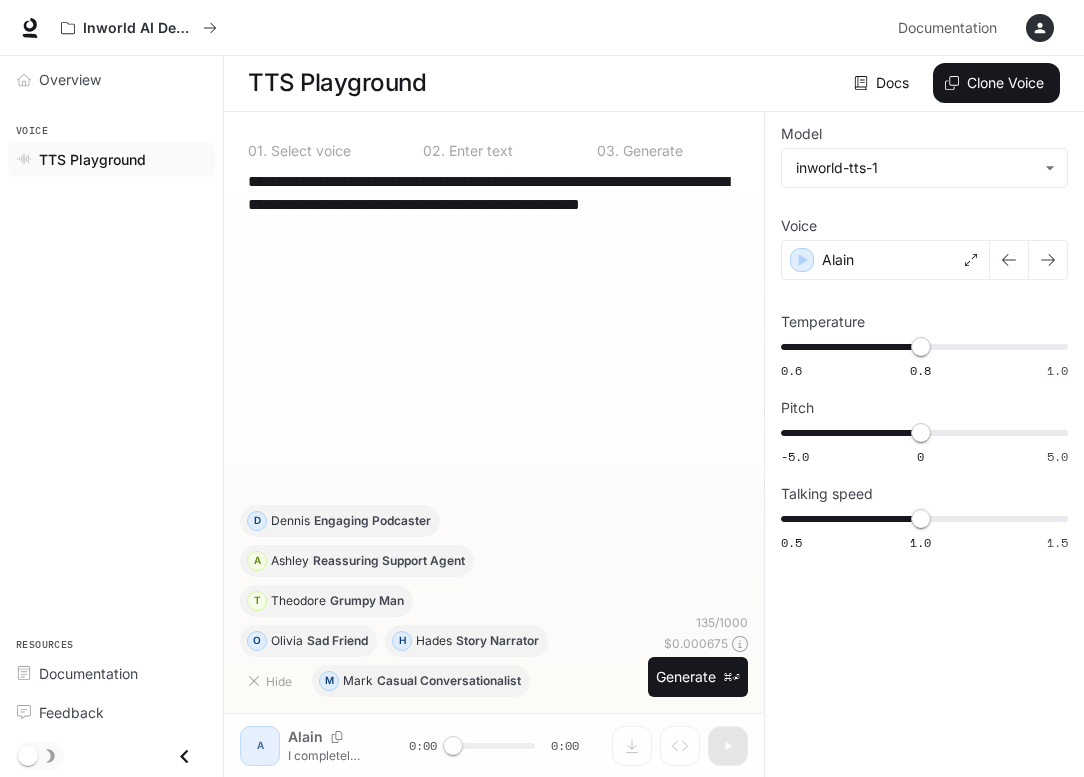 click 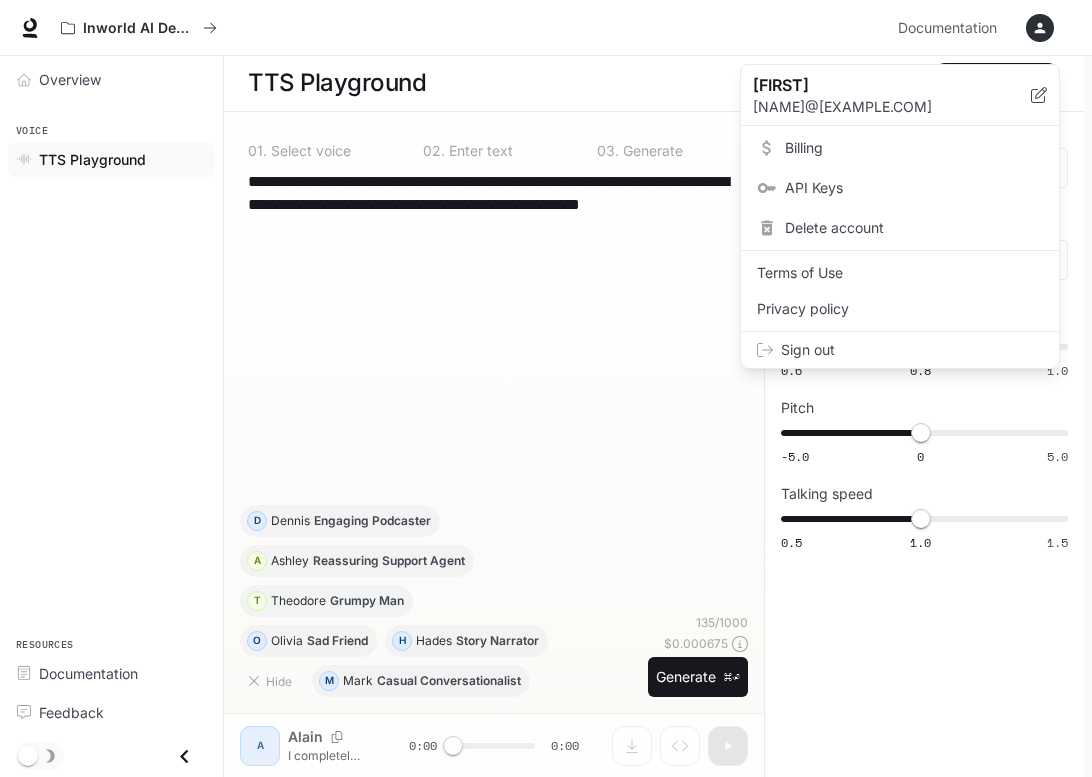 click at bounding box center [546, 388] 